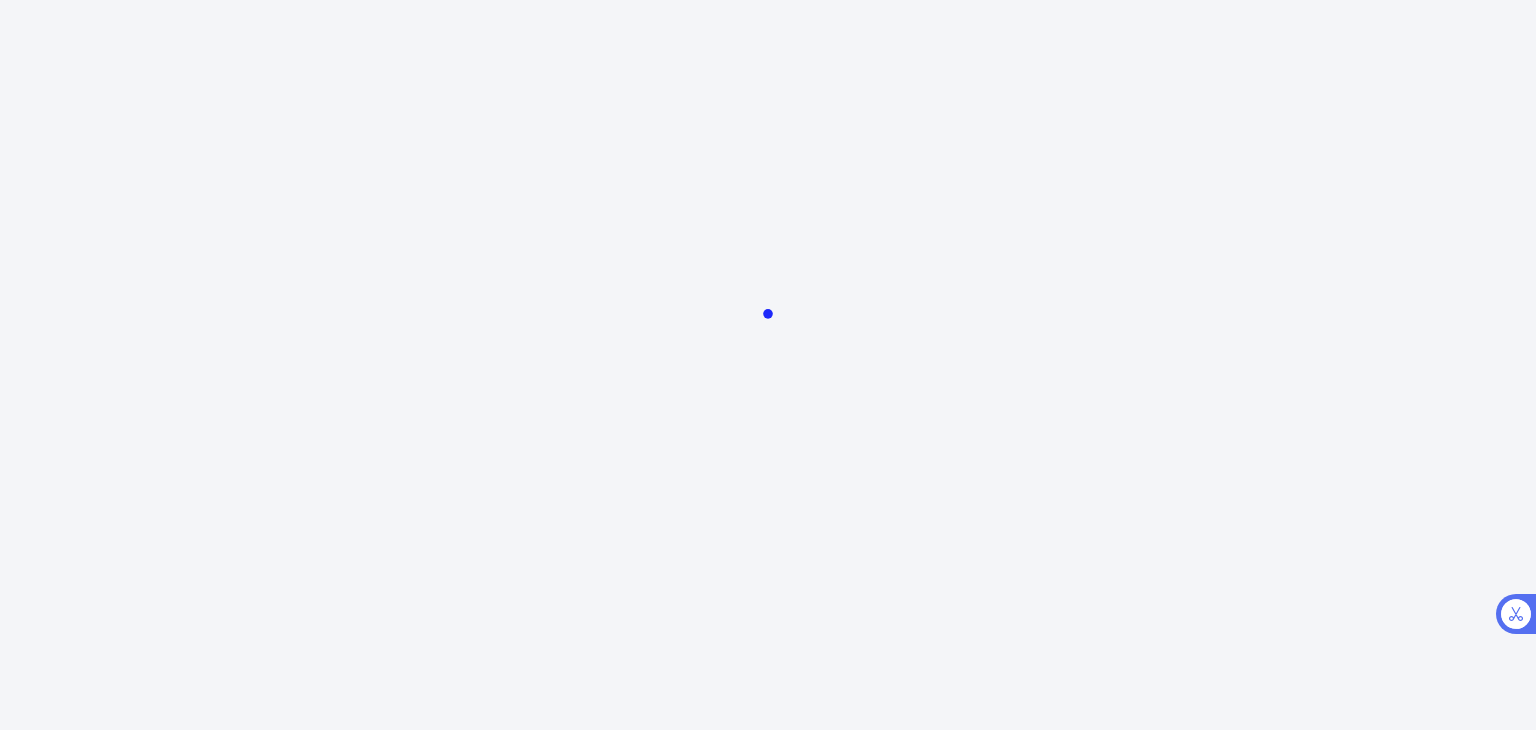 scroll, scrollTop: 0, scrollLeft: 0, axis: both 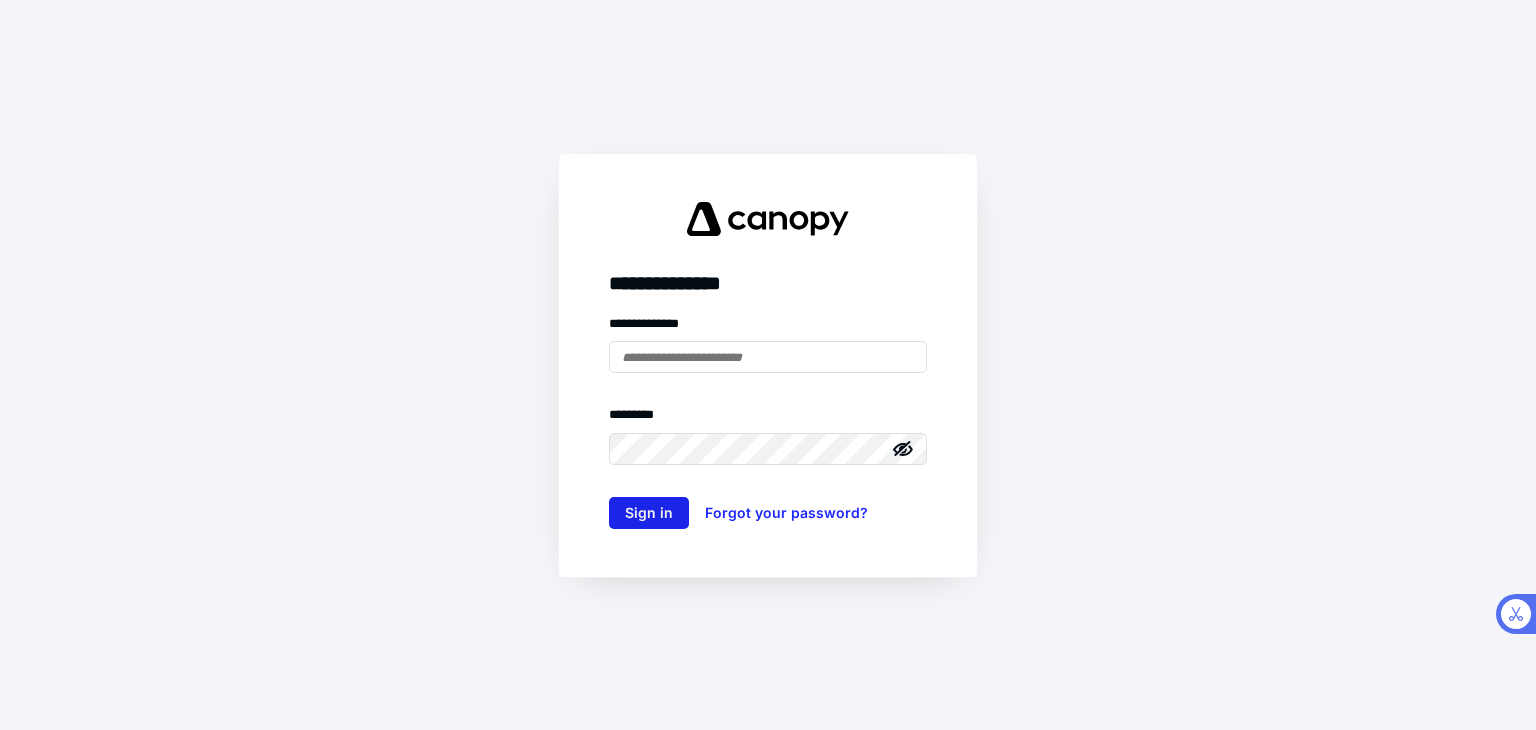 type on "**********" 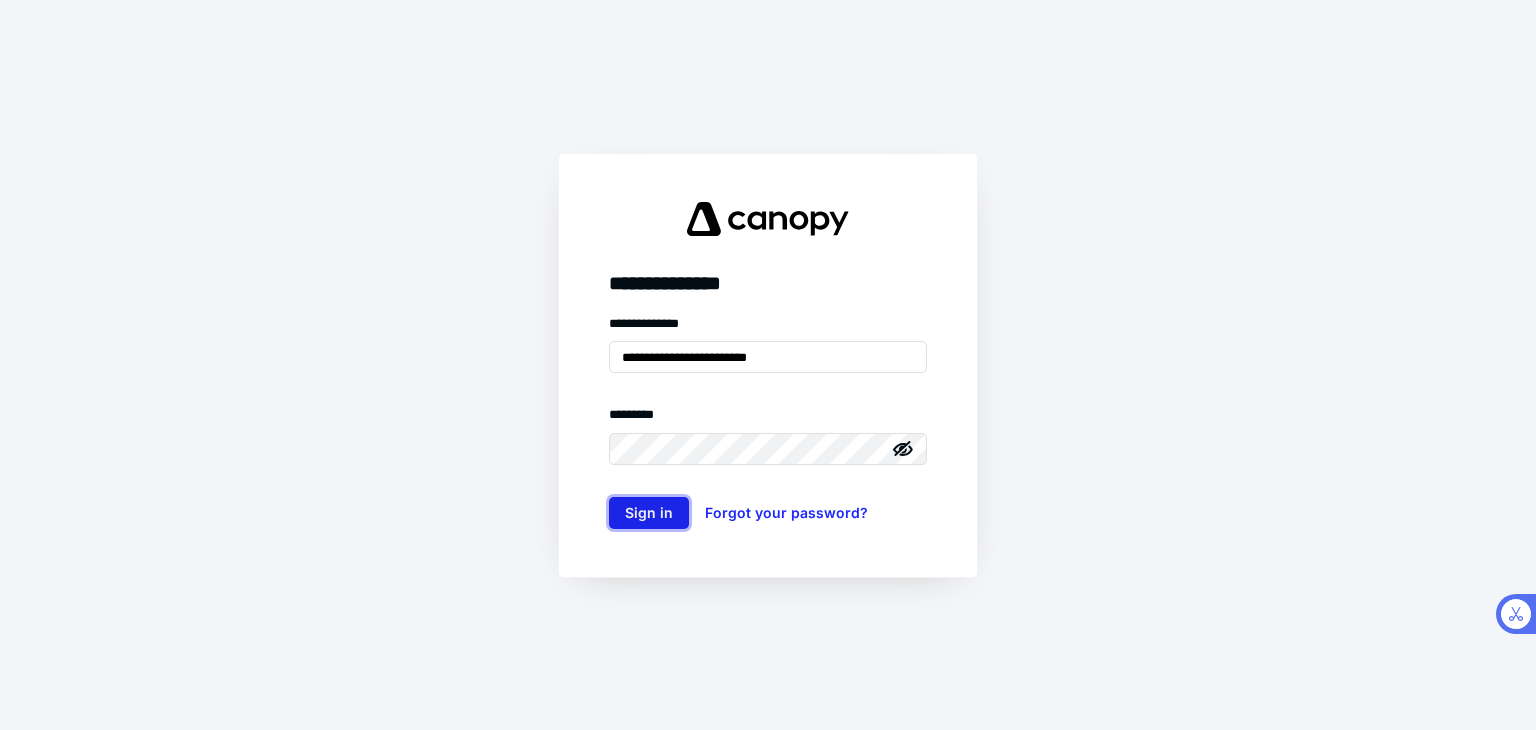 click on "Sign in" at bounding box center (649, 513) 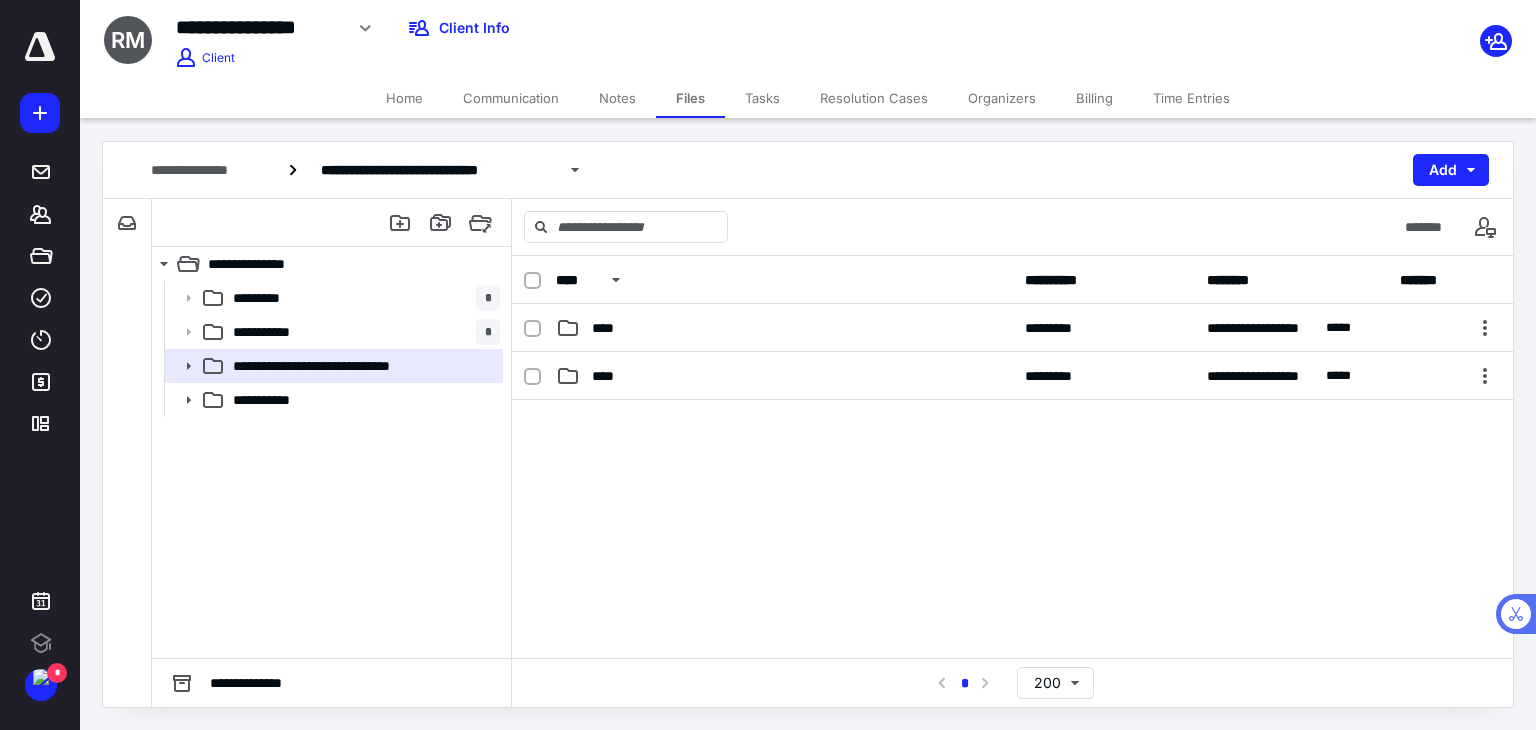 scroll, scrollTop: 0, scrollLeft: 0, axis: both 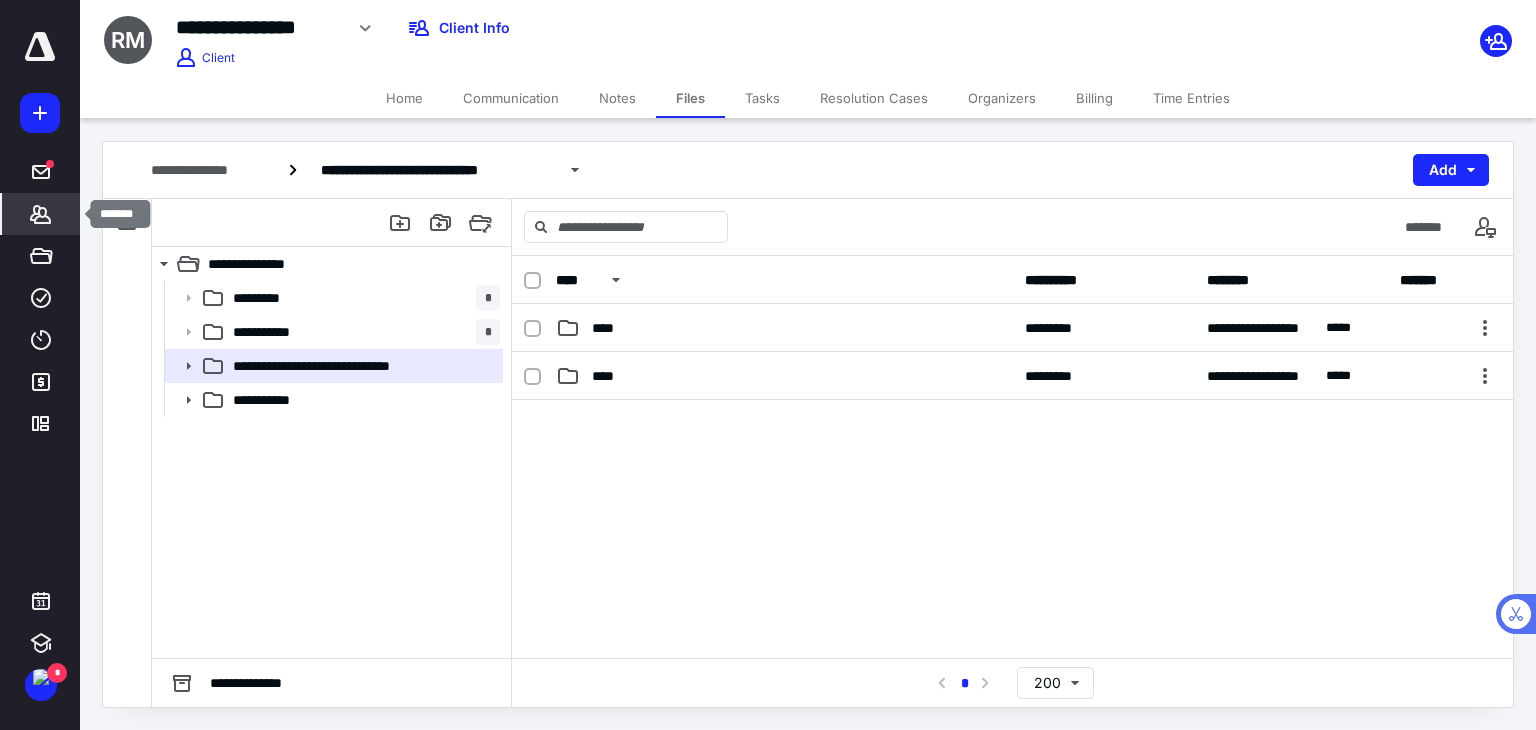 click 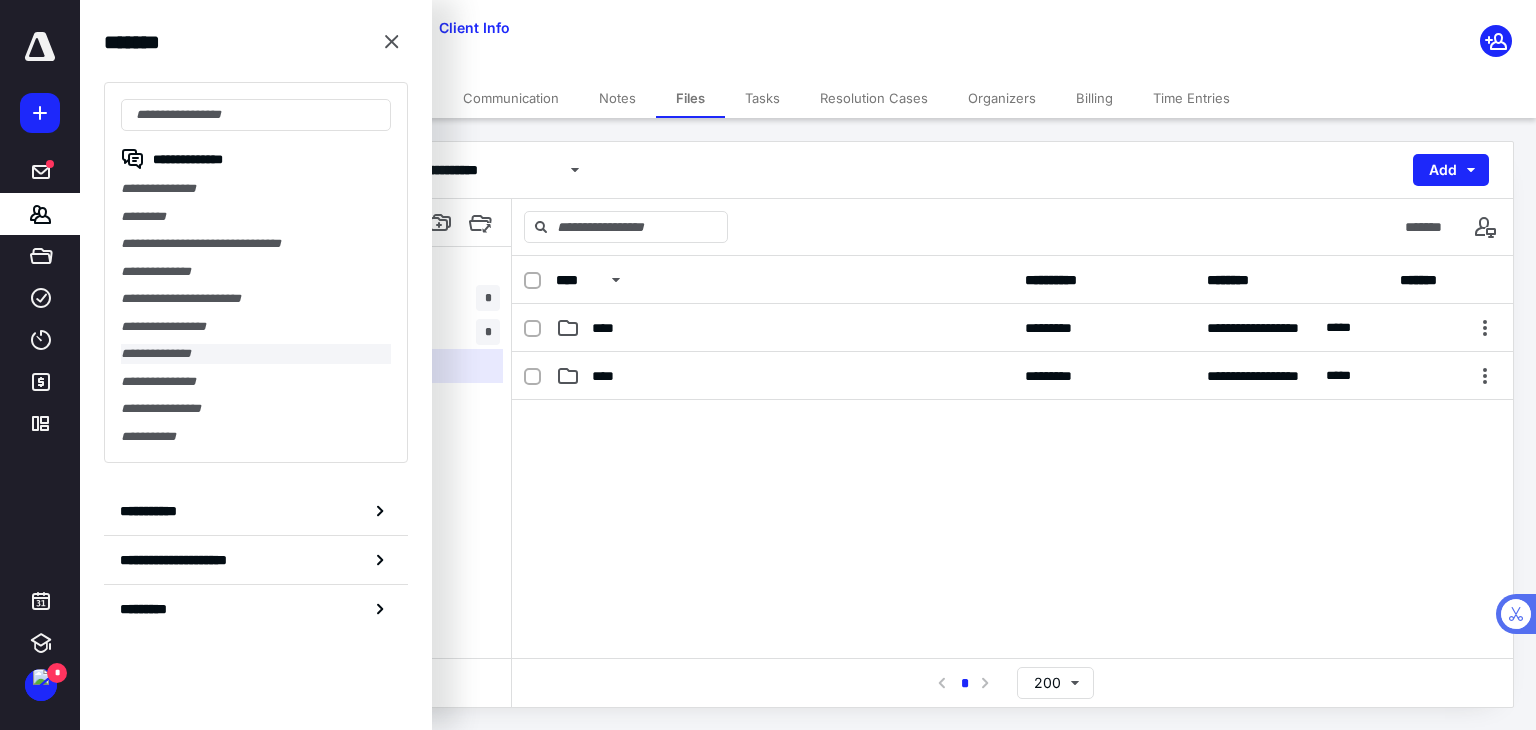 click on "**********" at bounding box center (256, 354) 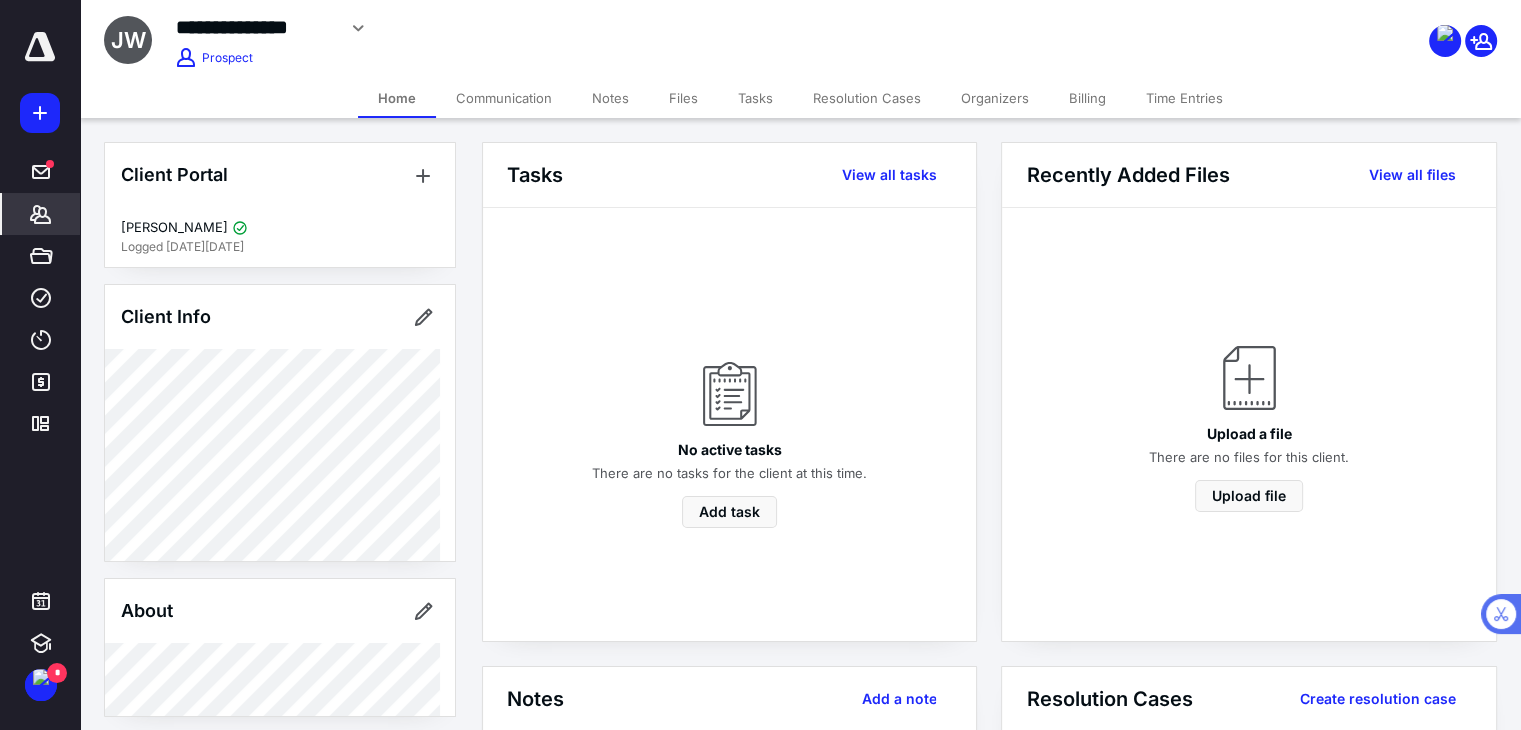 click on "Organizers" at bounding box center (995, 98) 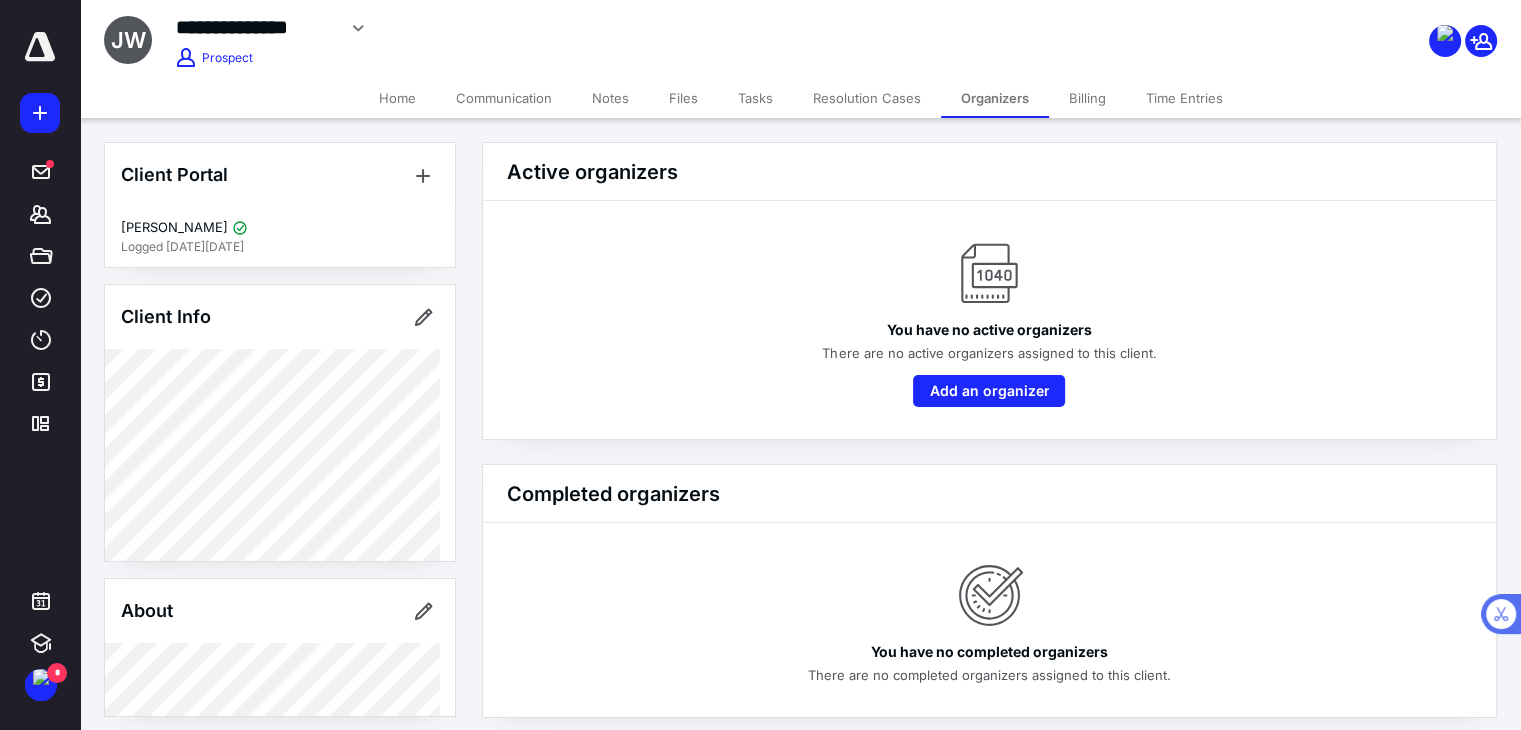 click on "Home" at bounding box center [397, 98] 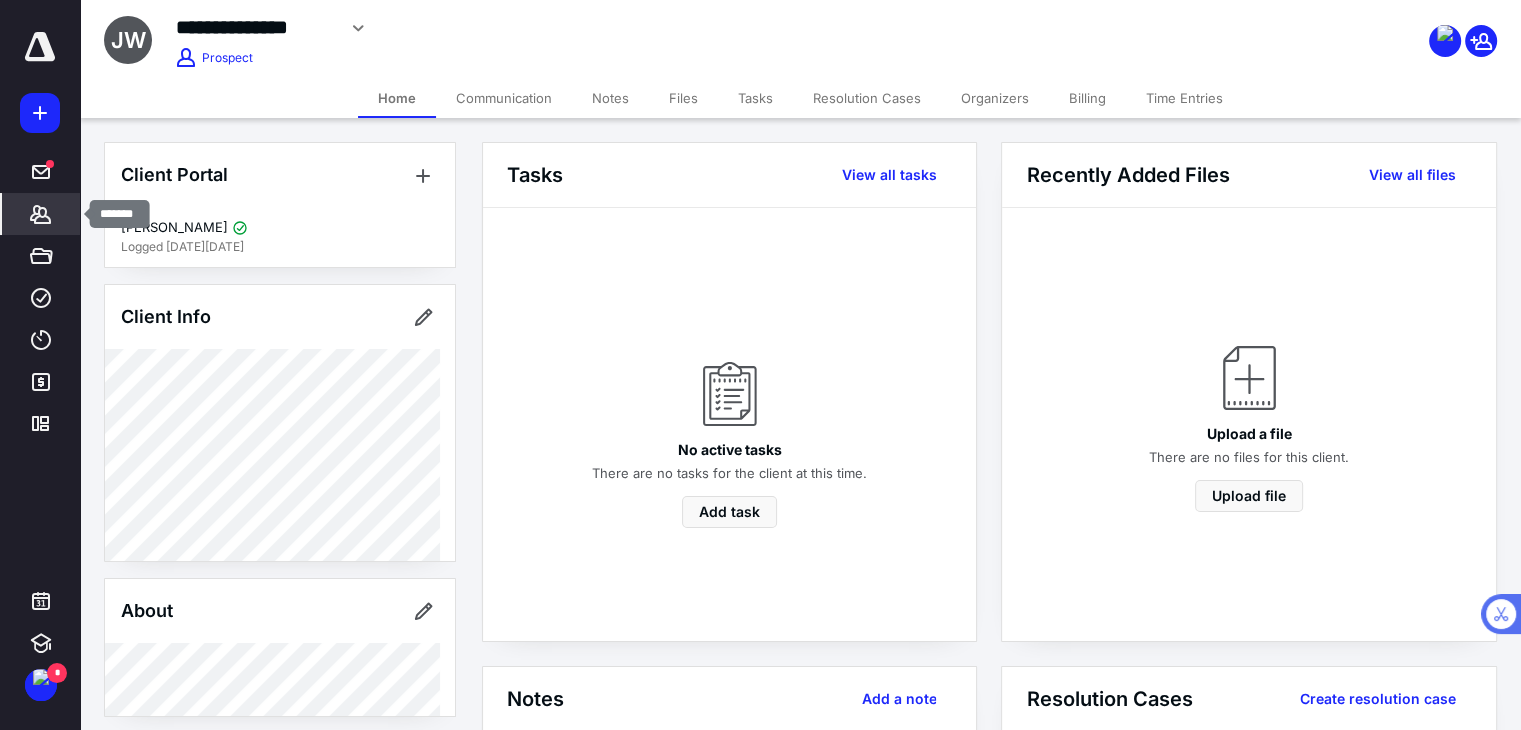 click 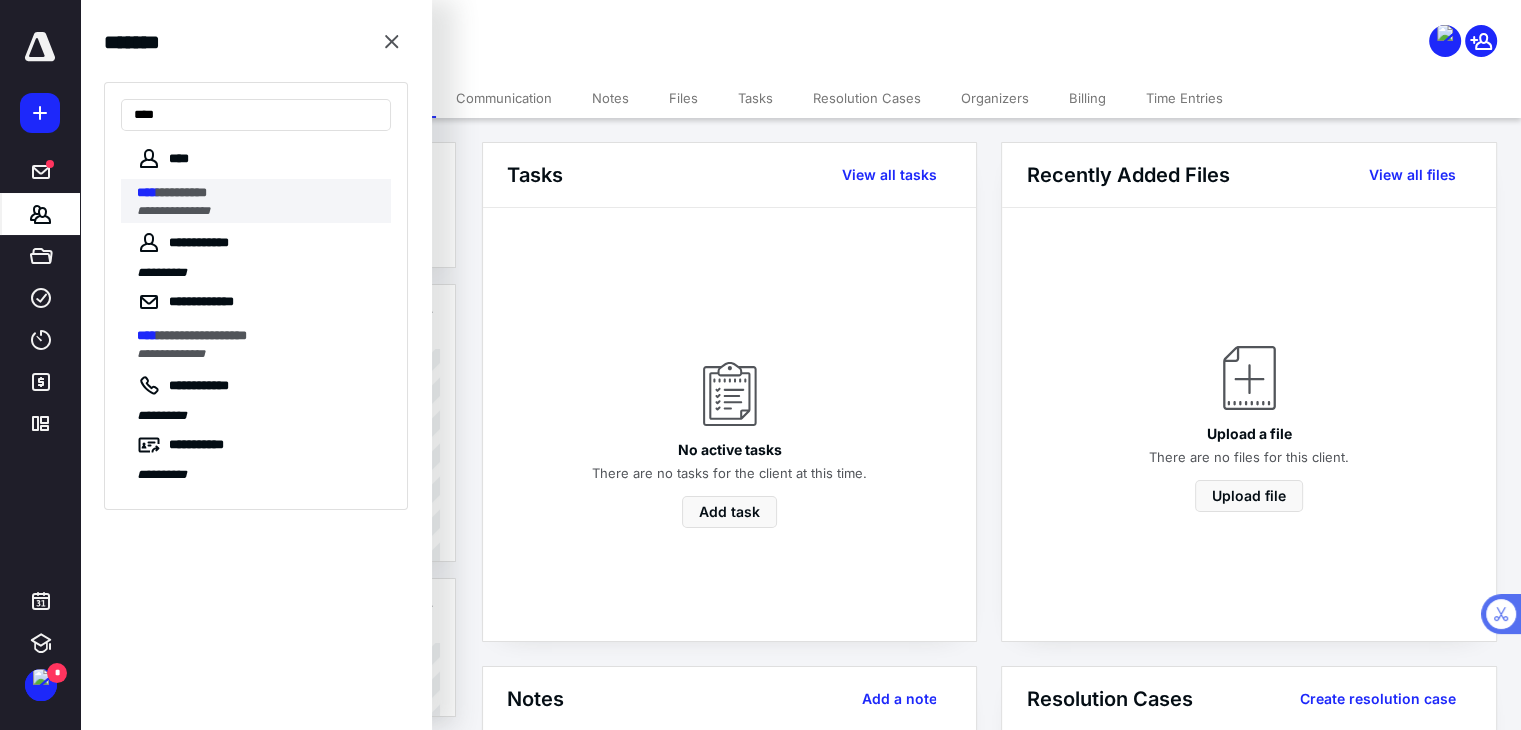type on "****" 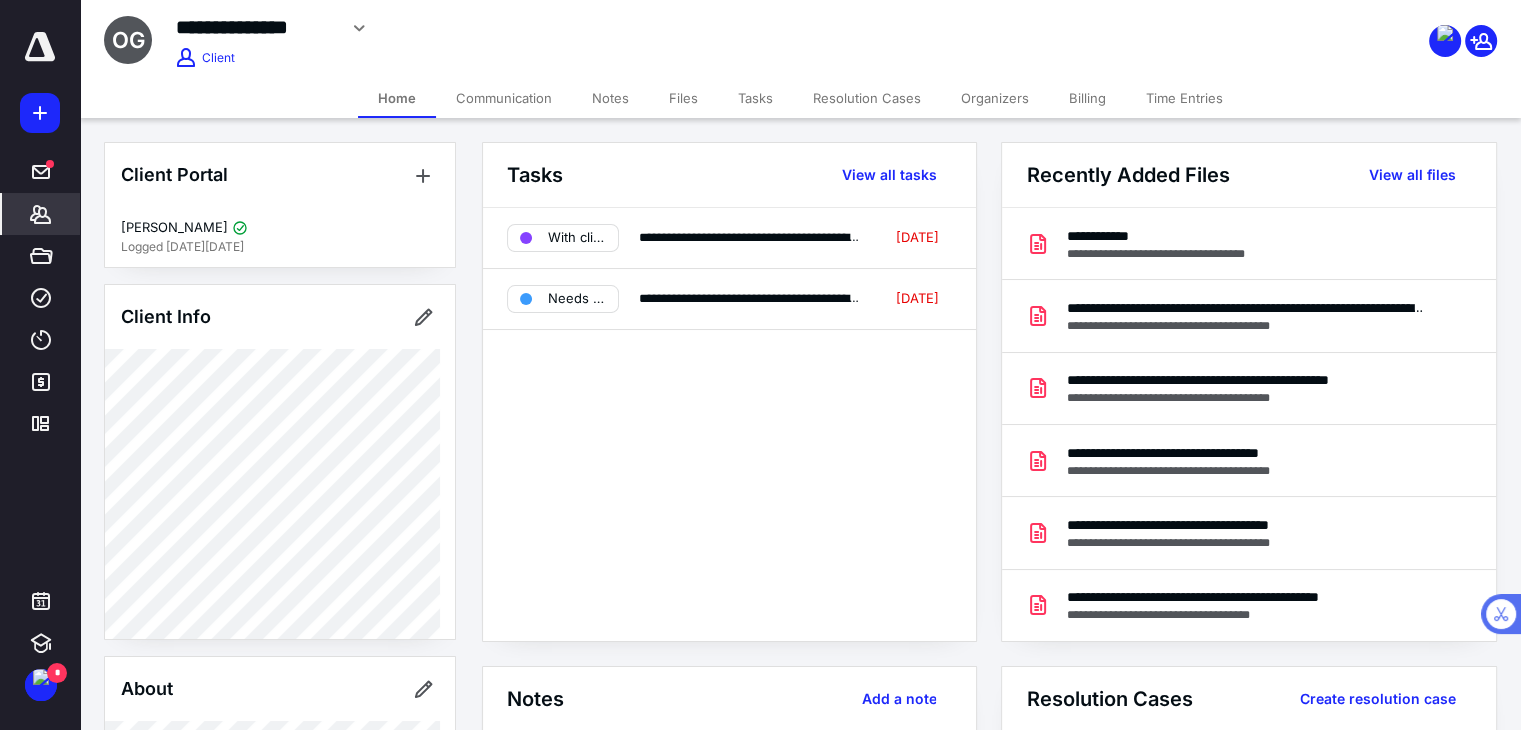 click on "Notes" at bounding box center (610, 98) 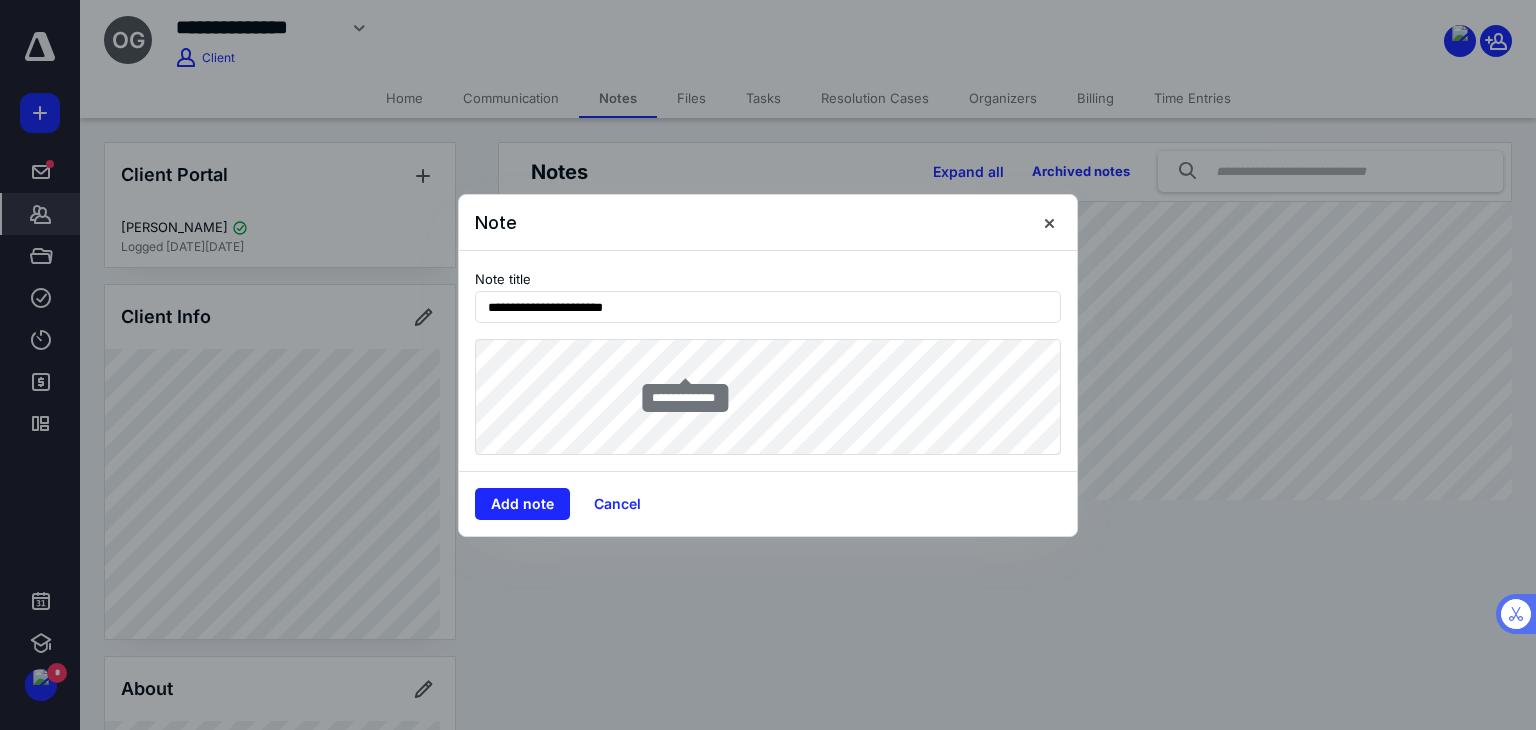 type on "**********" 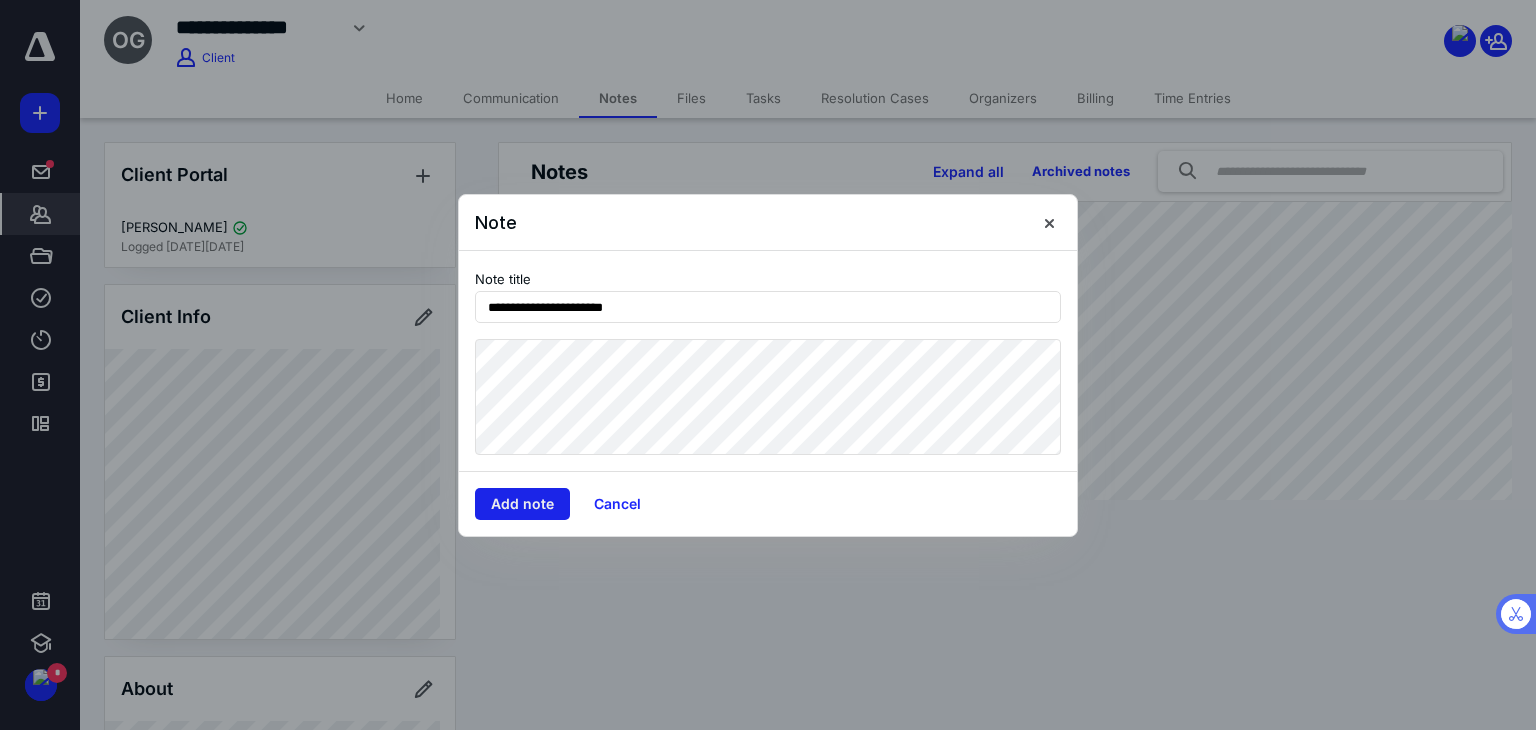 click on "Add note" at bounding box center (522, 504) 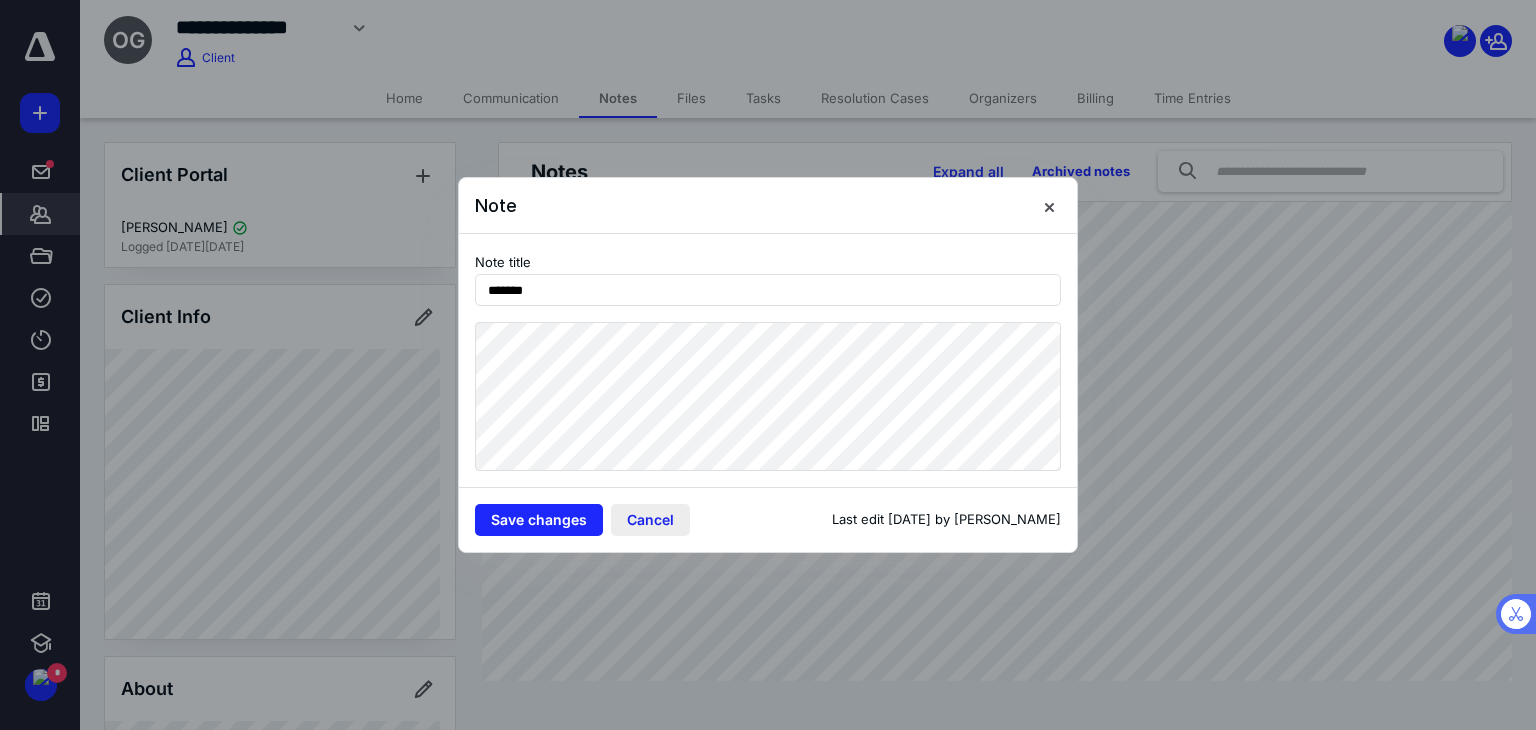 click on "Cancel" at bounding box center [650, 520] 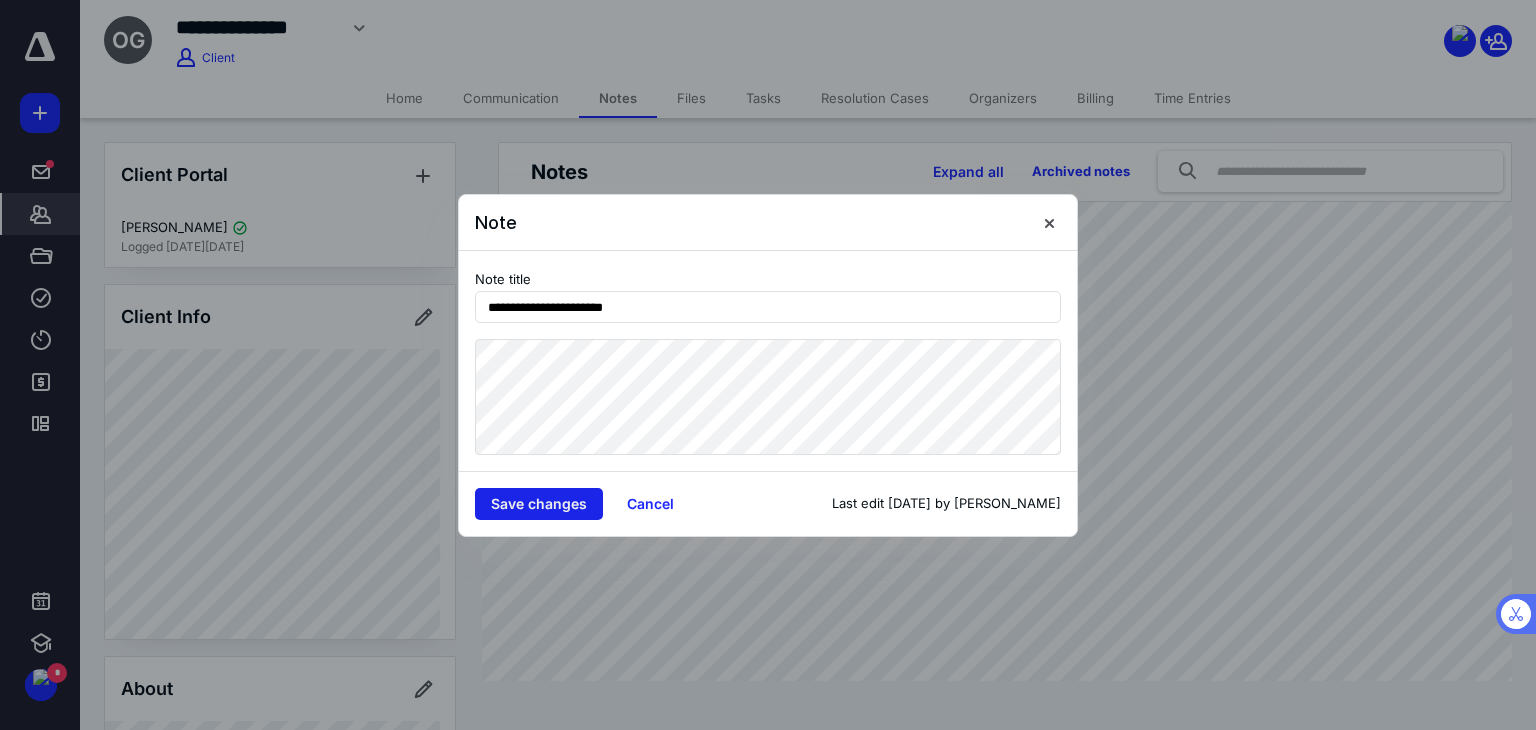 click on "Save changes" at bounding box center [539, 504] 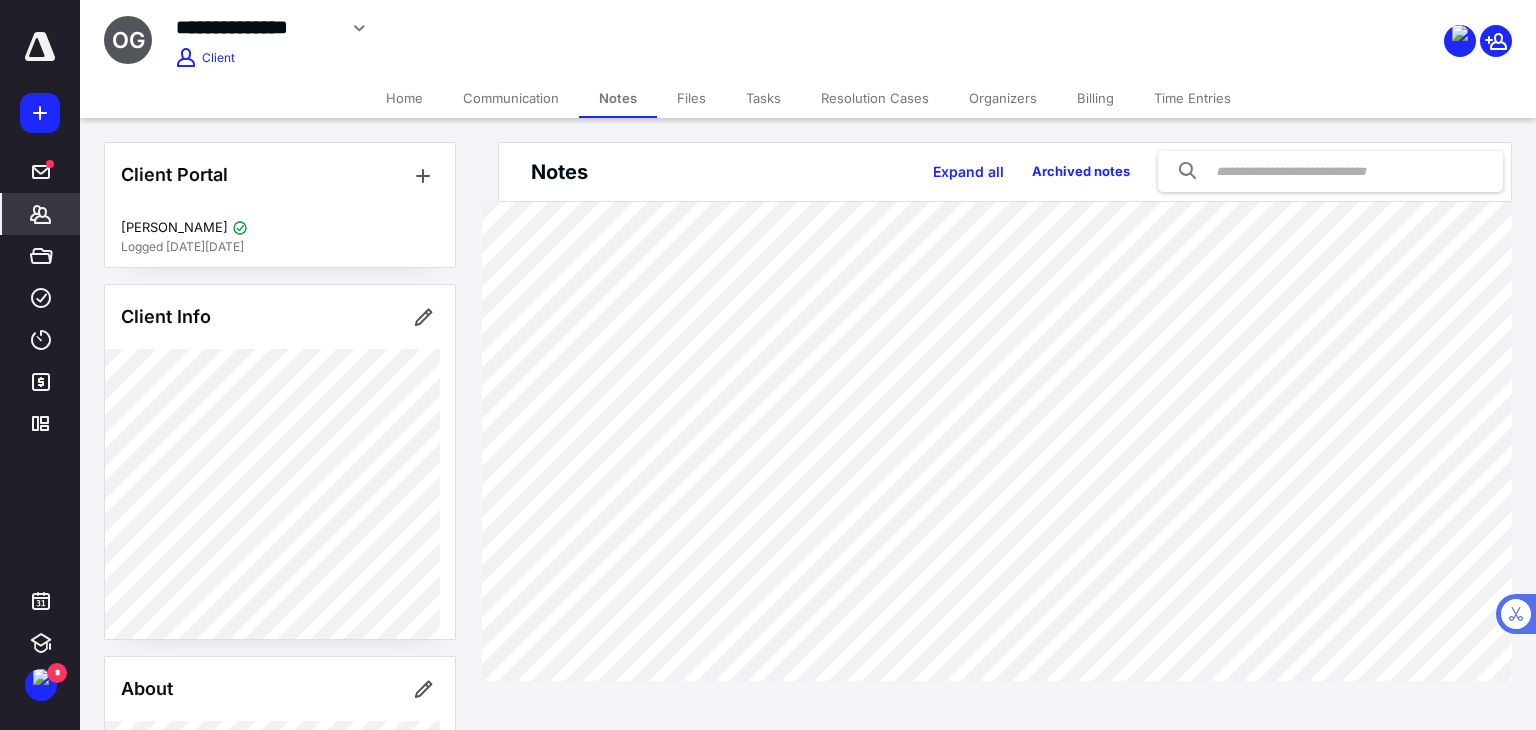 click on "Files" at bounding box center (691, 98) 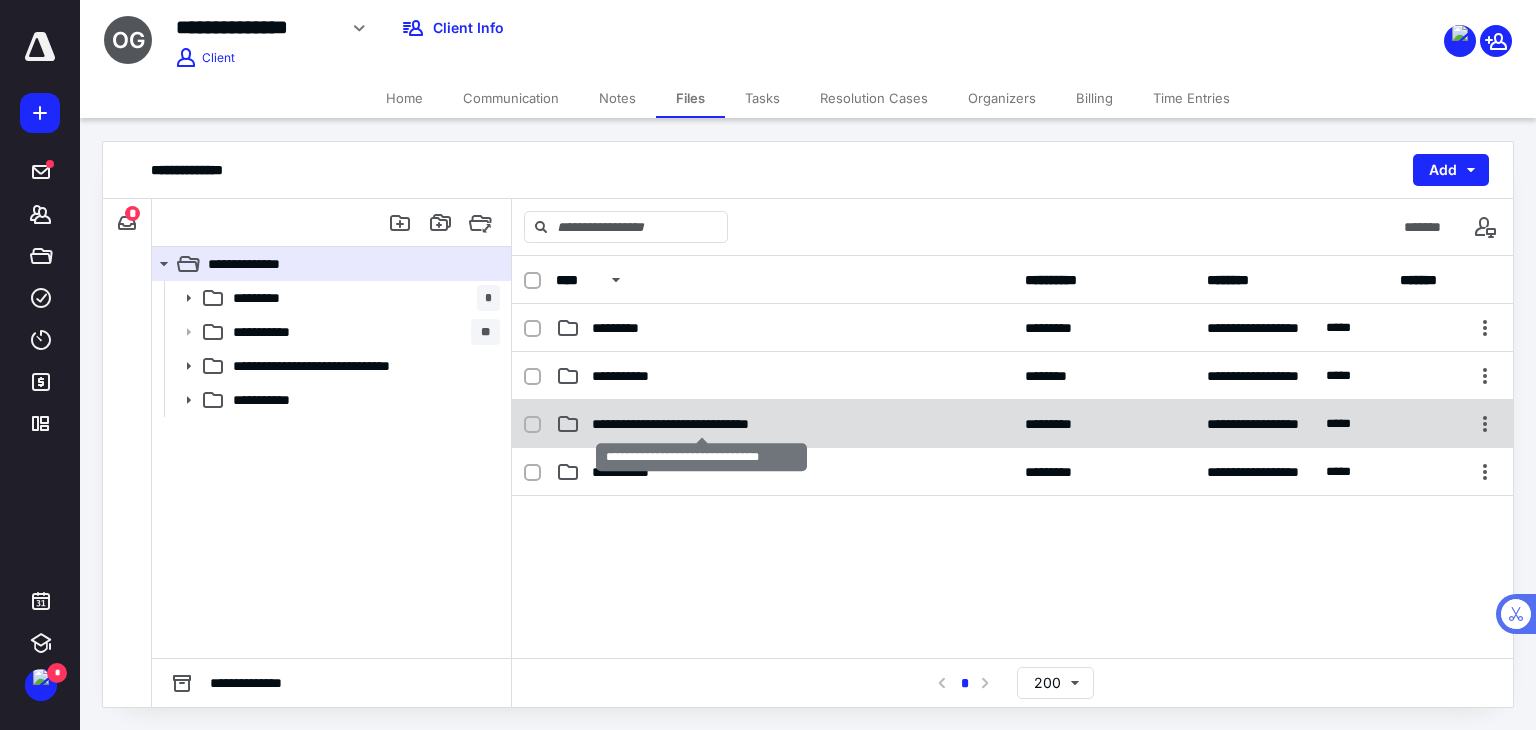 click on "**********" at bounding box center [702, 424] 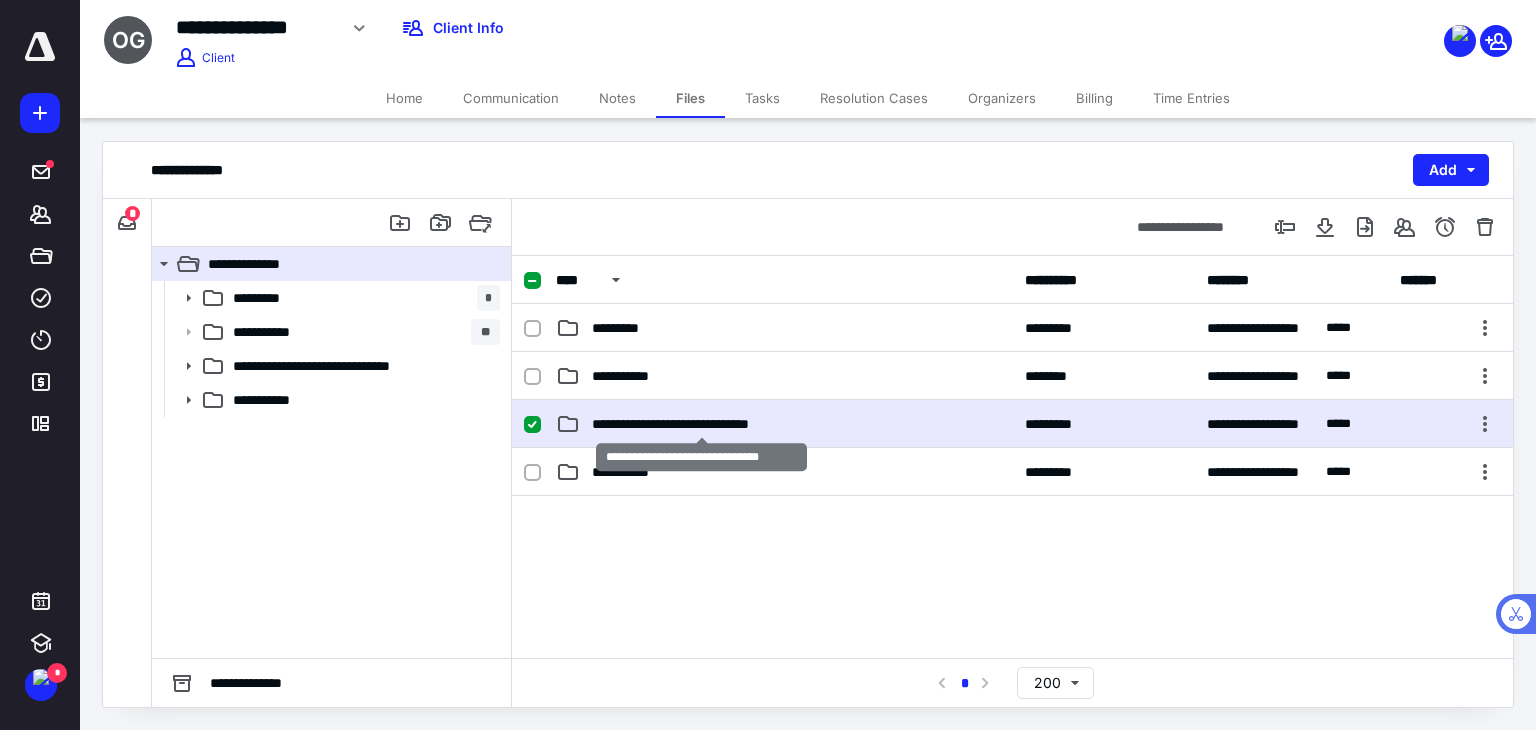 click on "**********" at bounding box center (702, 424) 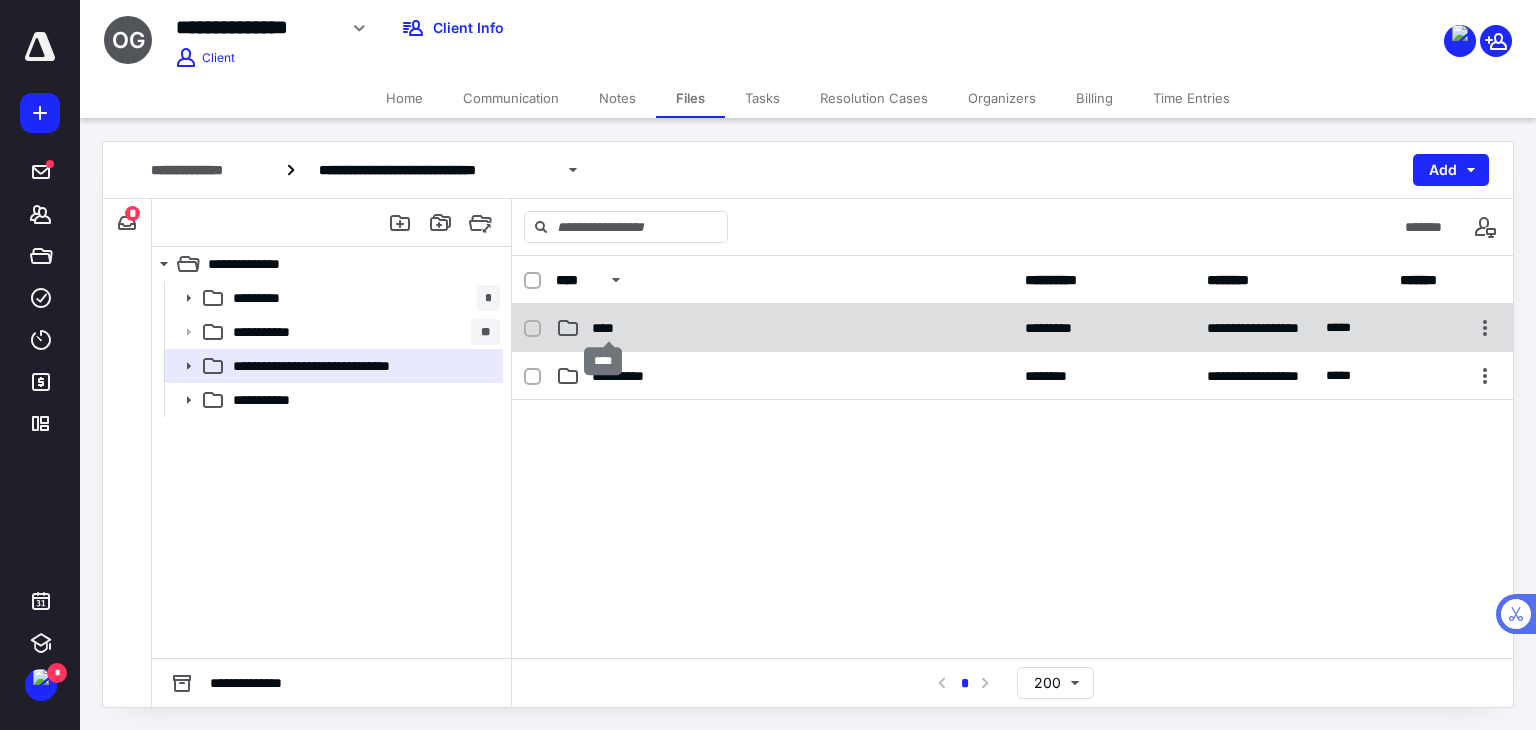 click on "****" at bounding box center (609, 328) 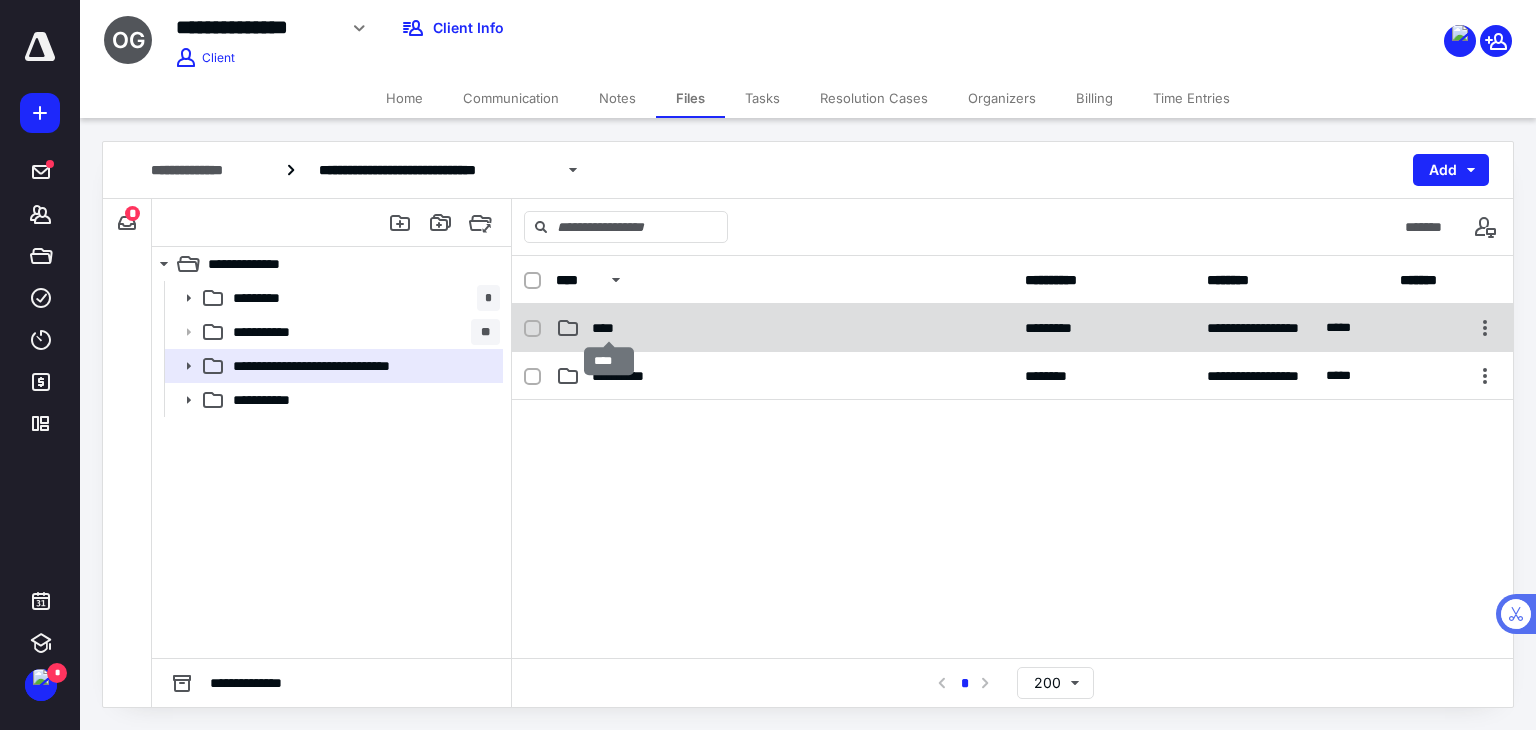 click on "****" at bounding box center [609, 328] 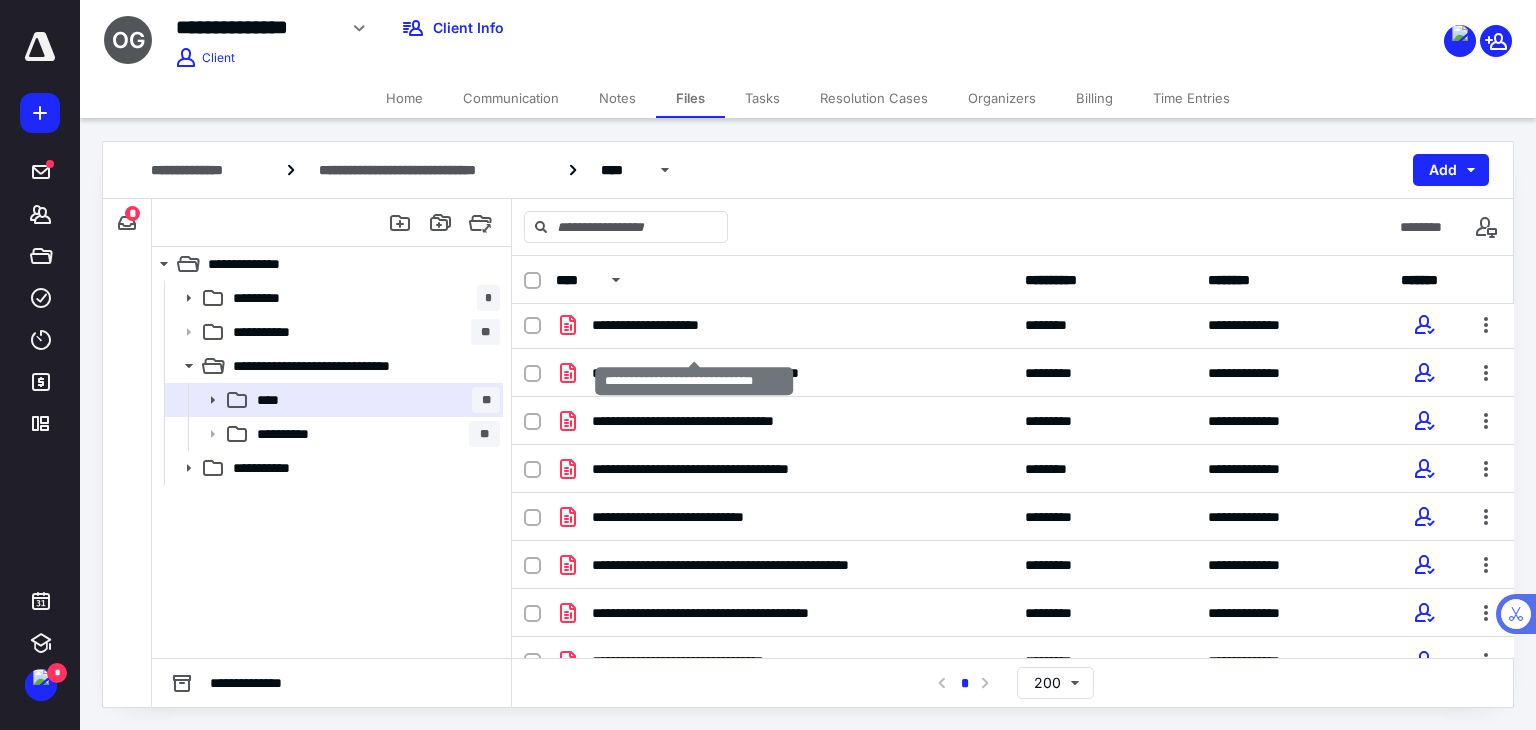scroll, scrollTop: 506, scrollLeft: 0, axis: vertical 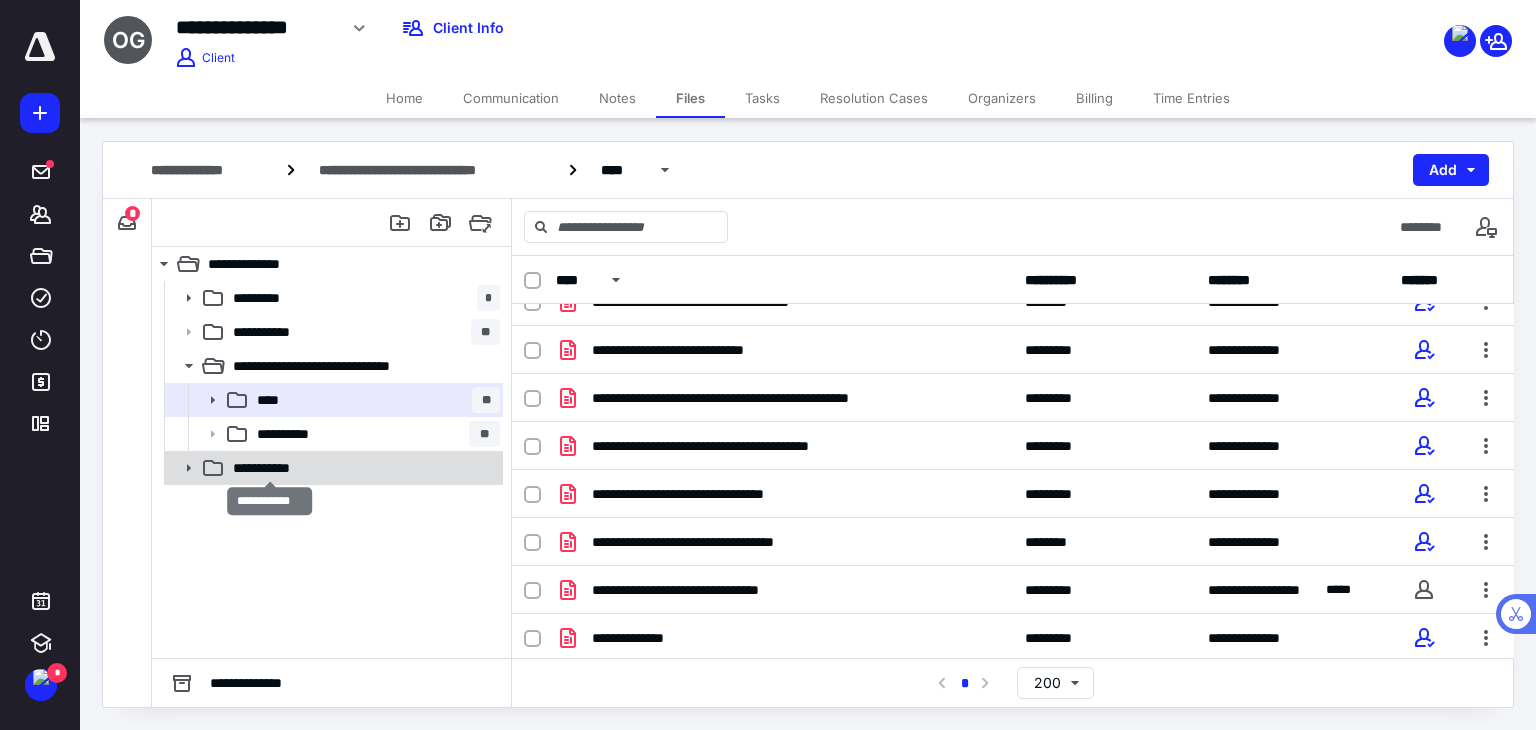 click on "**********" at bounding box center (270, 468) 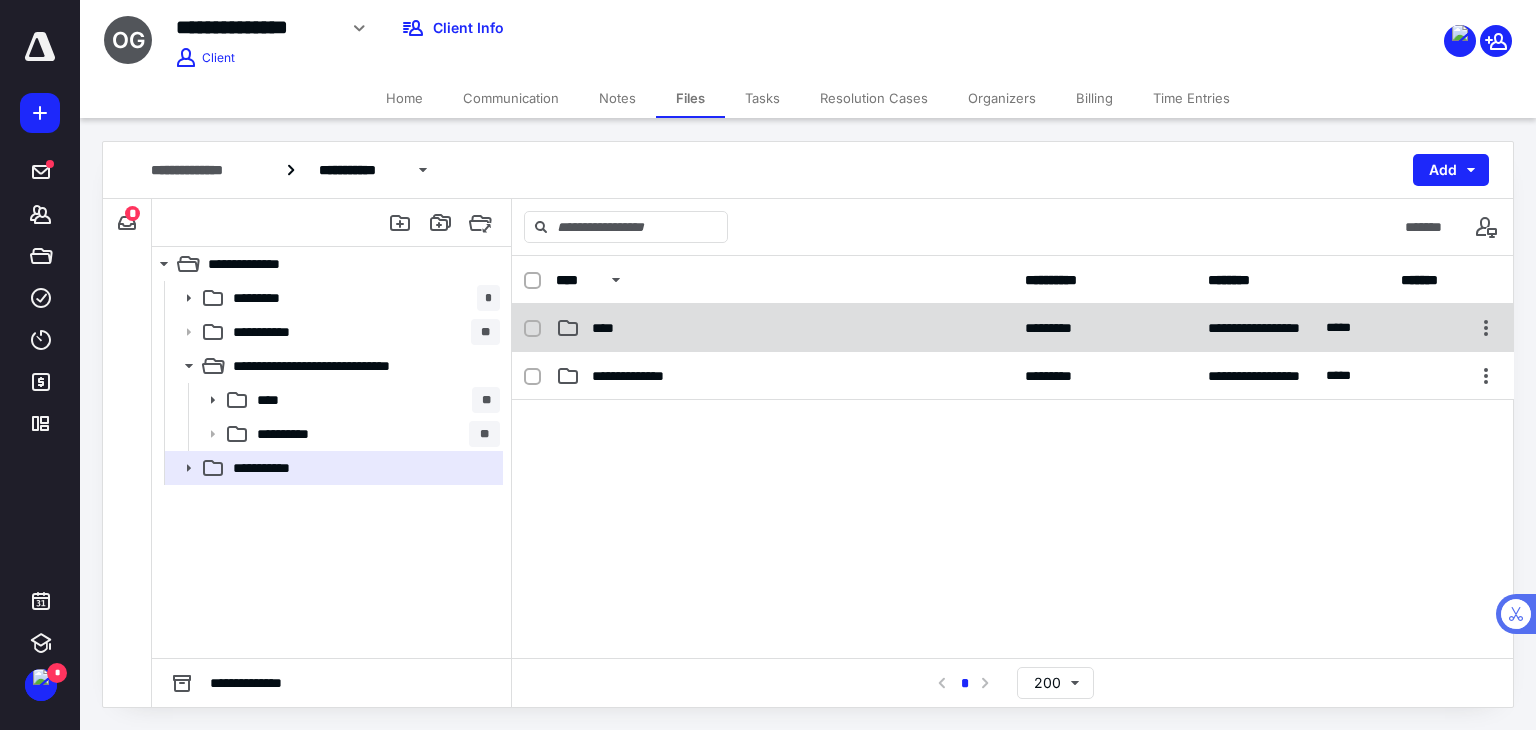 click on "**********" at bounding box center (1013, 328) 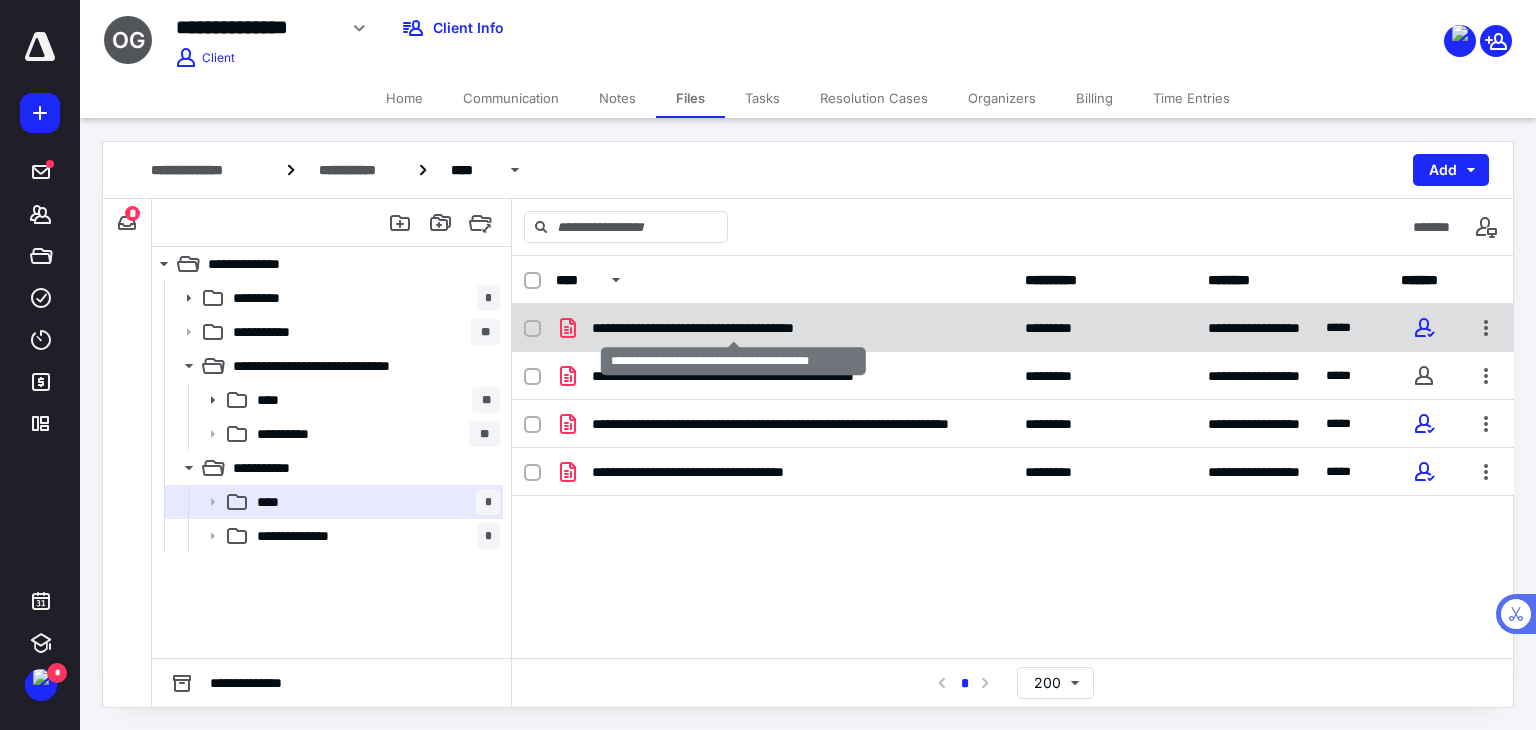 click on "**********" at bounding box center [733, 328] 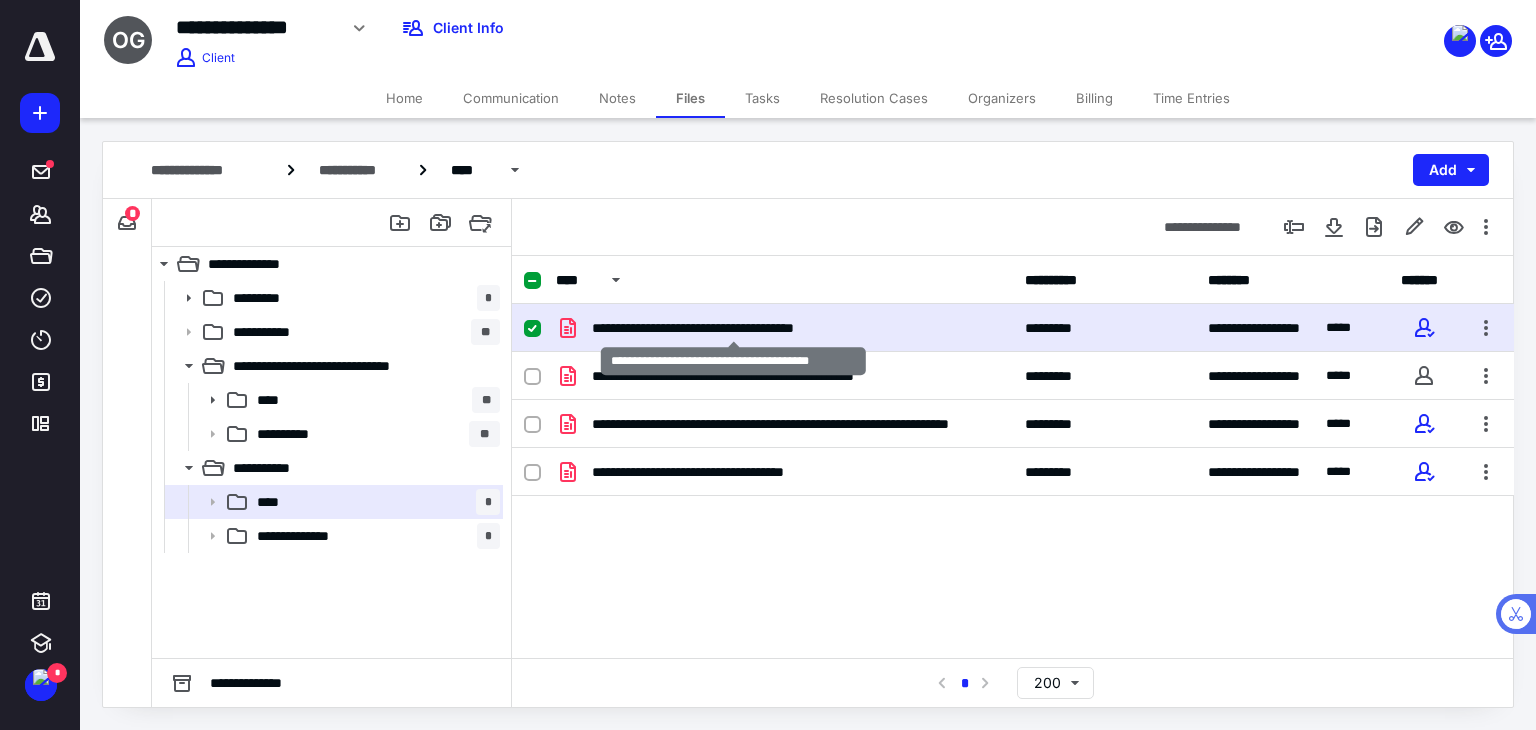 click on "**********" at bounding box center [733, 328] 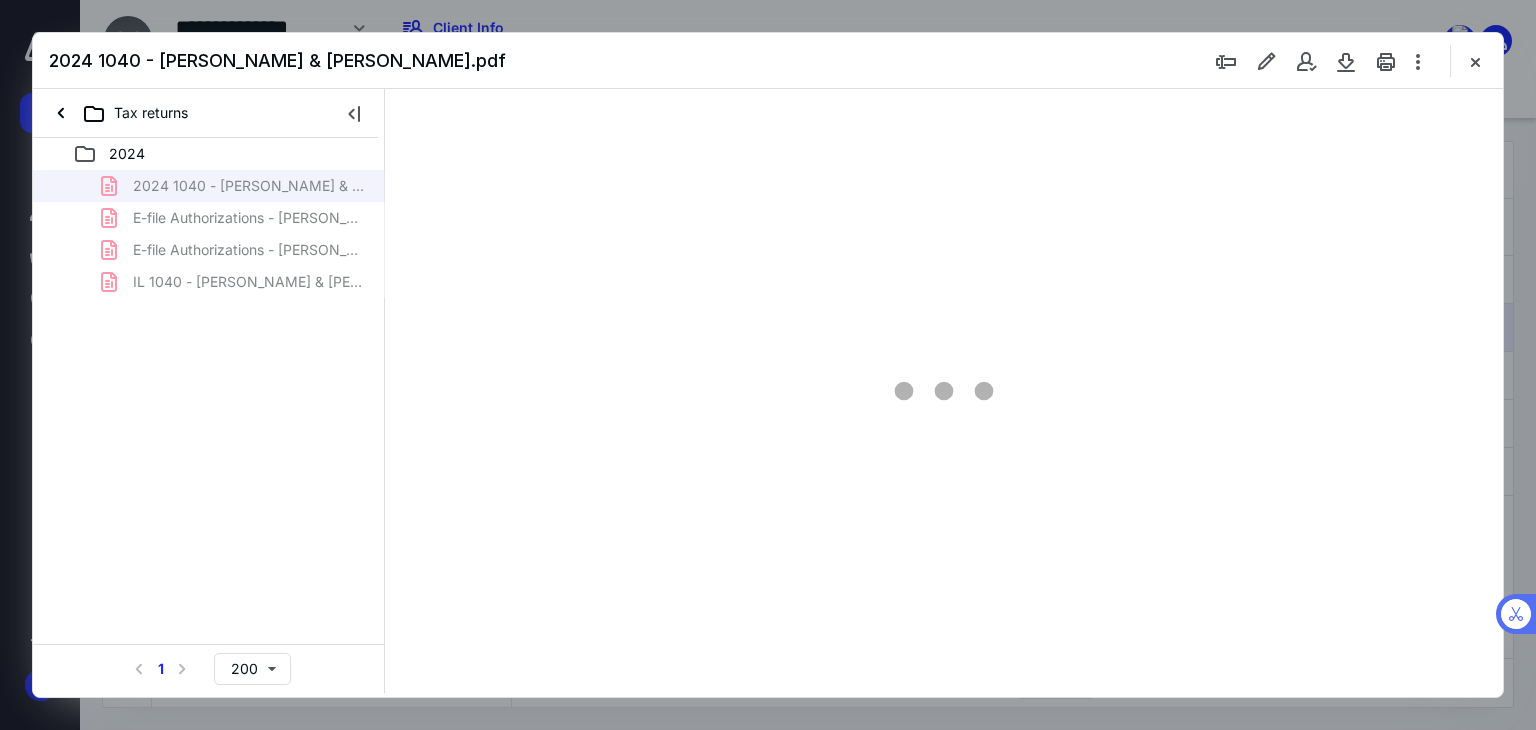 scroll, scrollTop: 0, scrollLeft: 0, axis: both 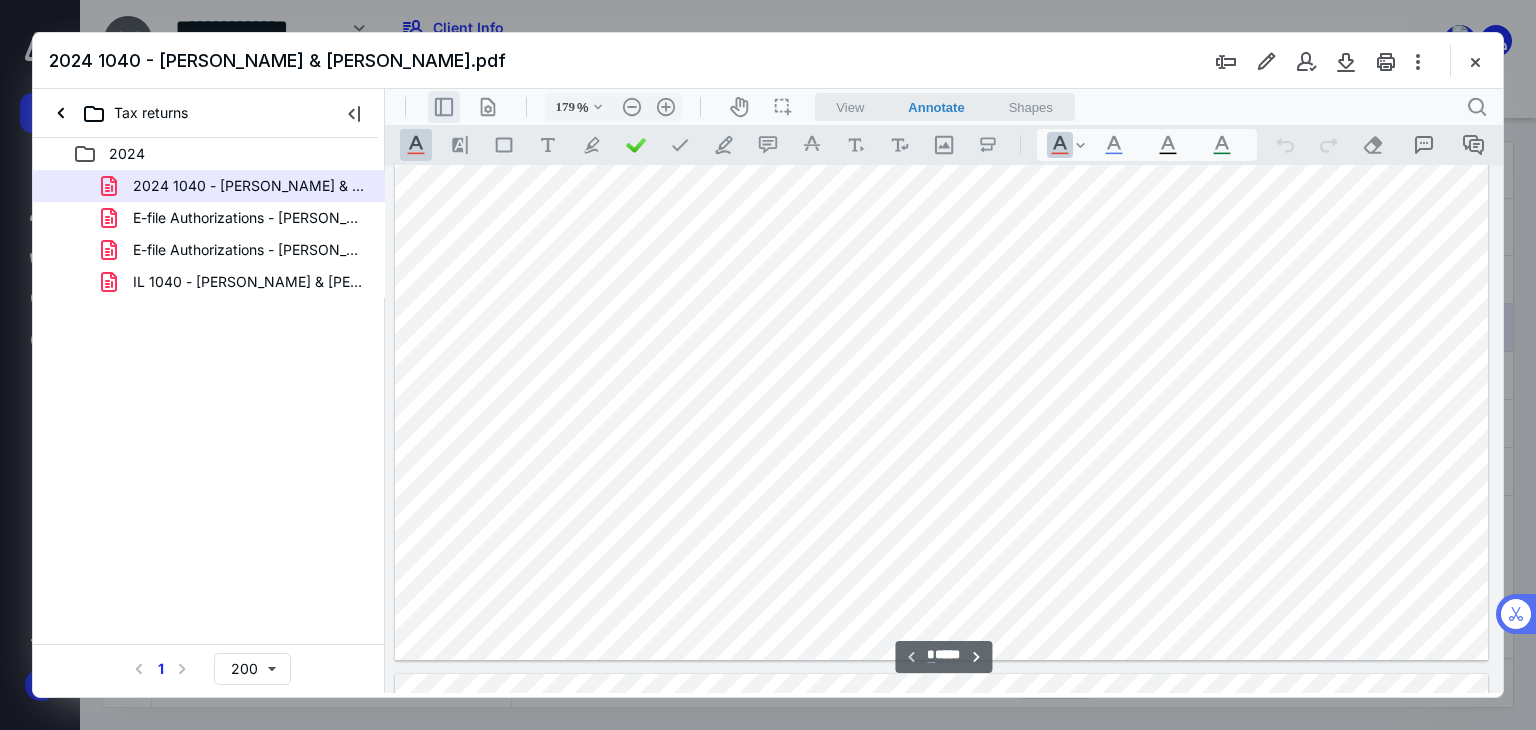click on ".cls-1{fill:#abb0c4;} icon - header - sidebar - line" at bounding box center (444, 107) 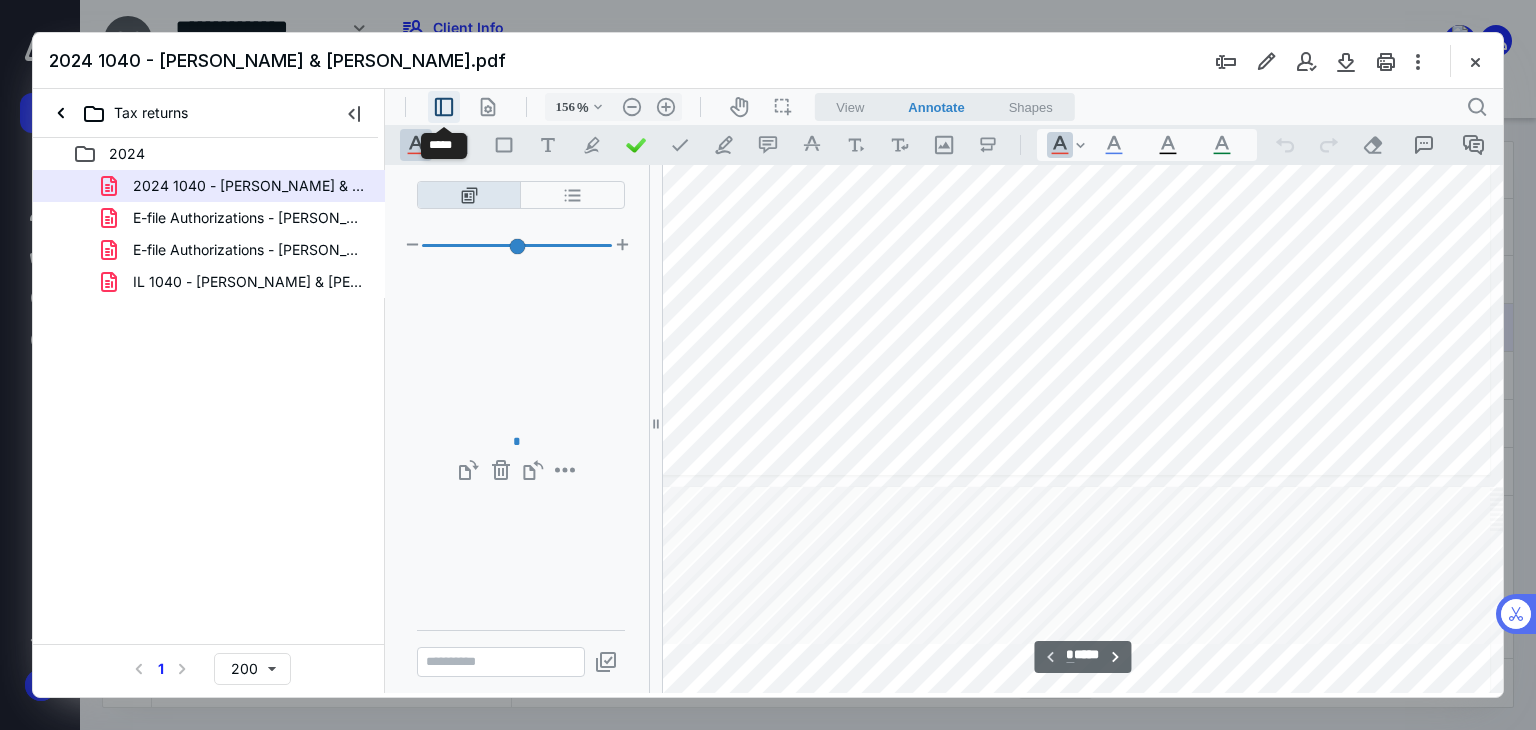 type on "134" 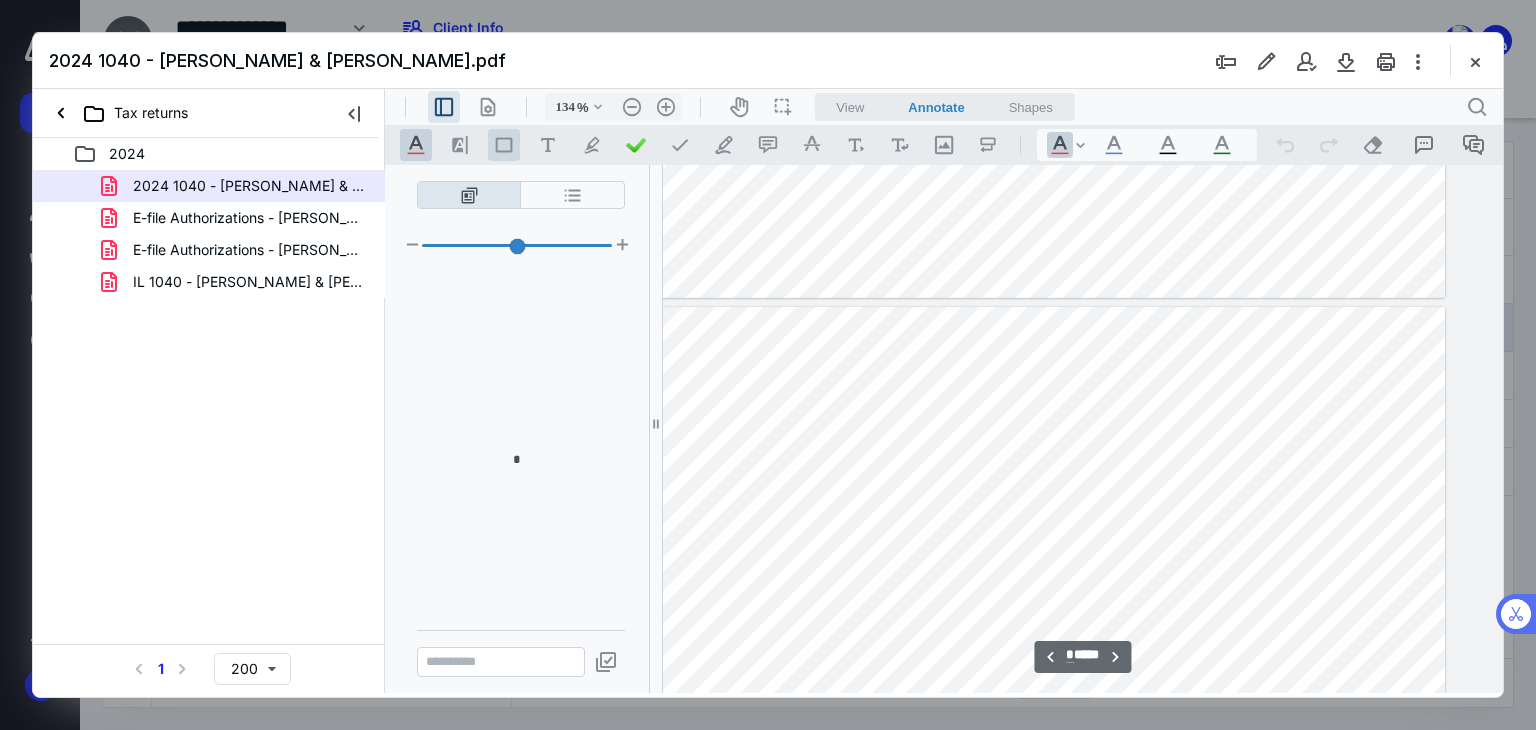 scroll, scrollTop: 925, scrollLeft: 114, axis: both 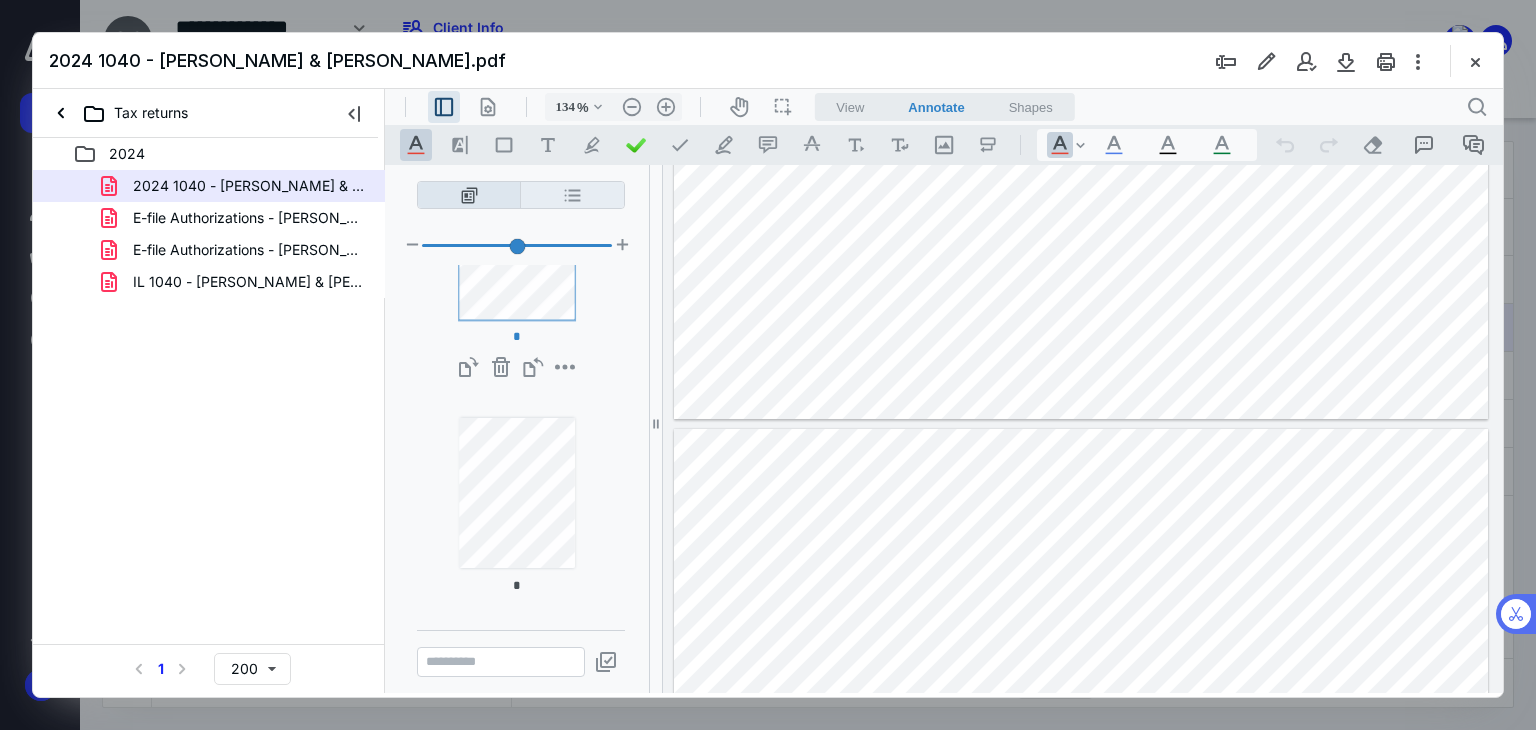 click on "**********" at bounding box center [572, 195] 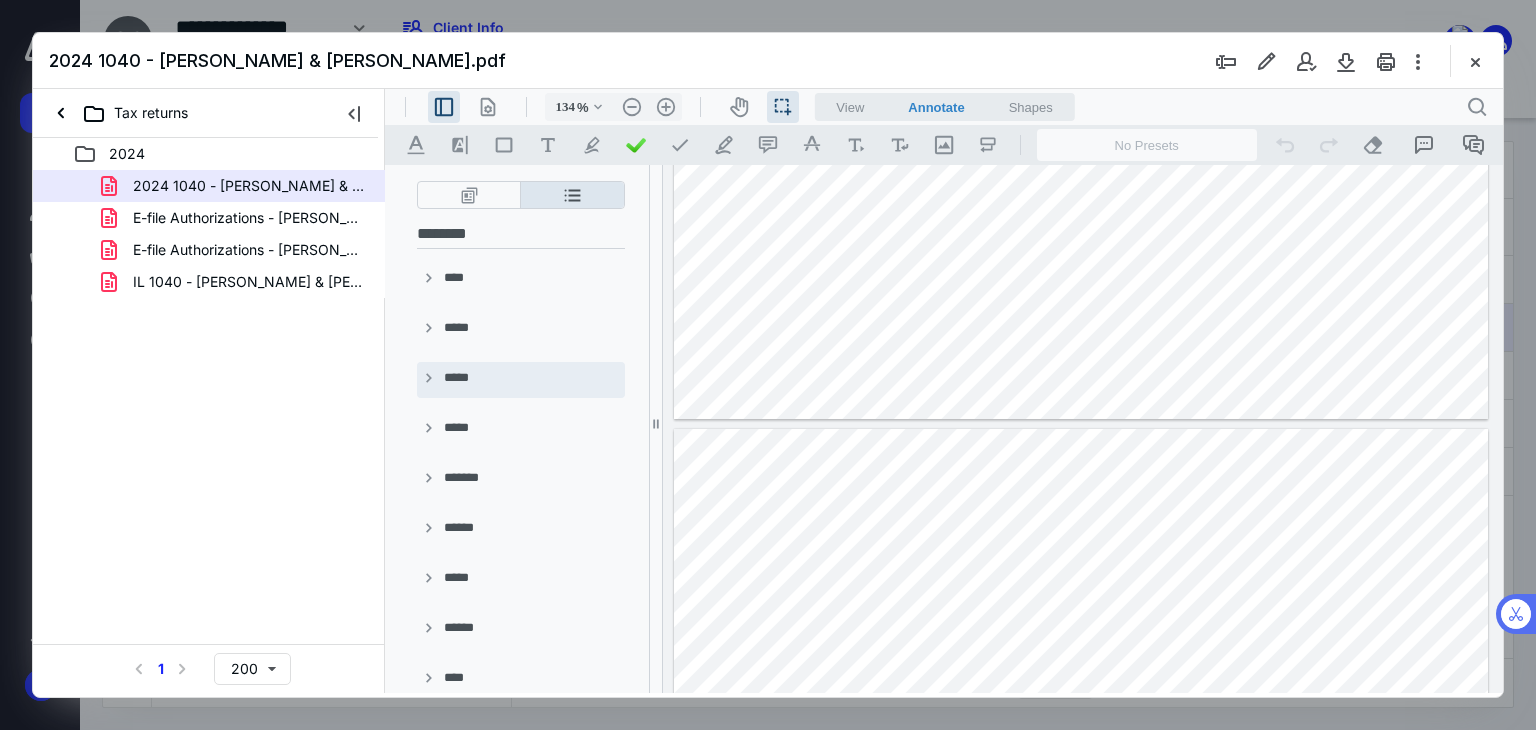 scroll, scrollTop: 140, scrollLeft: 0, axis: vertical 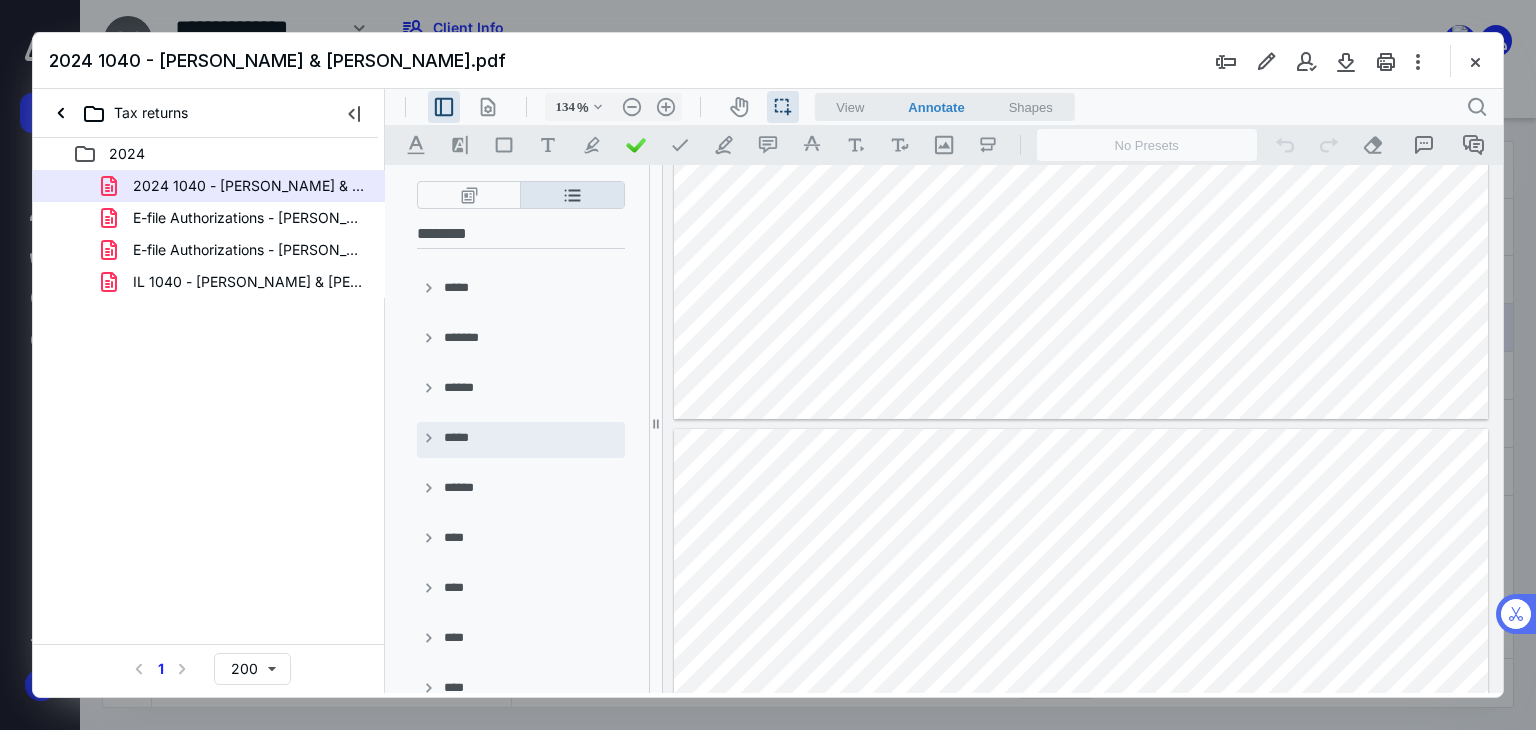 click on "*****" at bounding box center [529, 438] 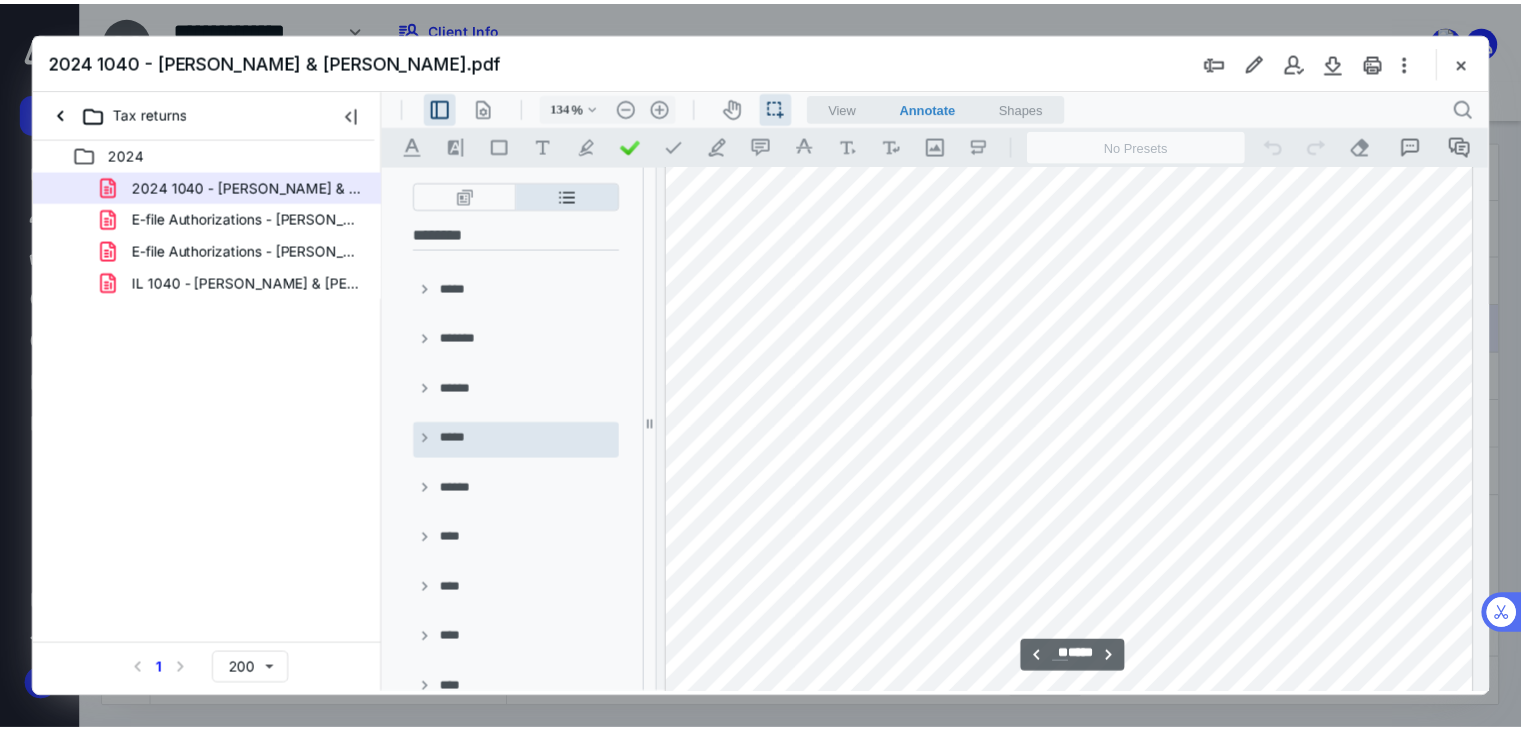 scroll, scrollTop: 13200, scrollLeft: 116, axis: both 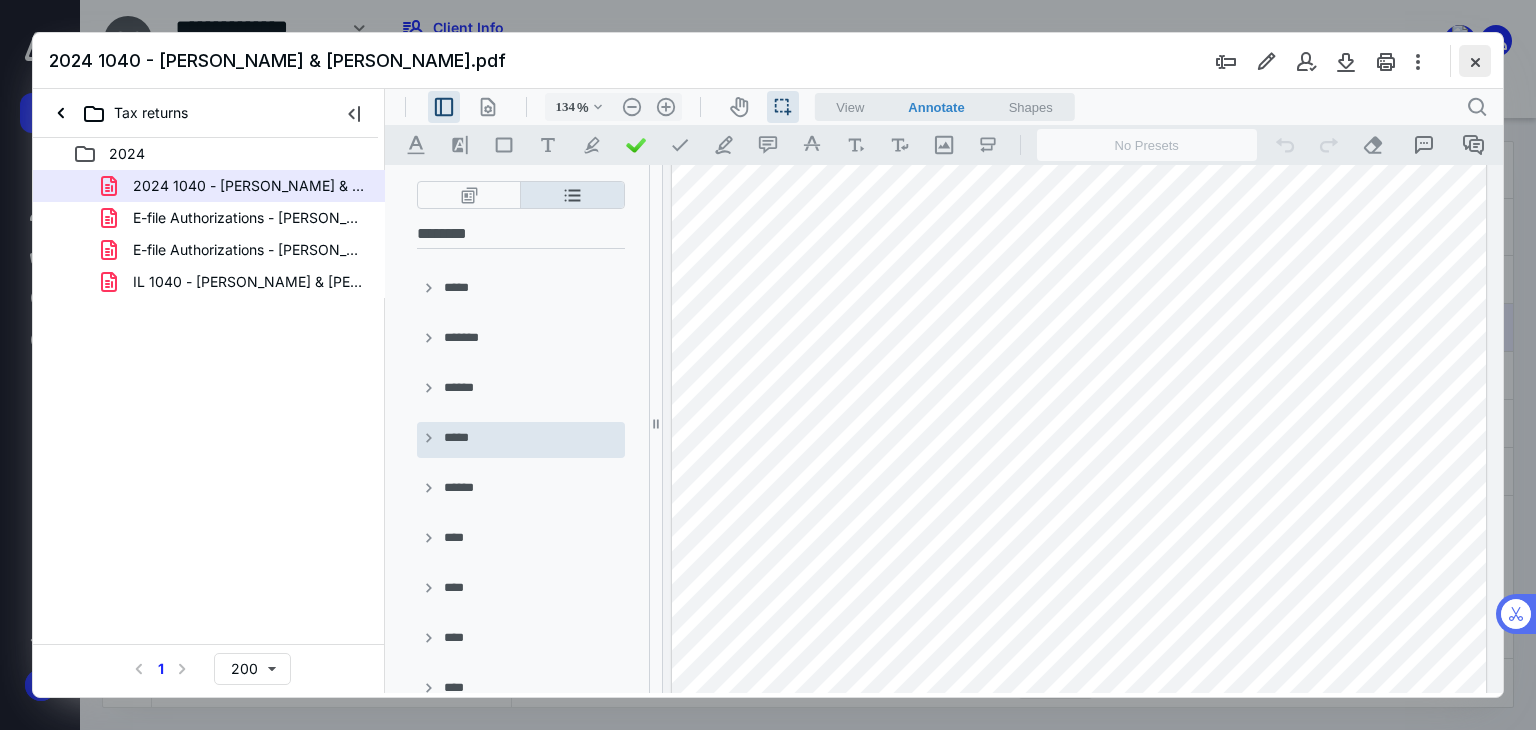 click at bounding box center (1475, 61) 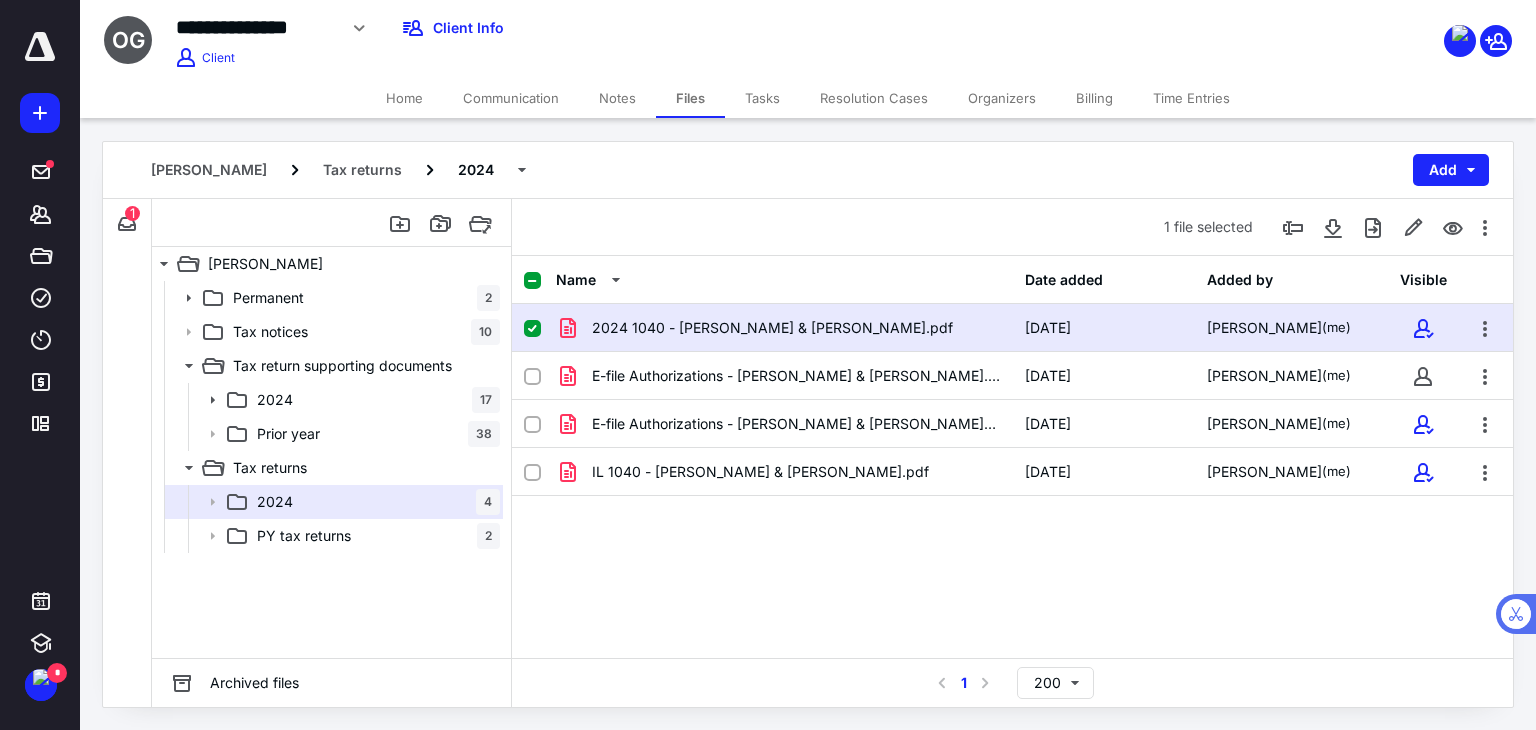 click on "Notes" at bounding box center [617, 98] 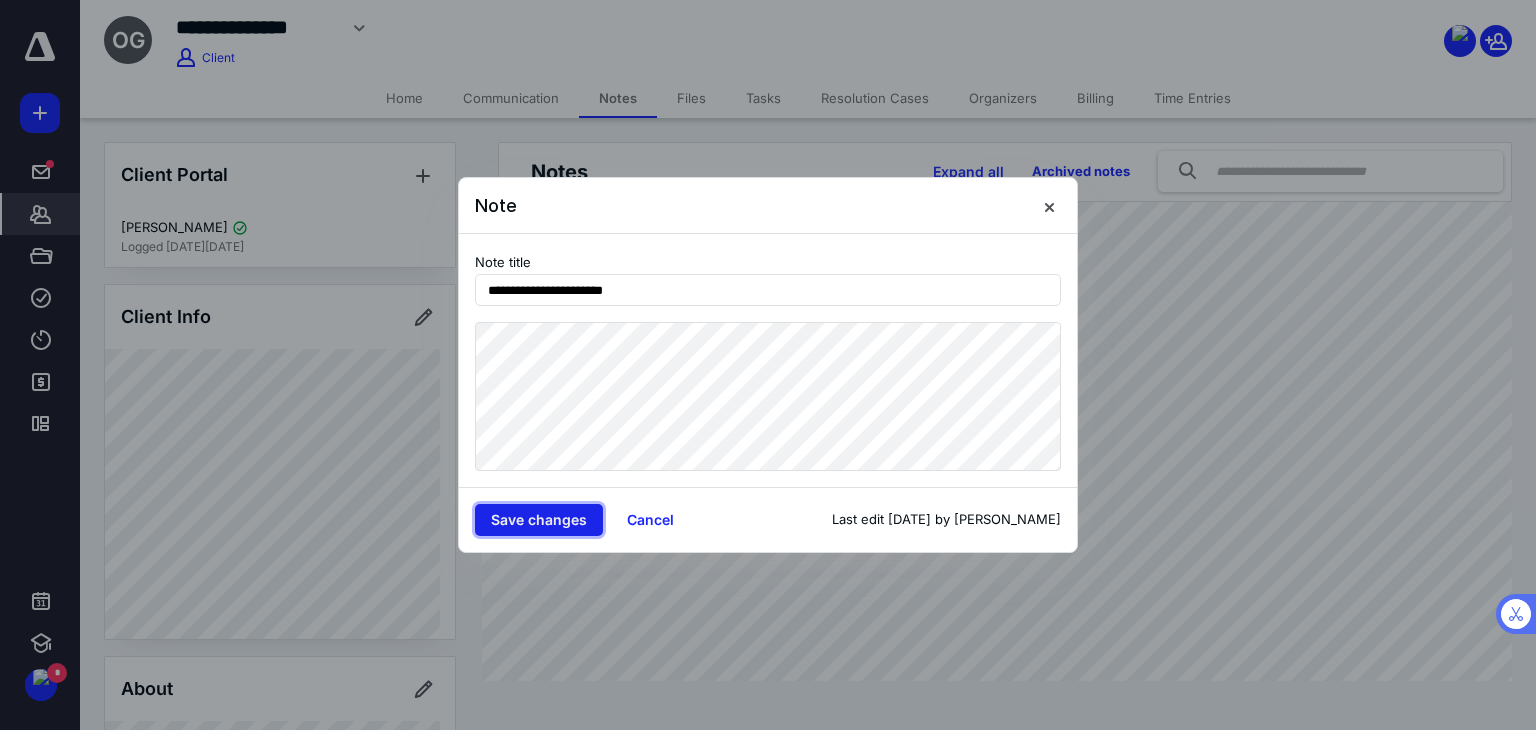 click on "Save changes" at bounding box center [539, 520] 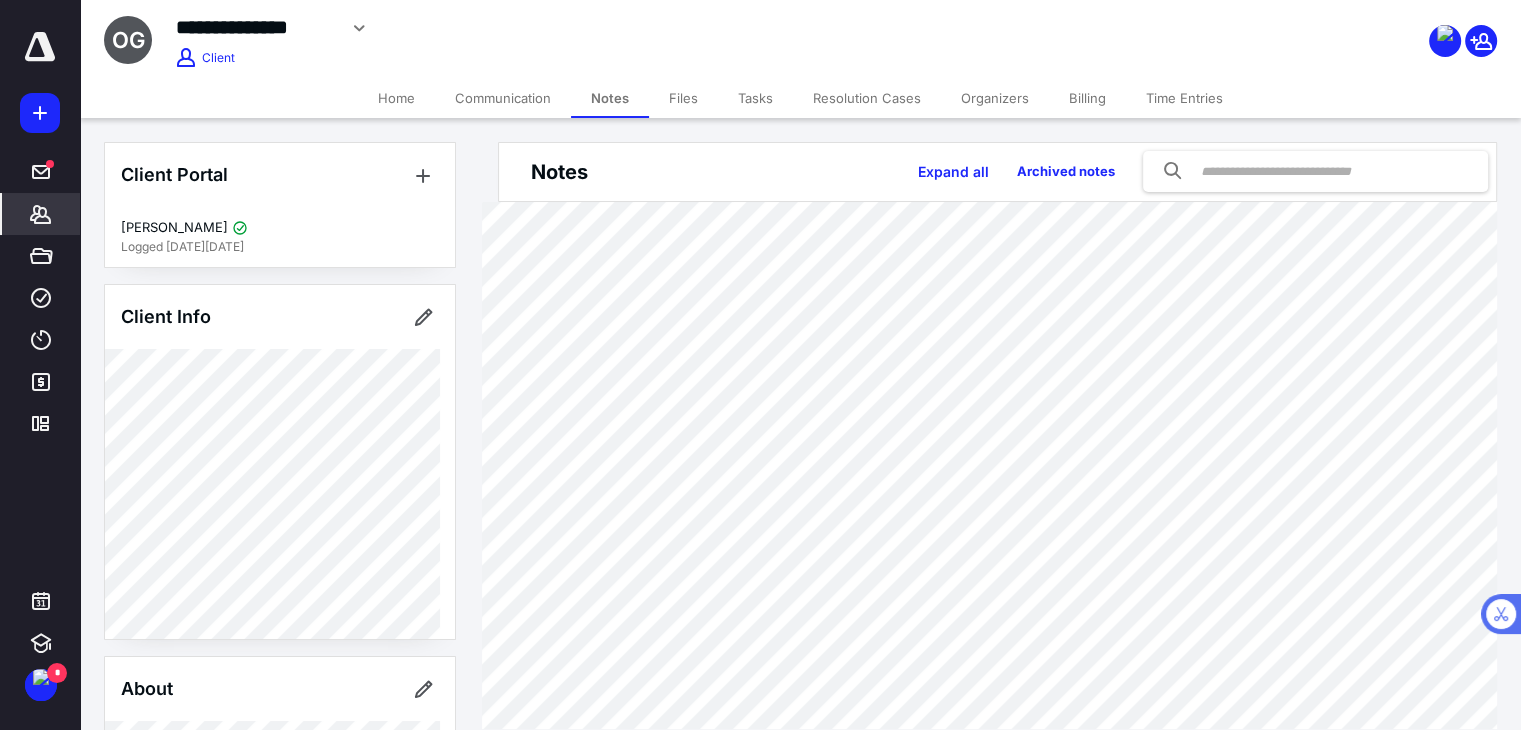 scroll, scrollTop: 40, scrollLeft: 0, axis: vertical 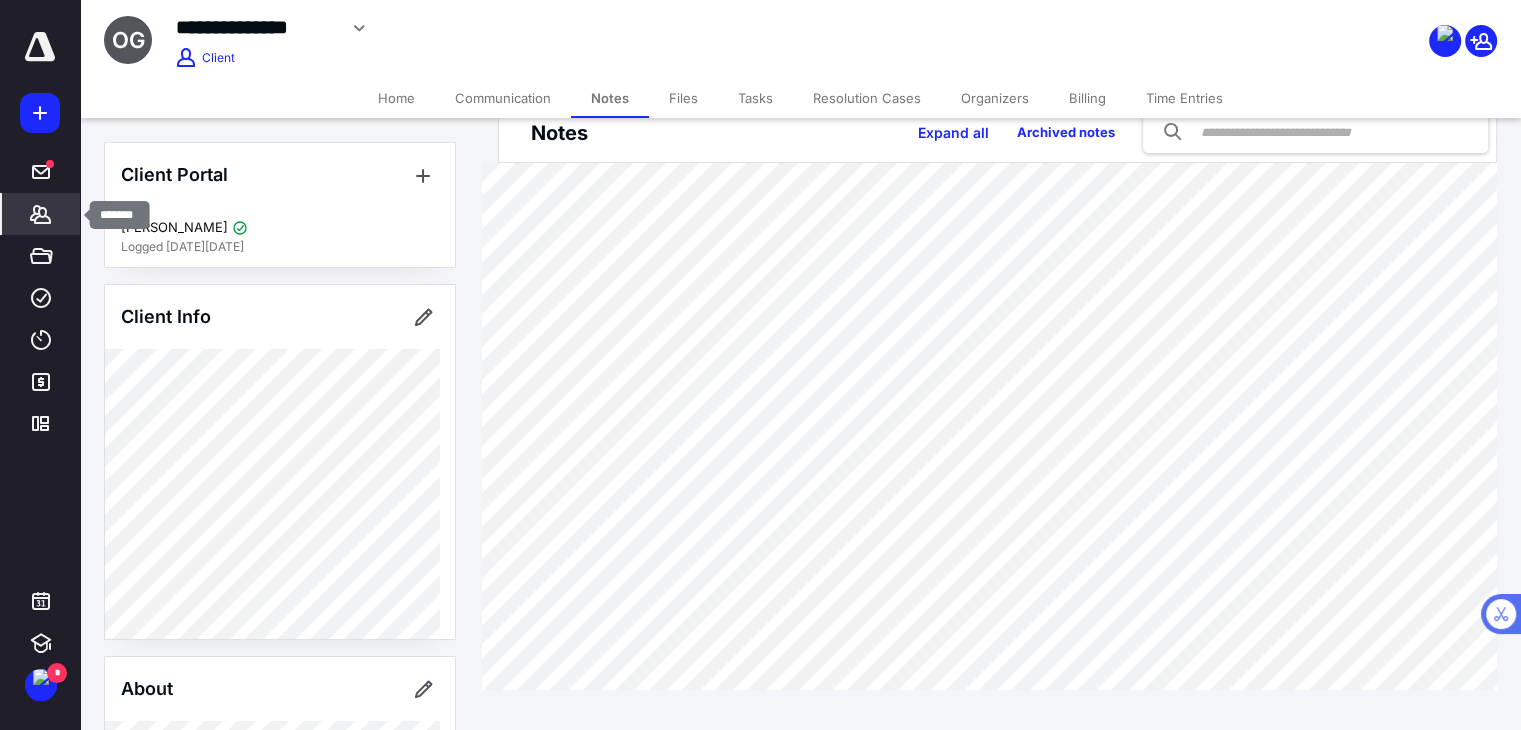 click 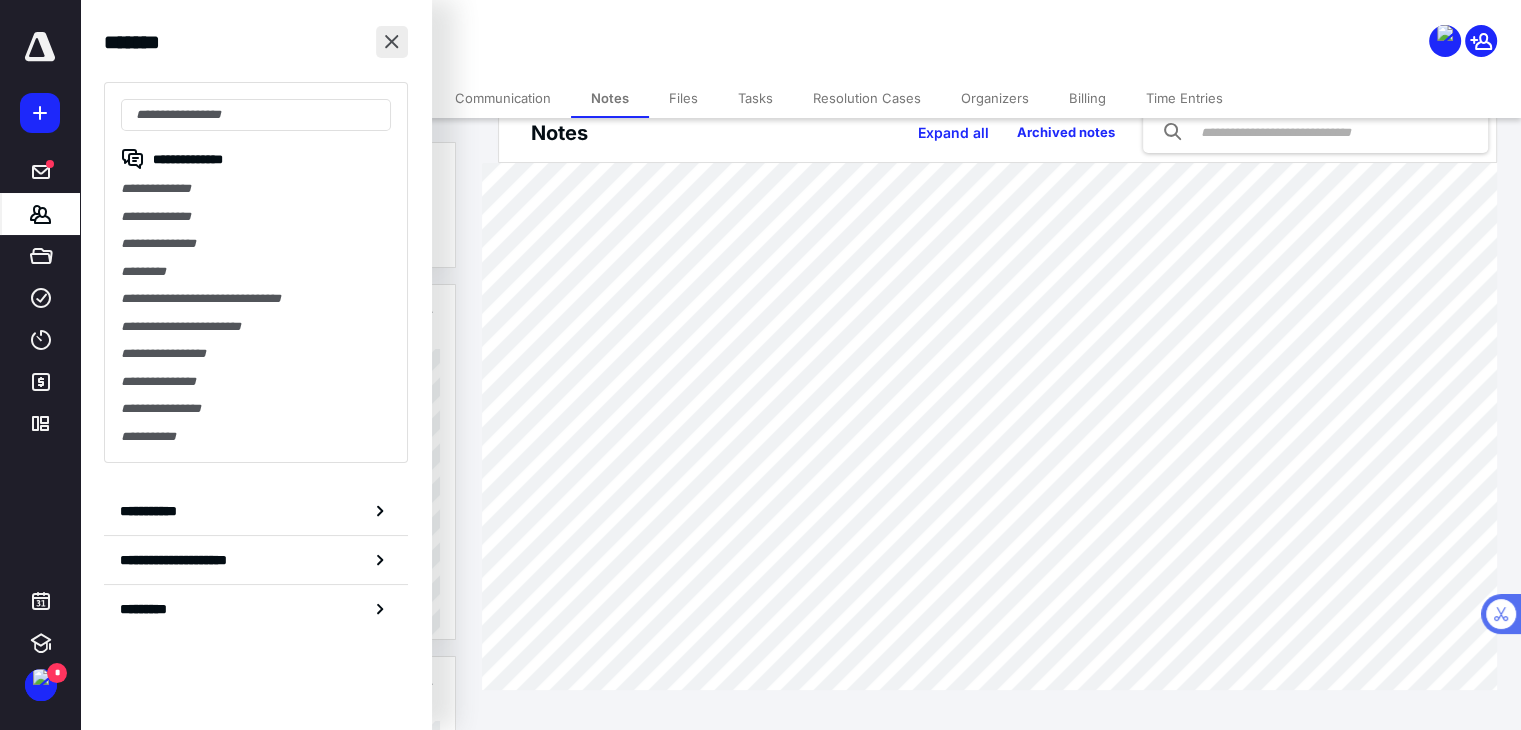 click at bounding box center (392, 42) 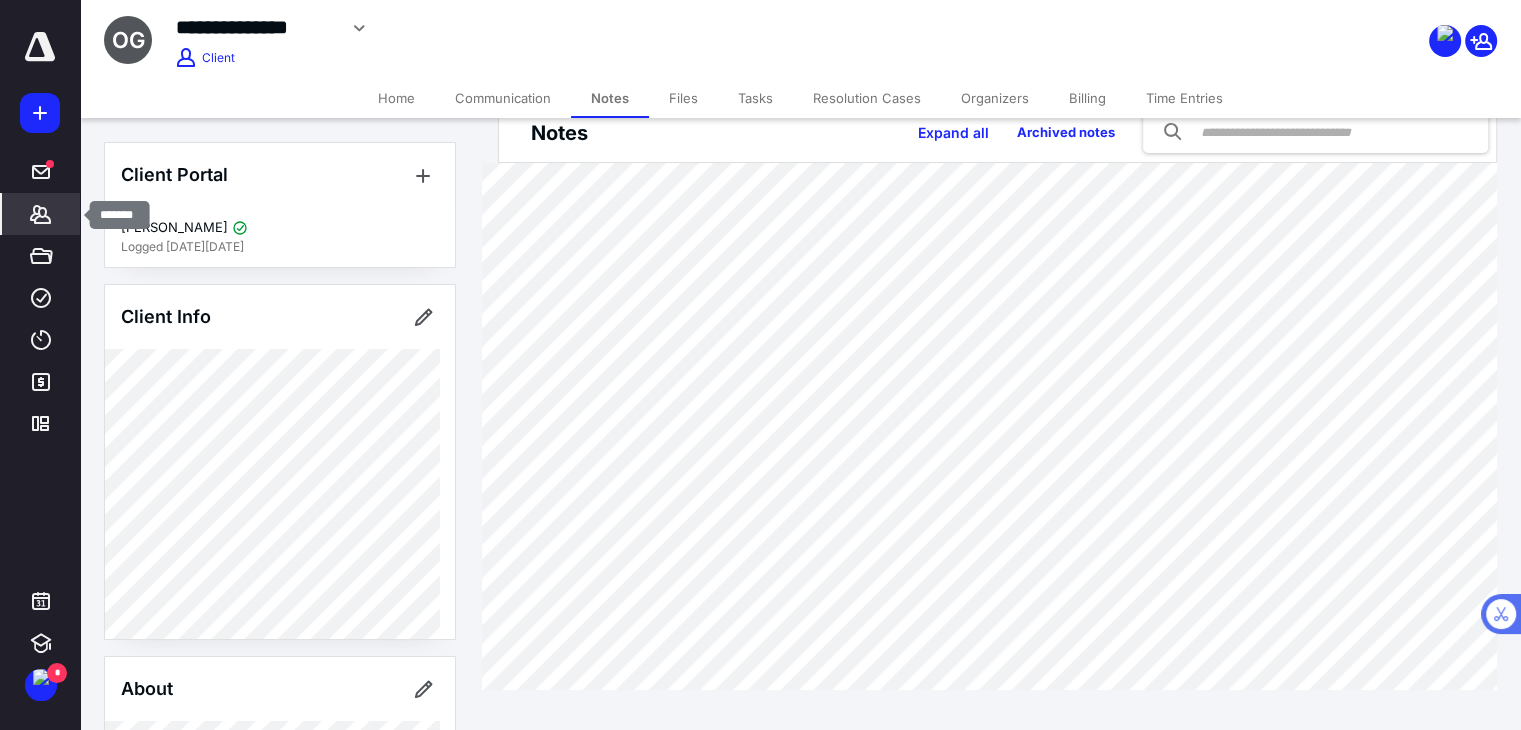 click 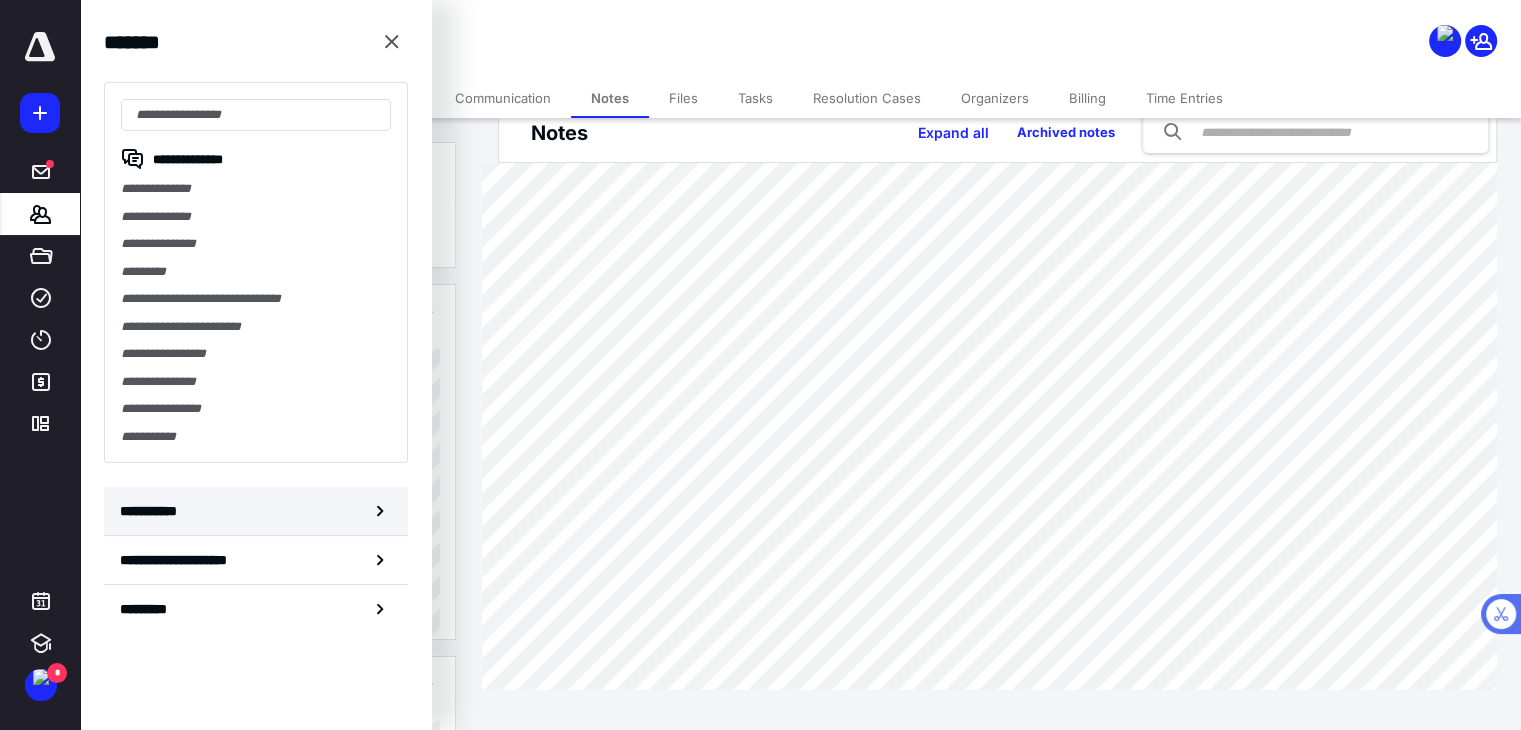 click on "**********" at bounding box center (153, 511) 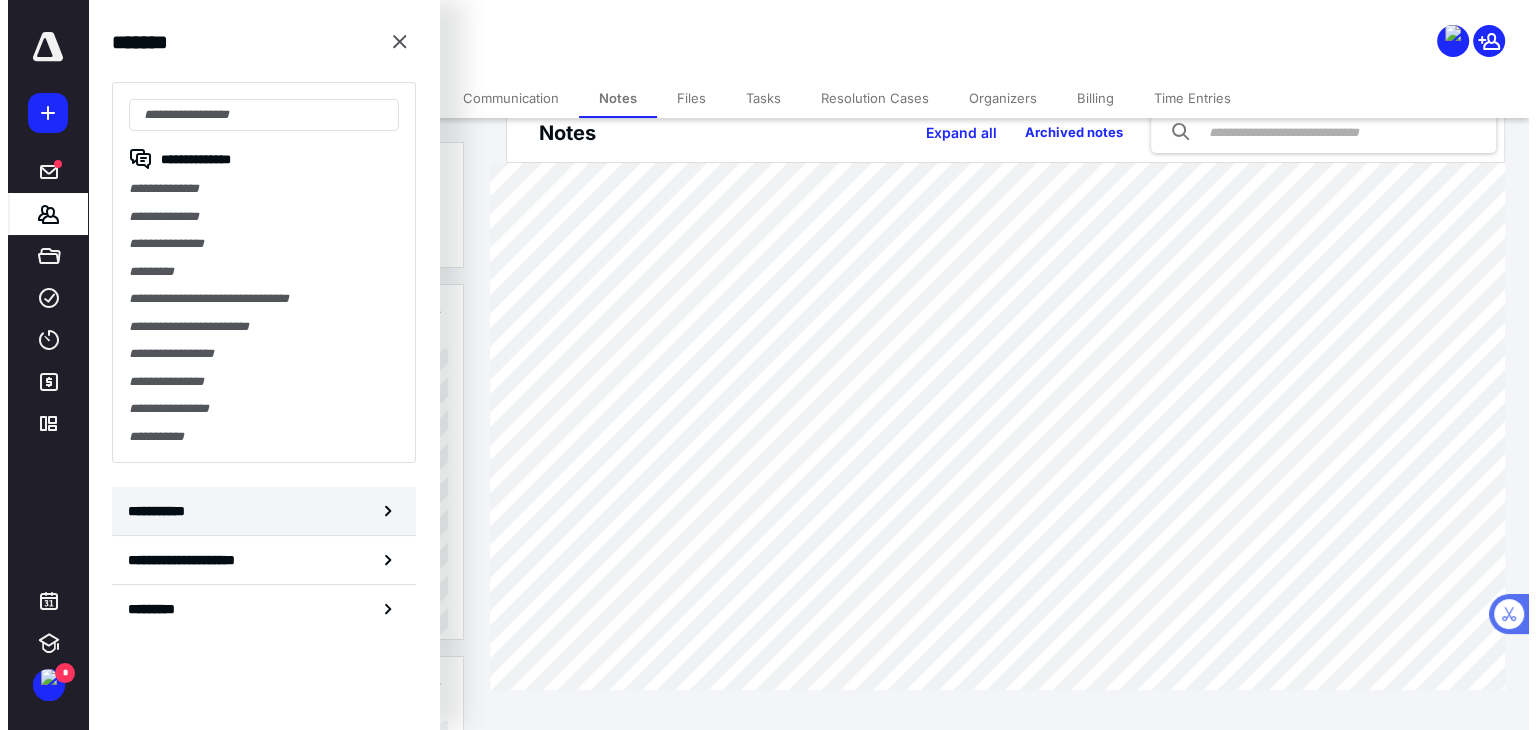 scroll, scrollTop: 0, scrollLeft: 0, axis: both 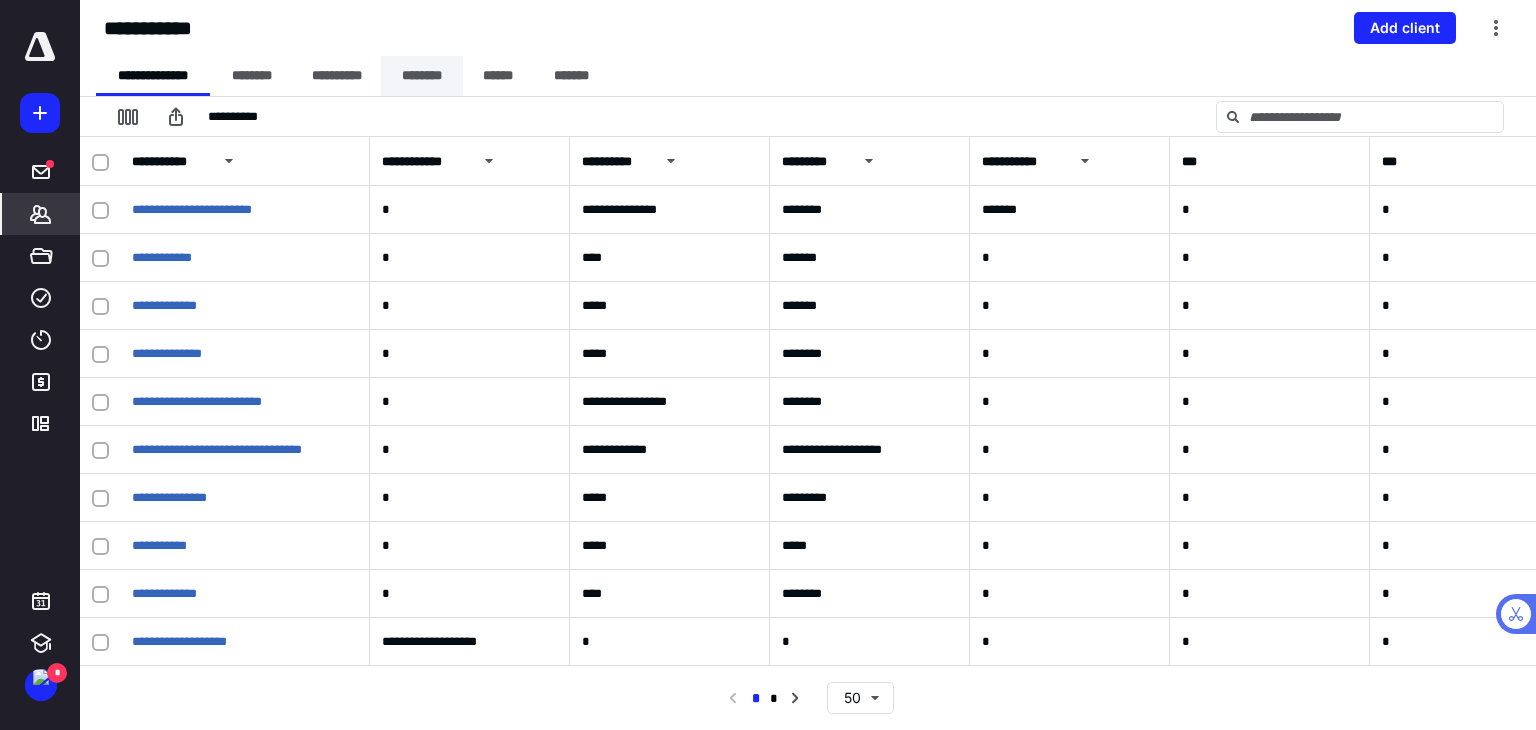 click on "********" at bounding box center (422, 76) 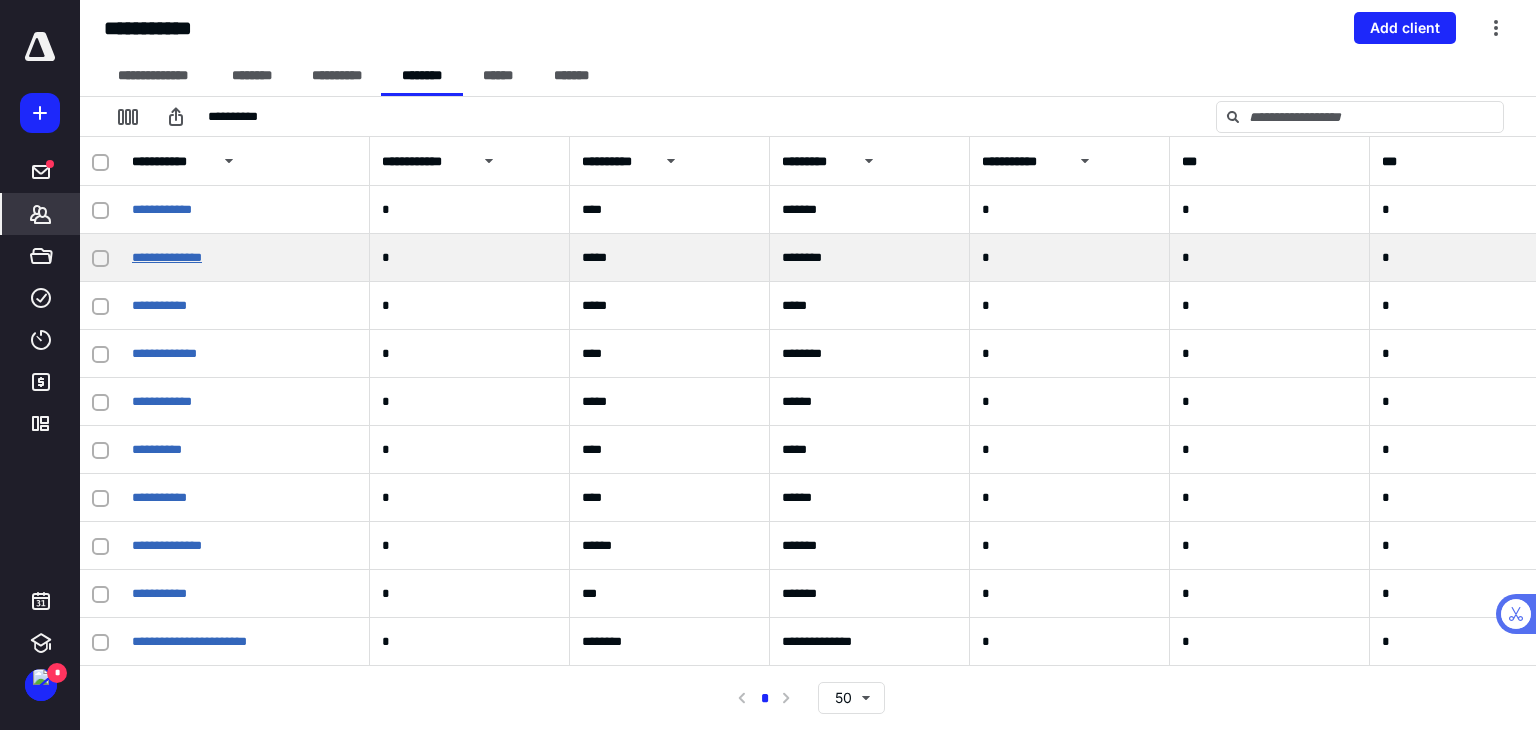 click on "**********" at bounding box center (167, 257) 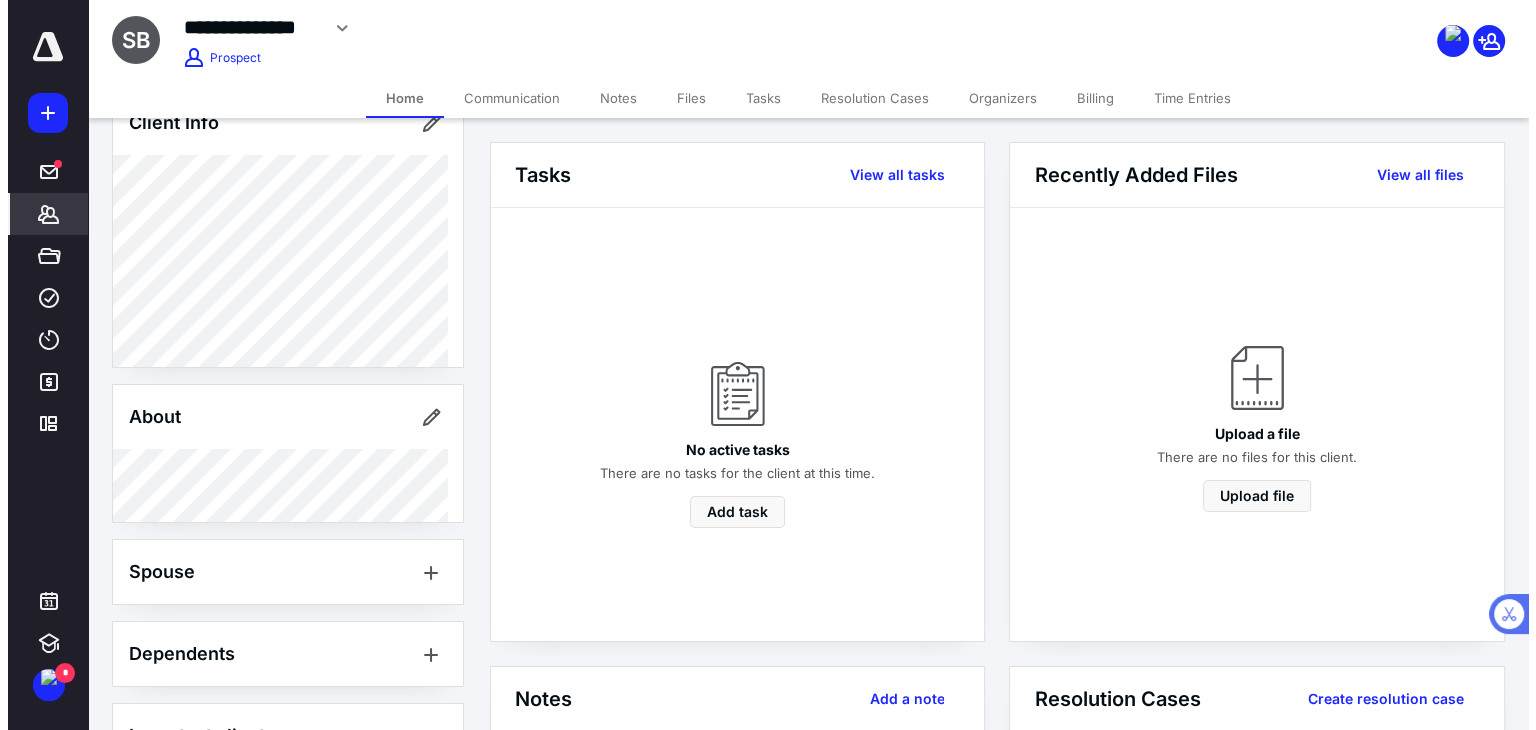 scroll, scrollTop: 0, scrollLeft: 0, axis: both 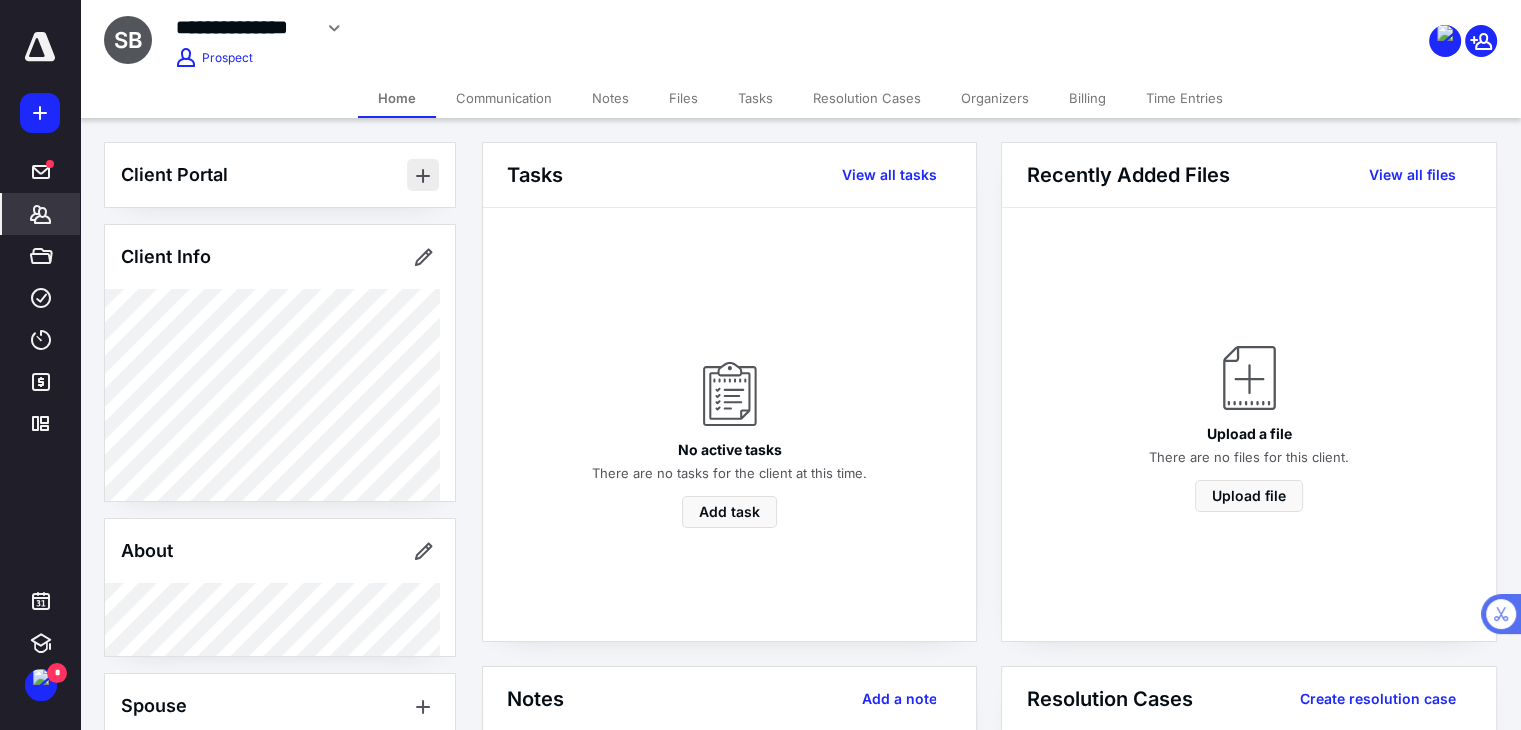 click at bounding box center [423, 175] 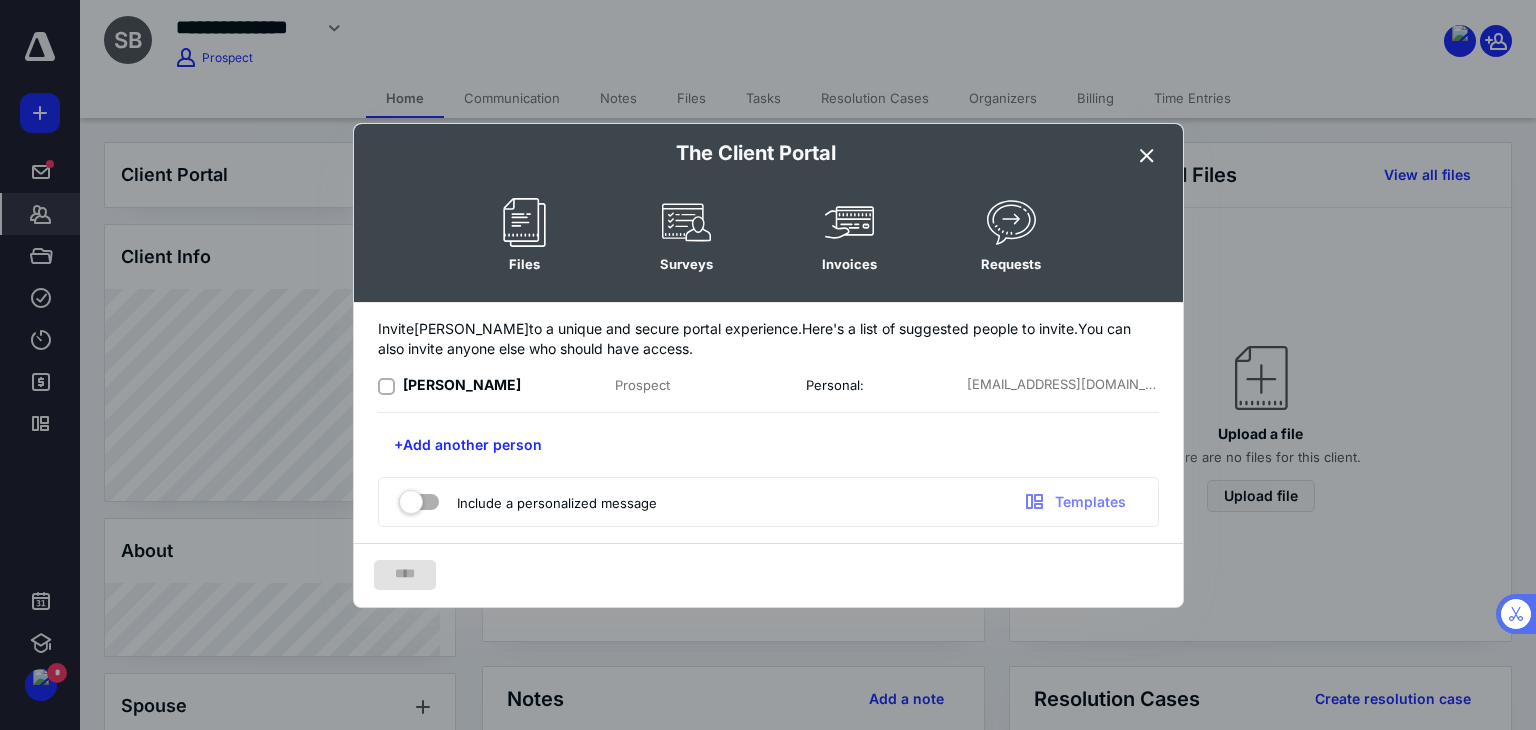 click 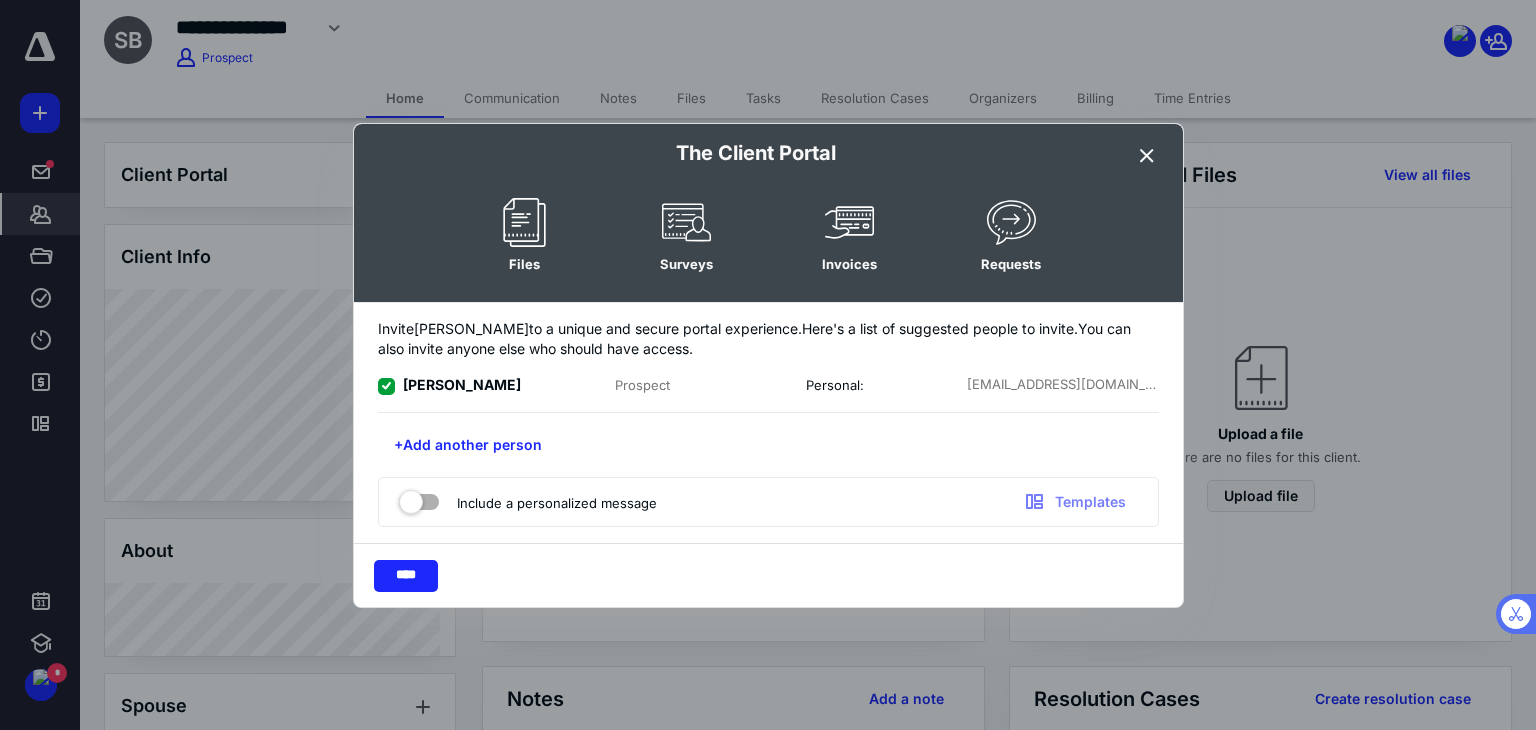 click at bounding box center (419, 498) 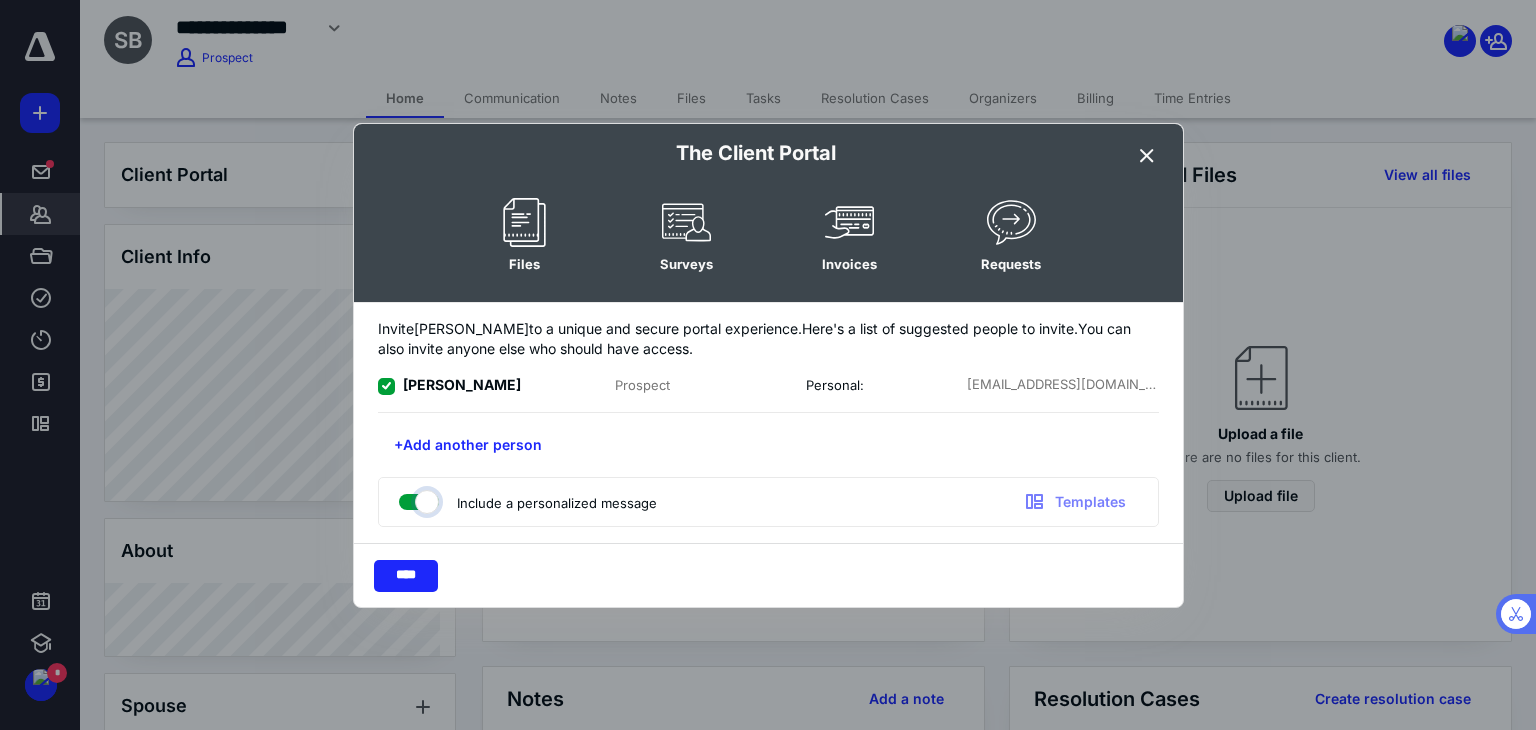 checkbox on "true" 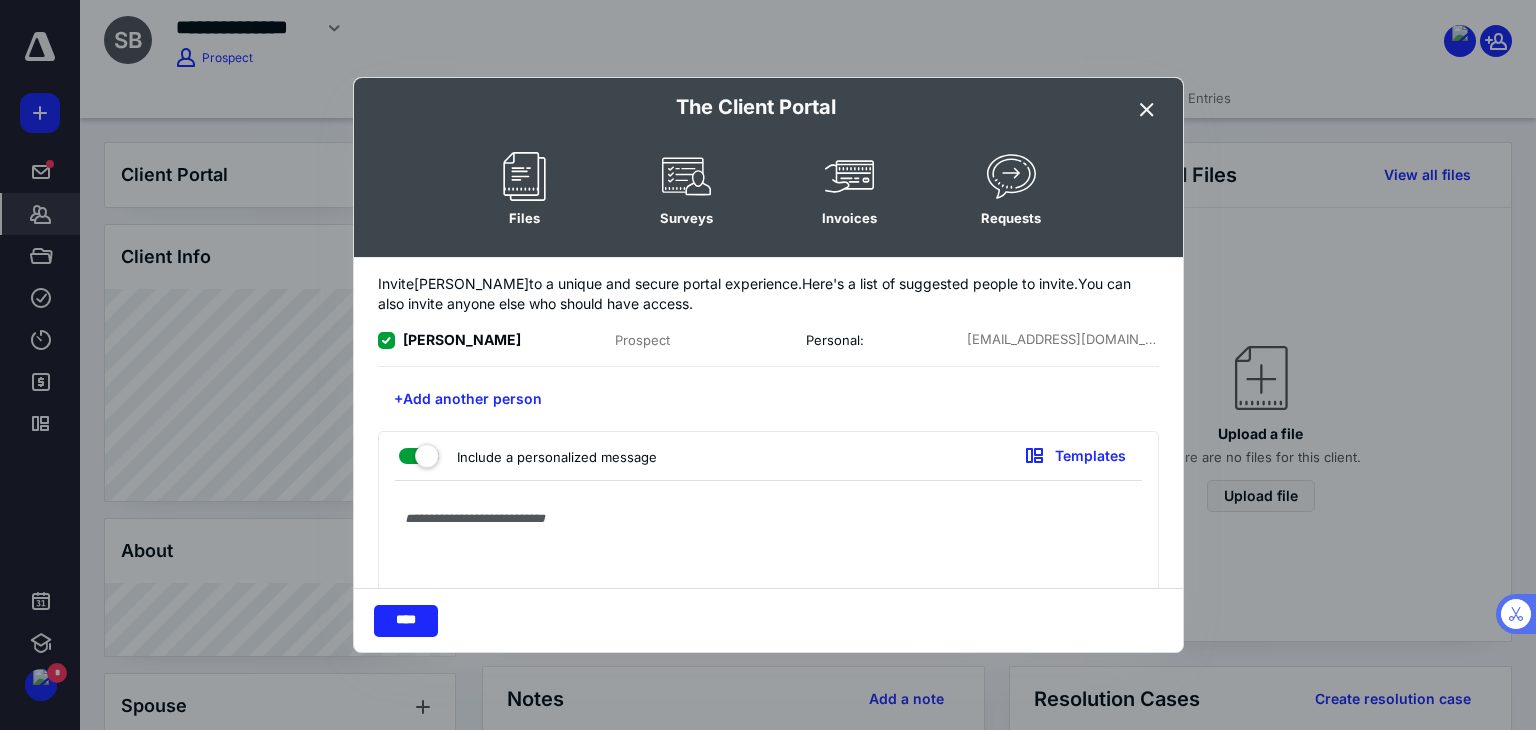click at bounding box center [768, 589] 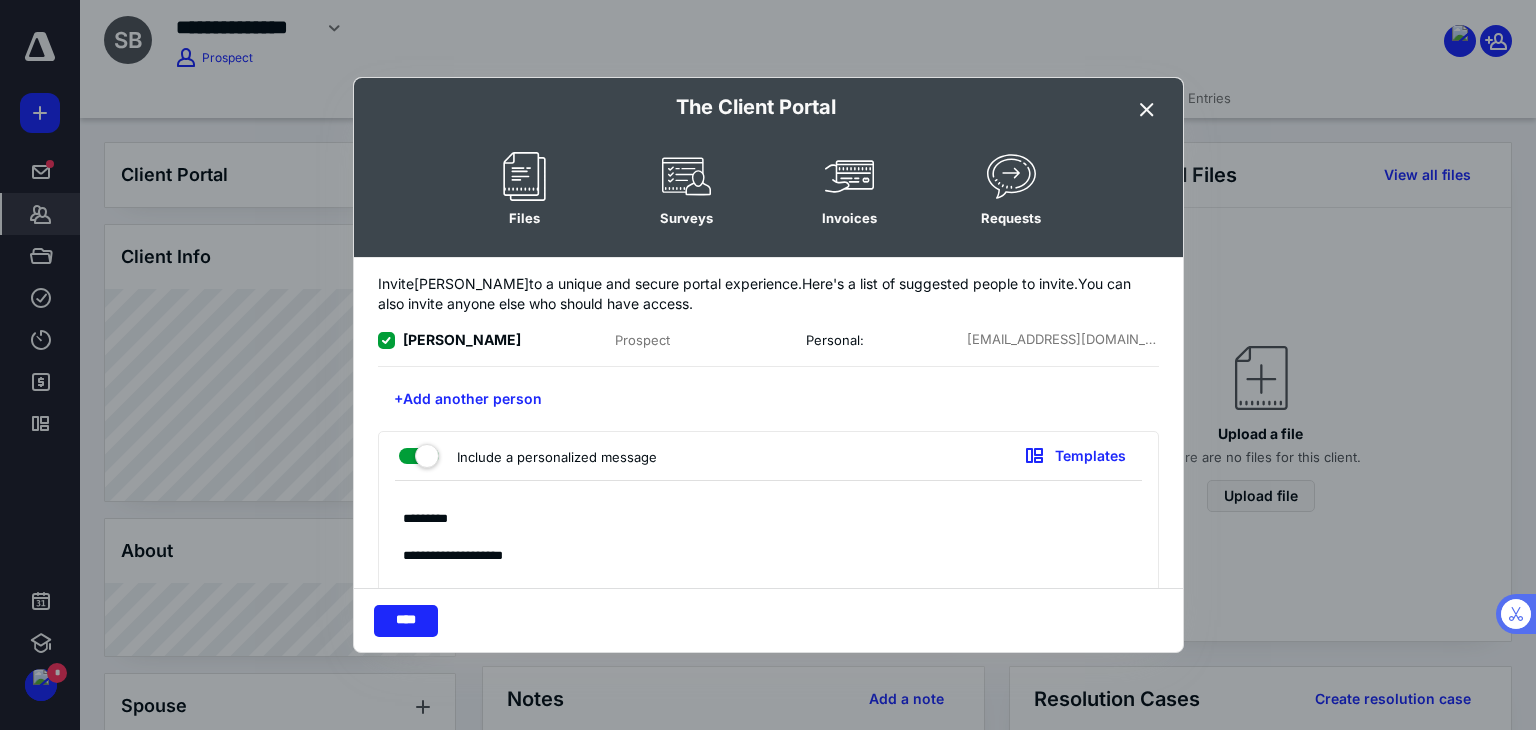 type on "**********" 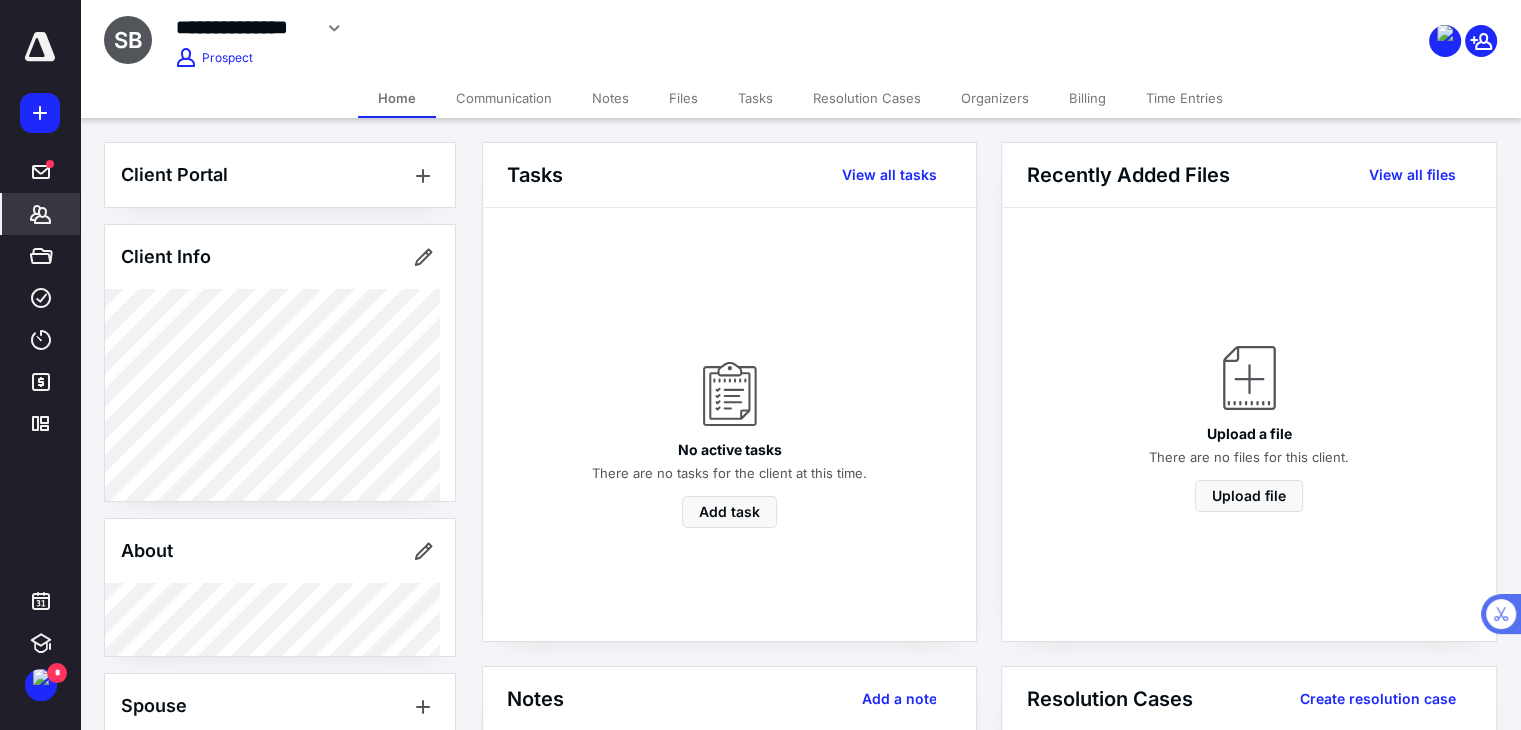 click on "Notes" at bounding box center [610, 98] 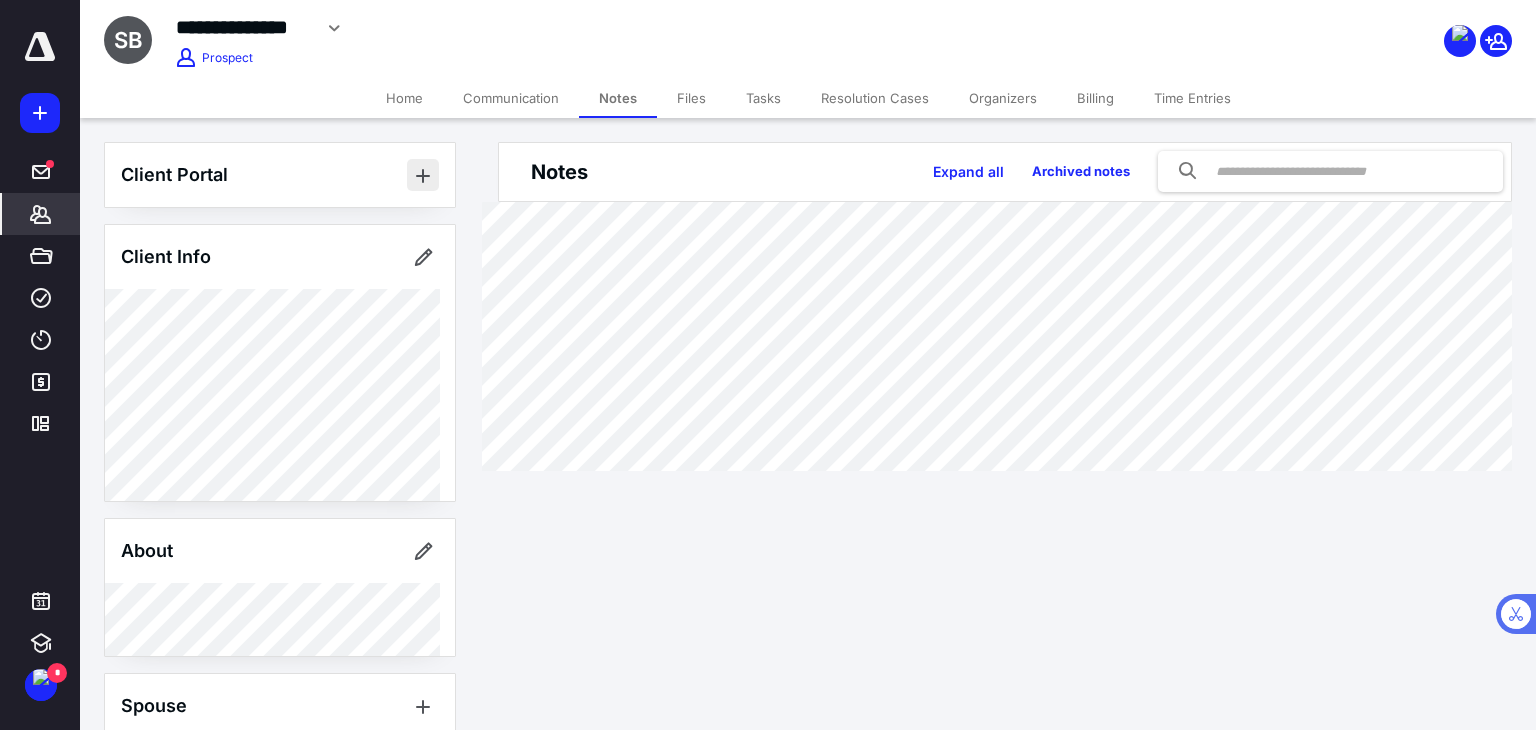 click at bounding box center [423, 175] 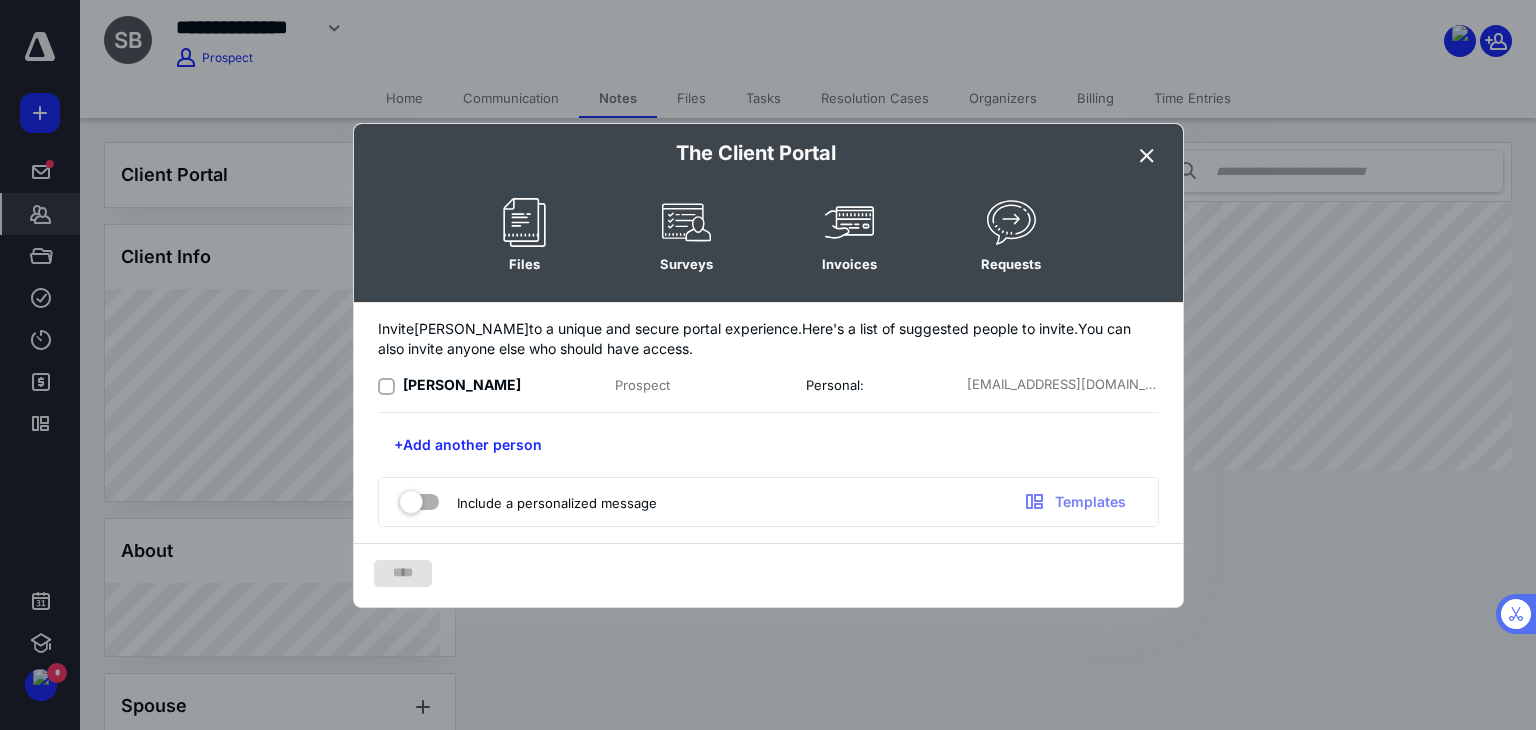click 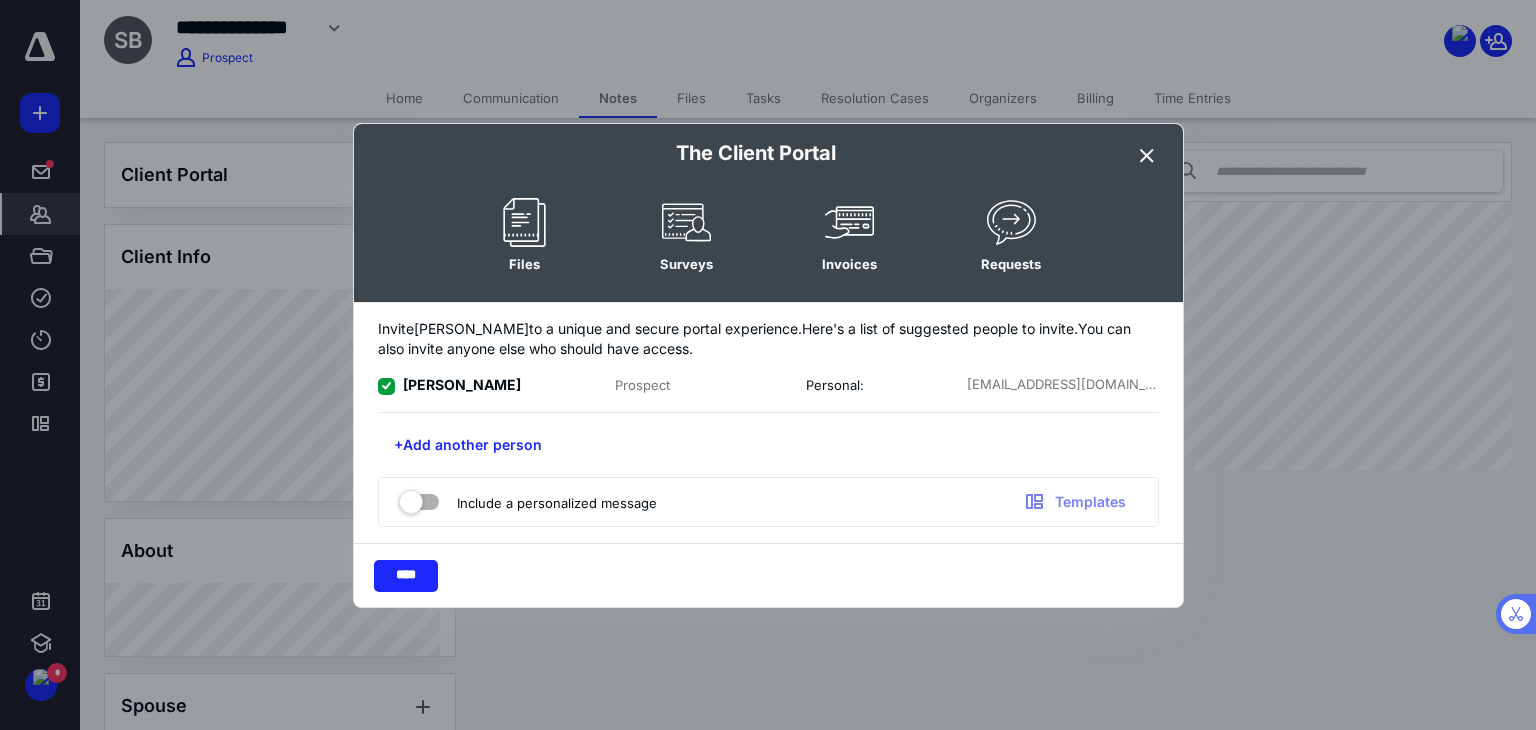 click at bounding box center (419, 498) 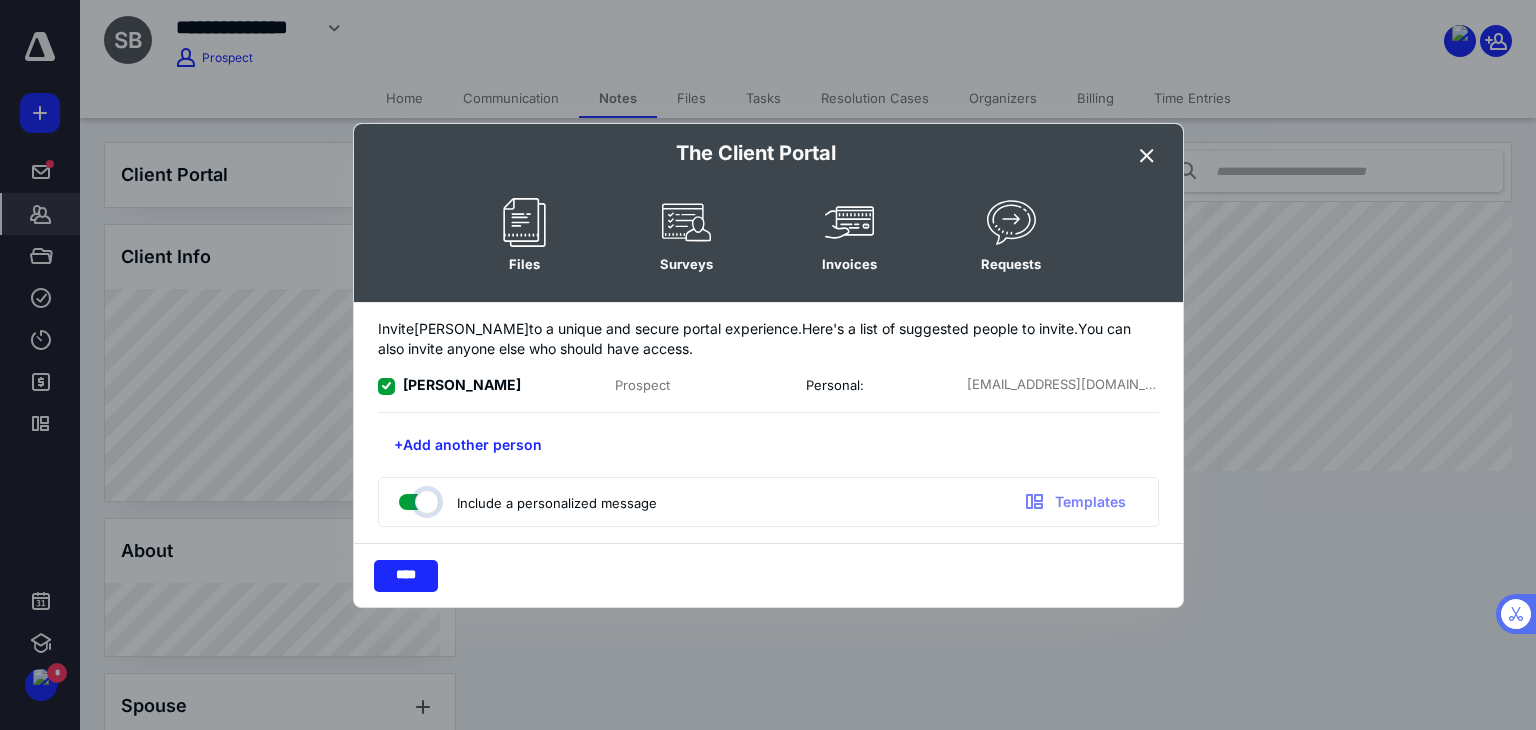 checkbox on "true" 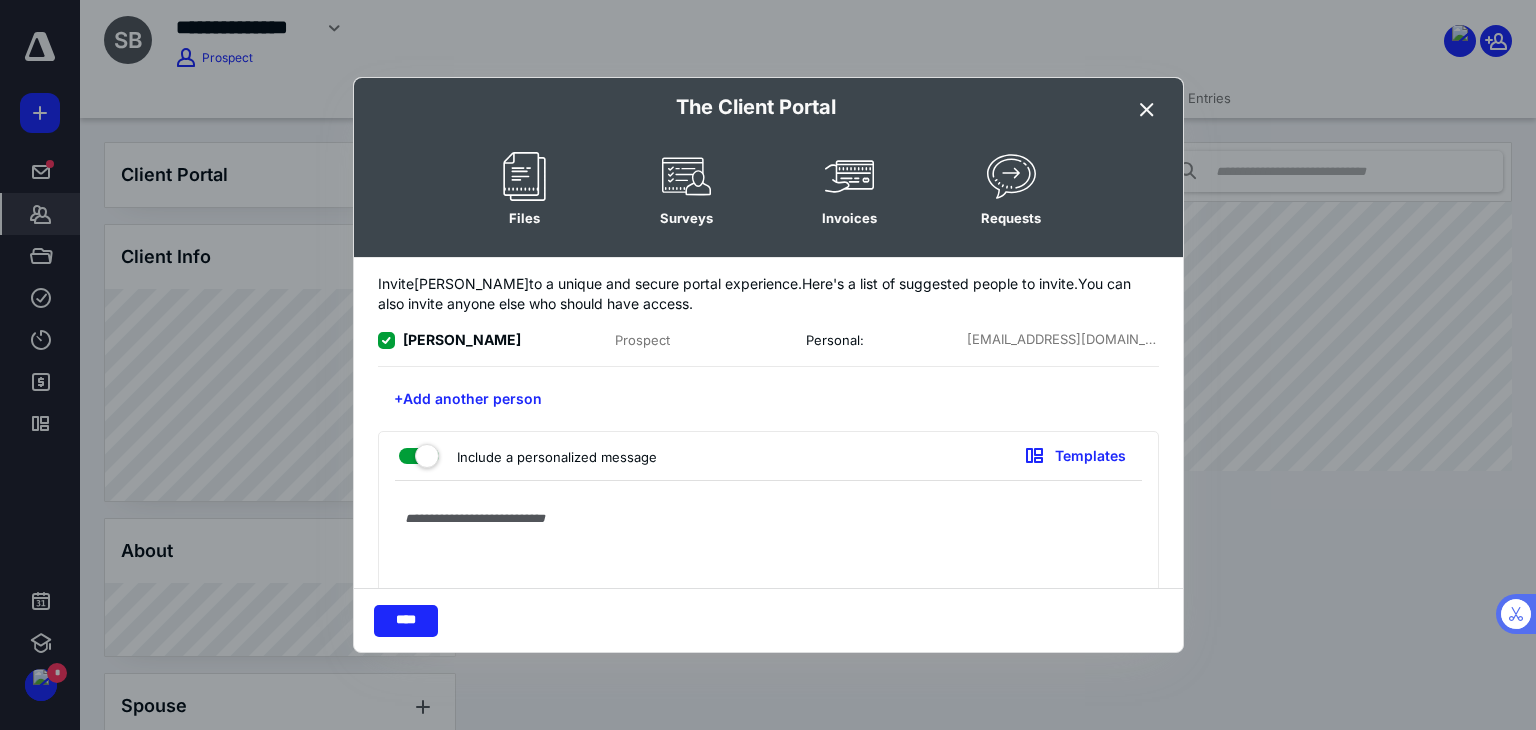 click at bounding box center [768, 589] 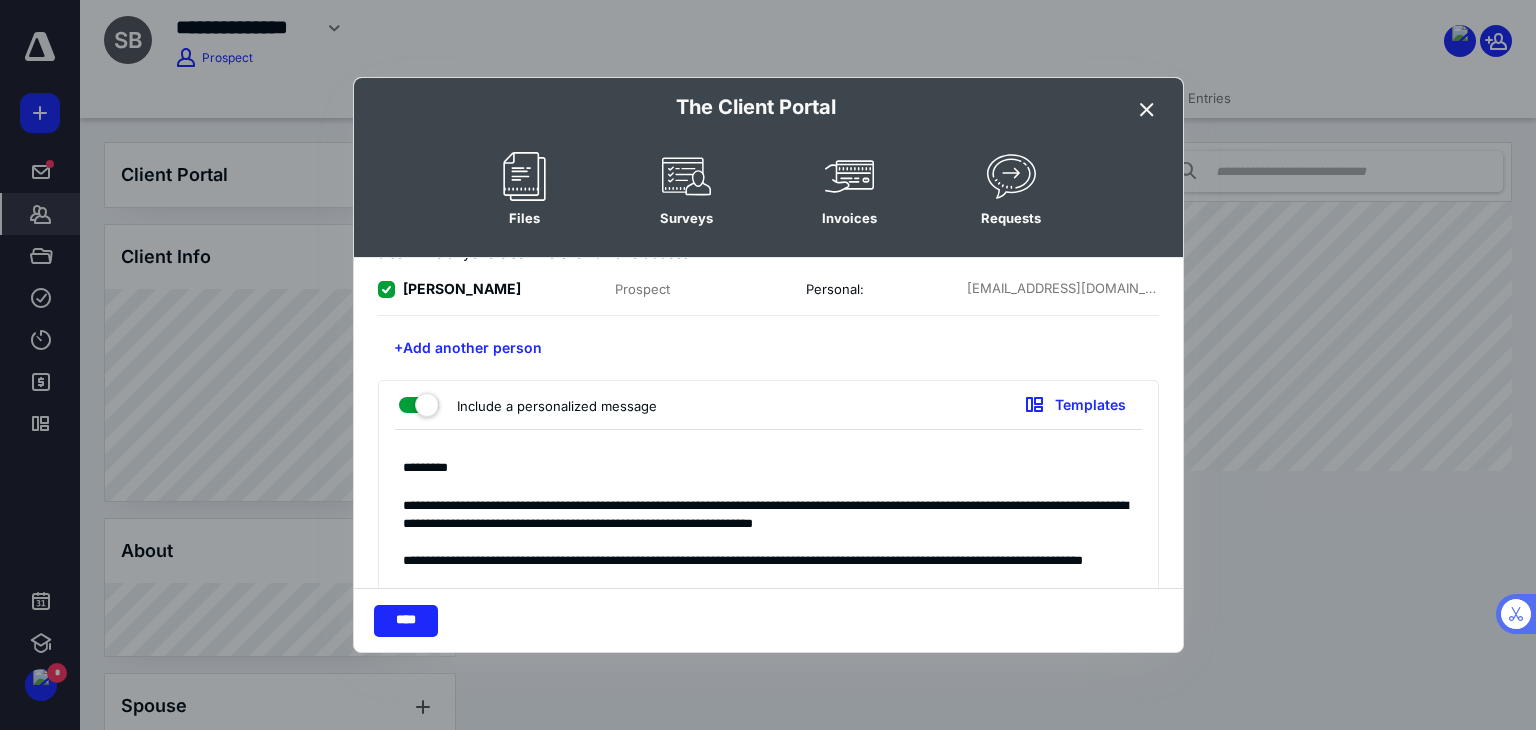 scroll, scrollTop: 85, scrollLeft: 0, axis: vertical 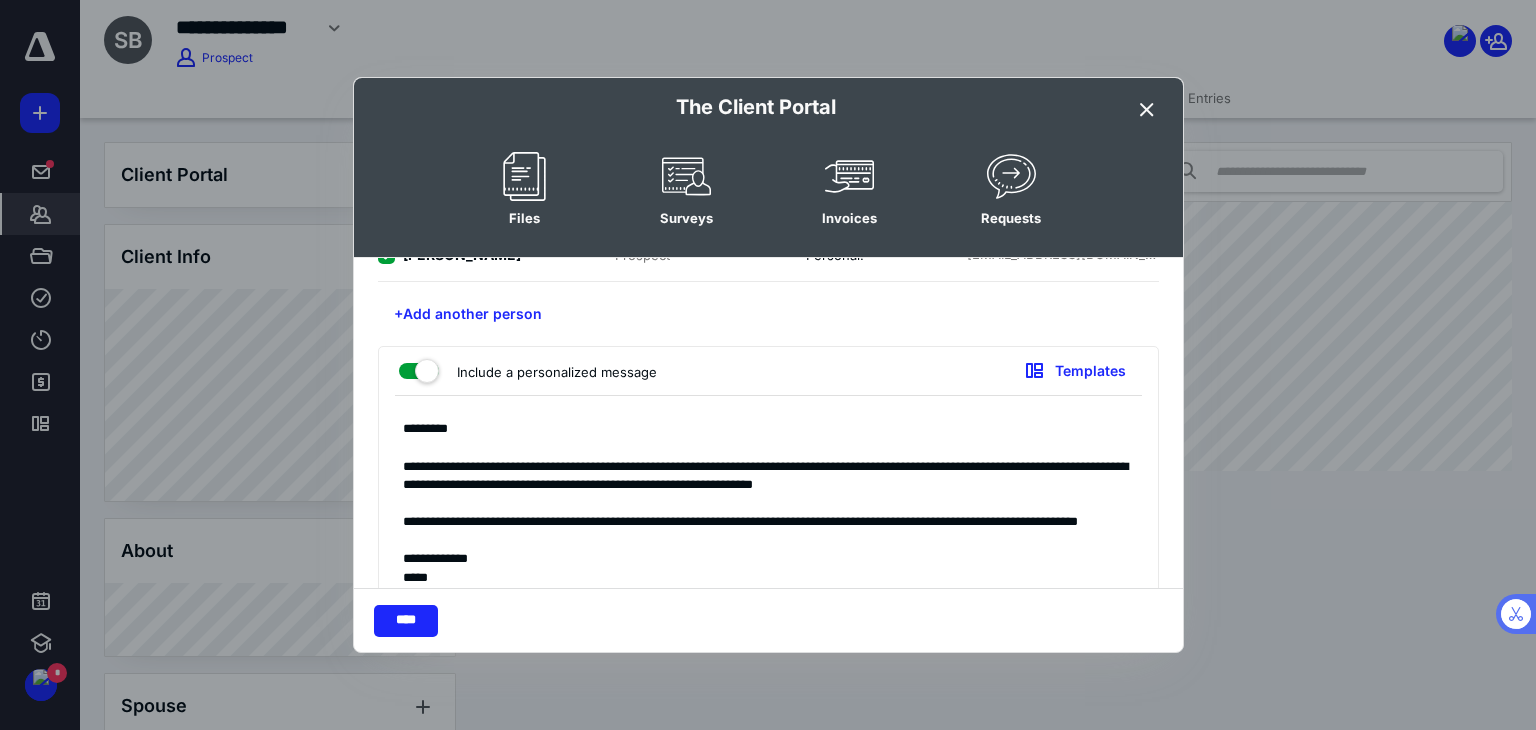 drag, startPoint x: 456, startPoint y: 573, endPoint x: 384, endPoint y: 449, distance: 143.38759 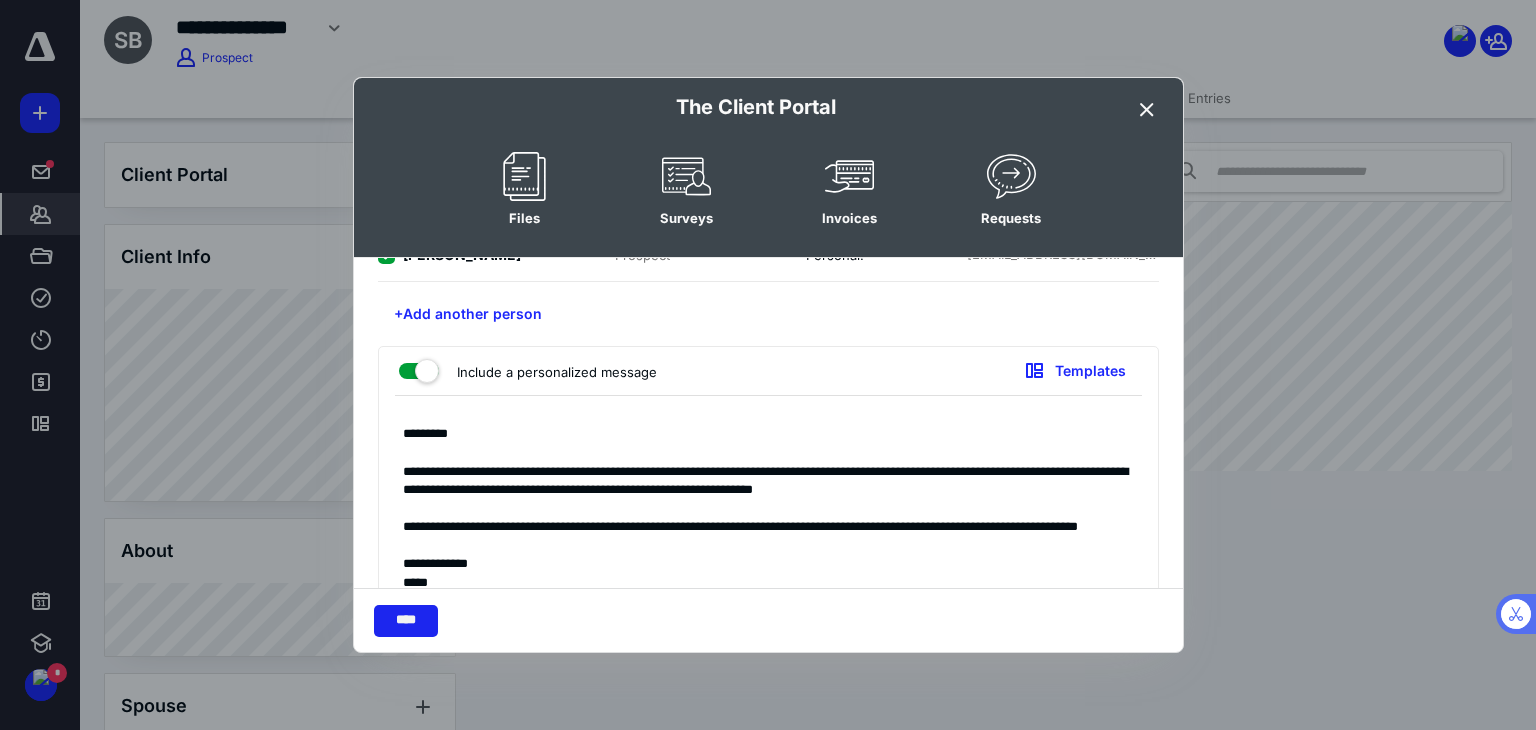 type on "**********" 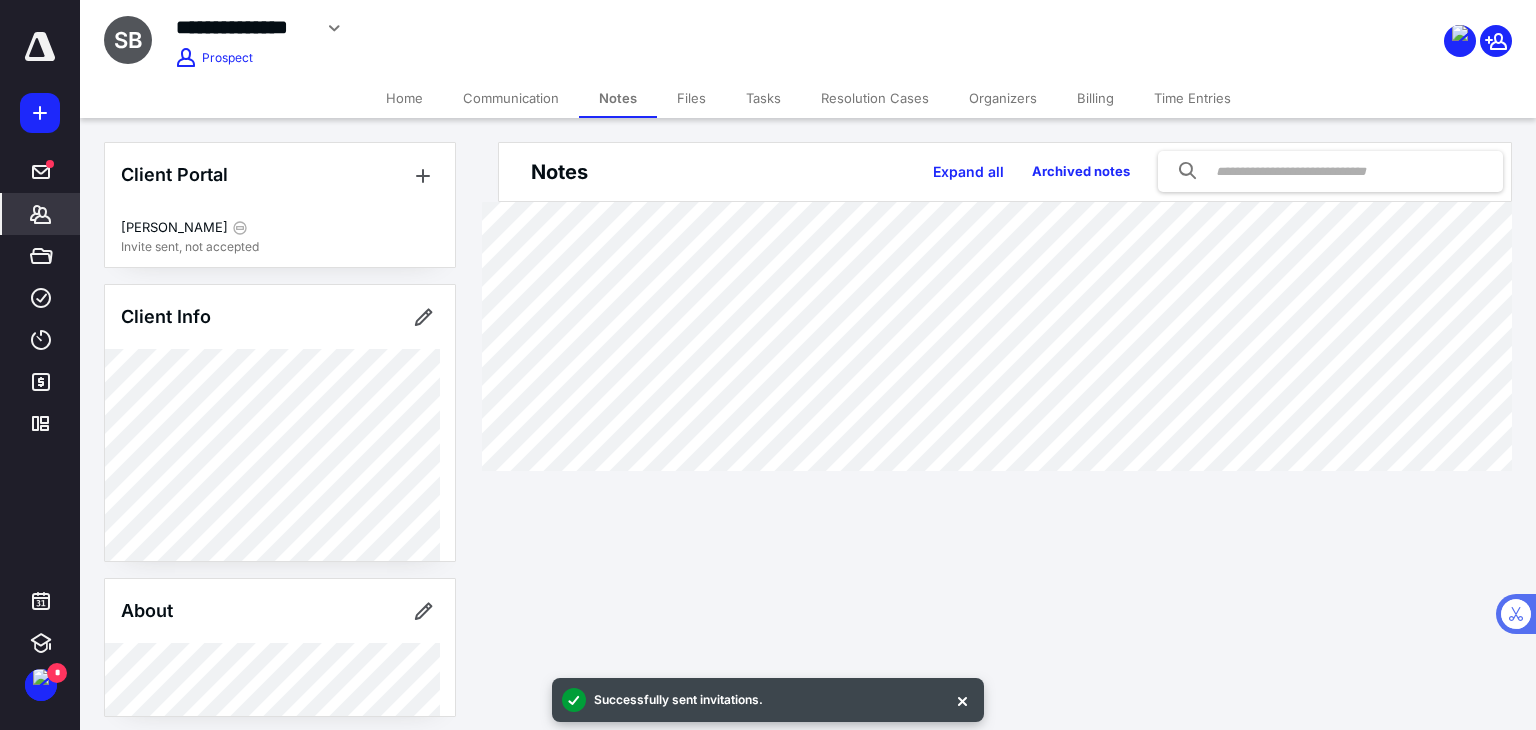 click on "Organizers" at bounding box center (1003, 98) 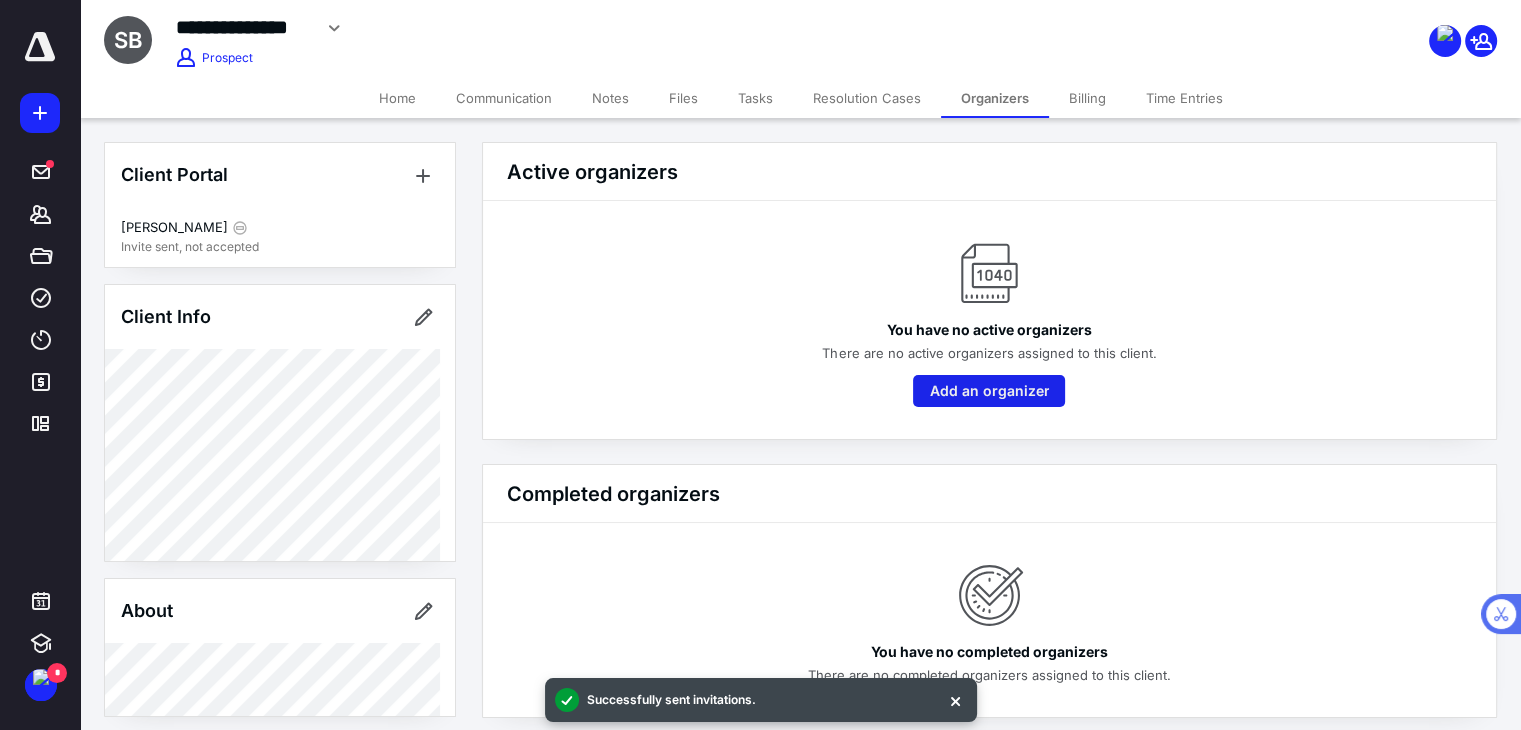 click on "Add an organizer" at bounding box center [989, 391] 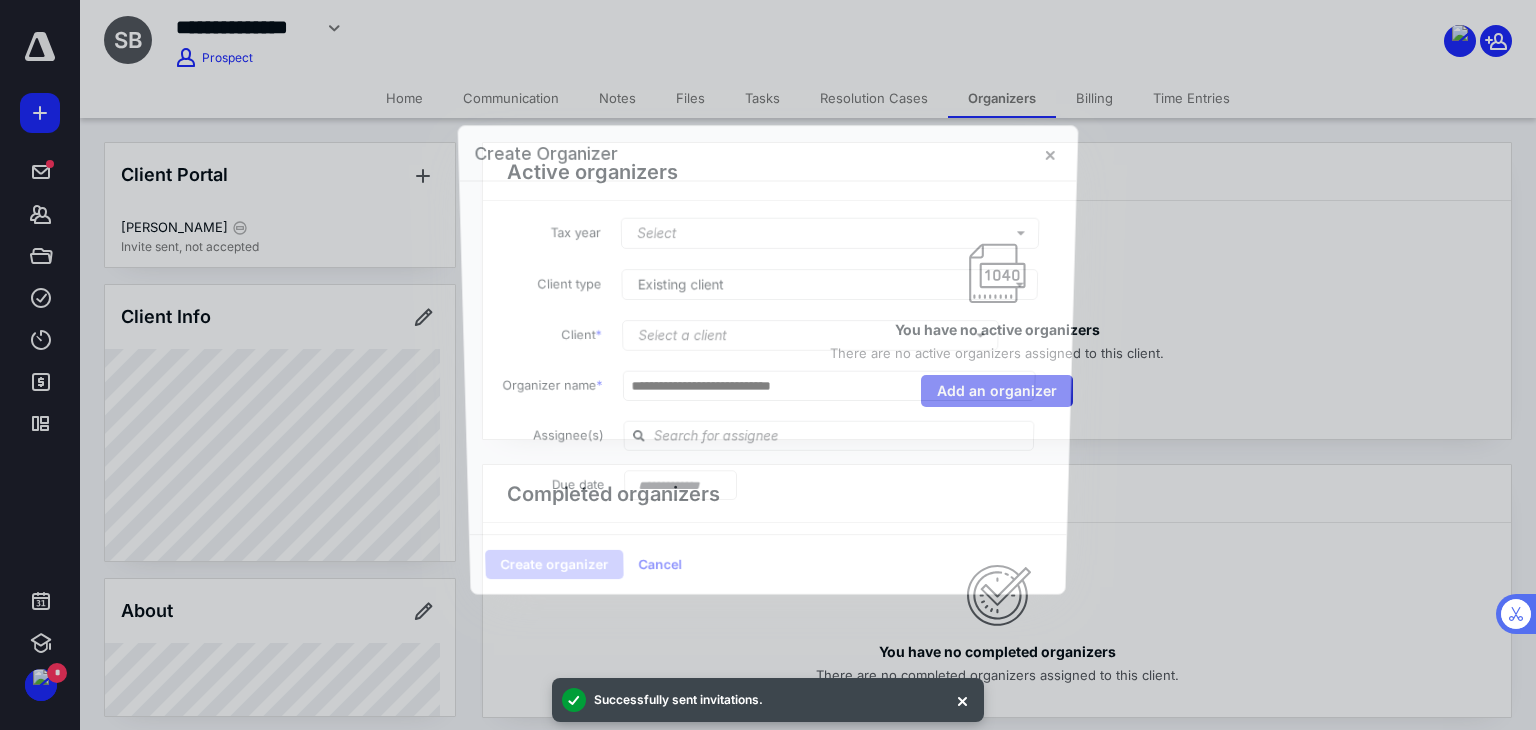type on "**********" 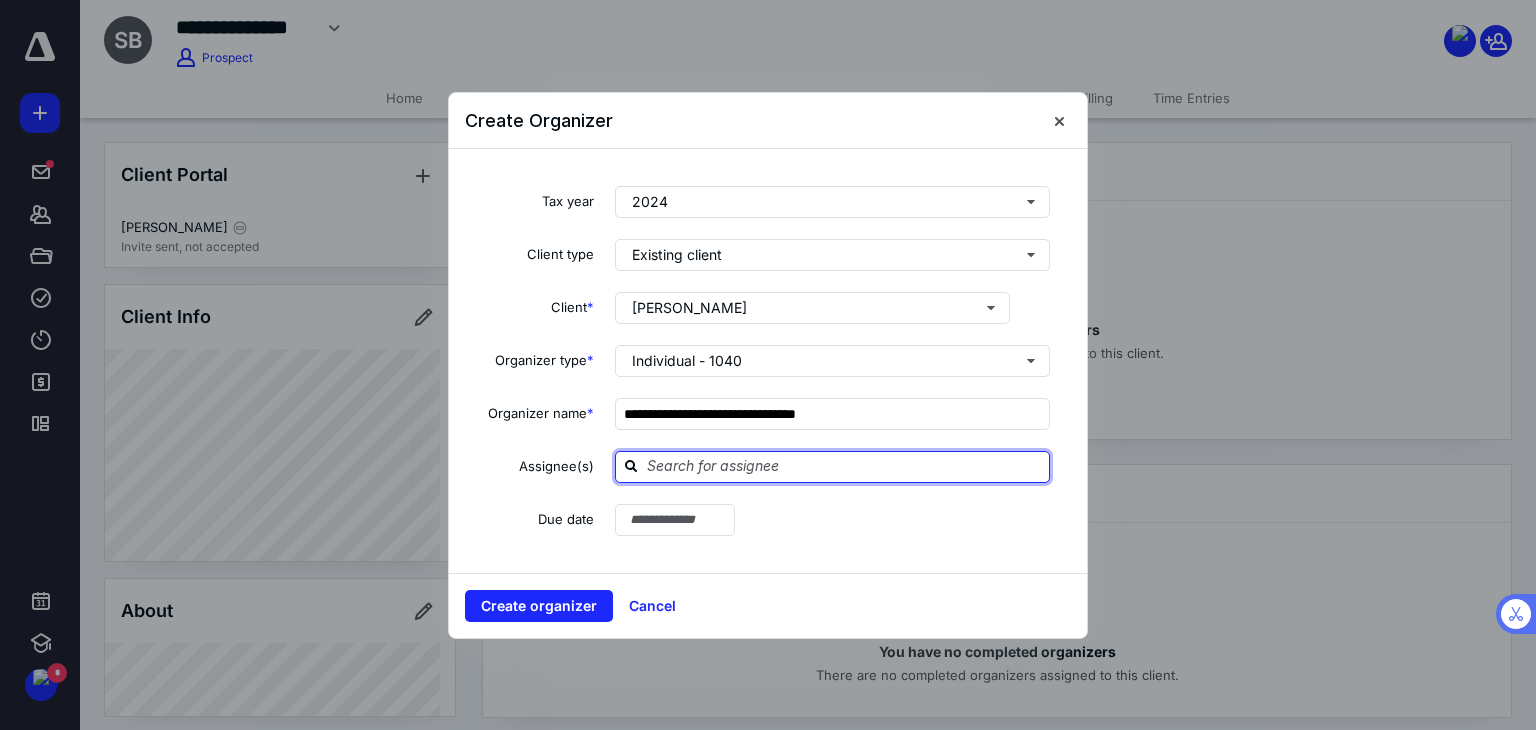 click at bounding box center [844, 466] 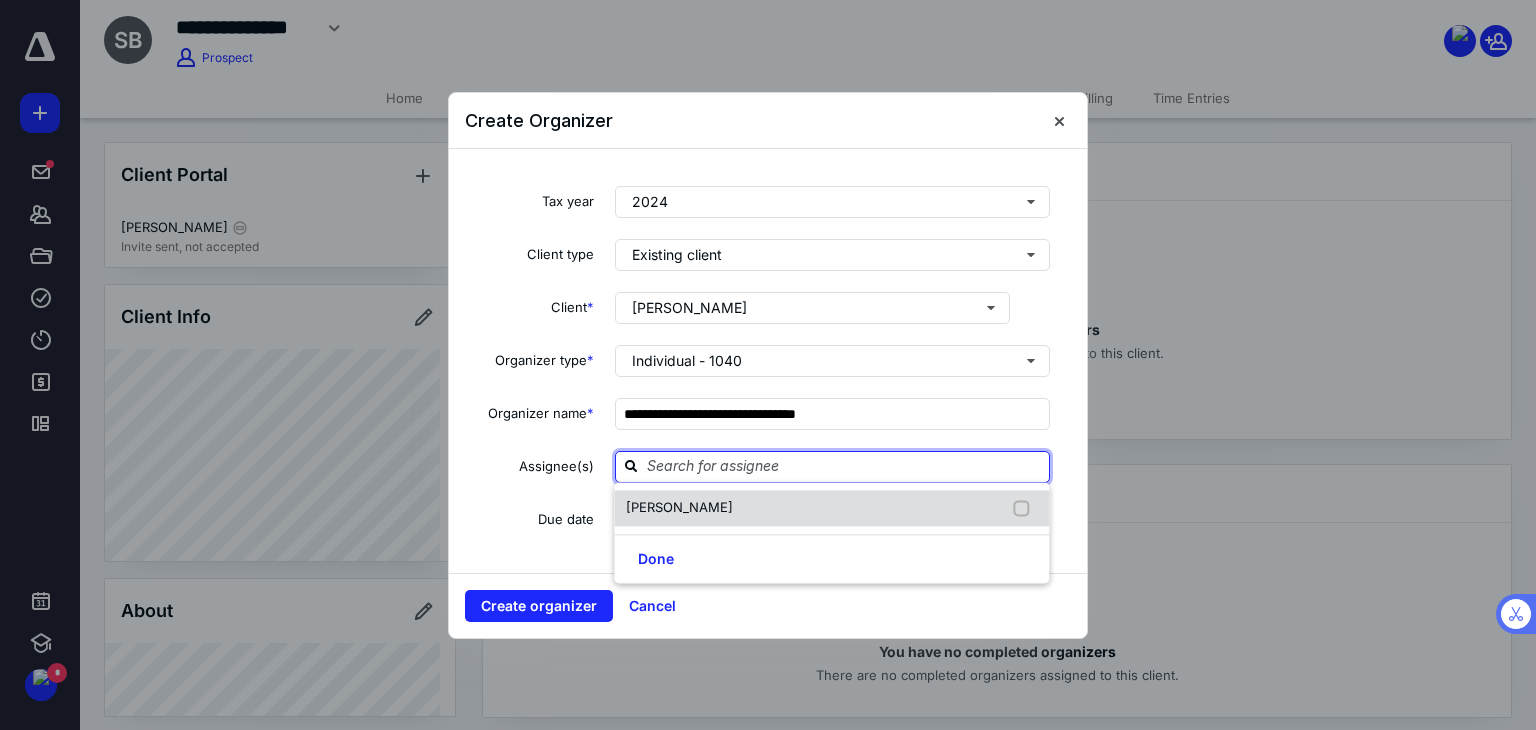 click on "[PERSON_NAME]" at bounding box center (679, 507) 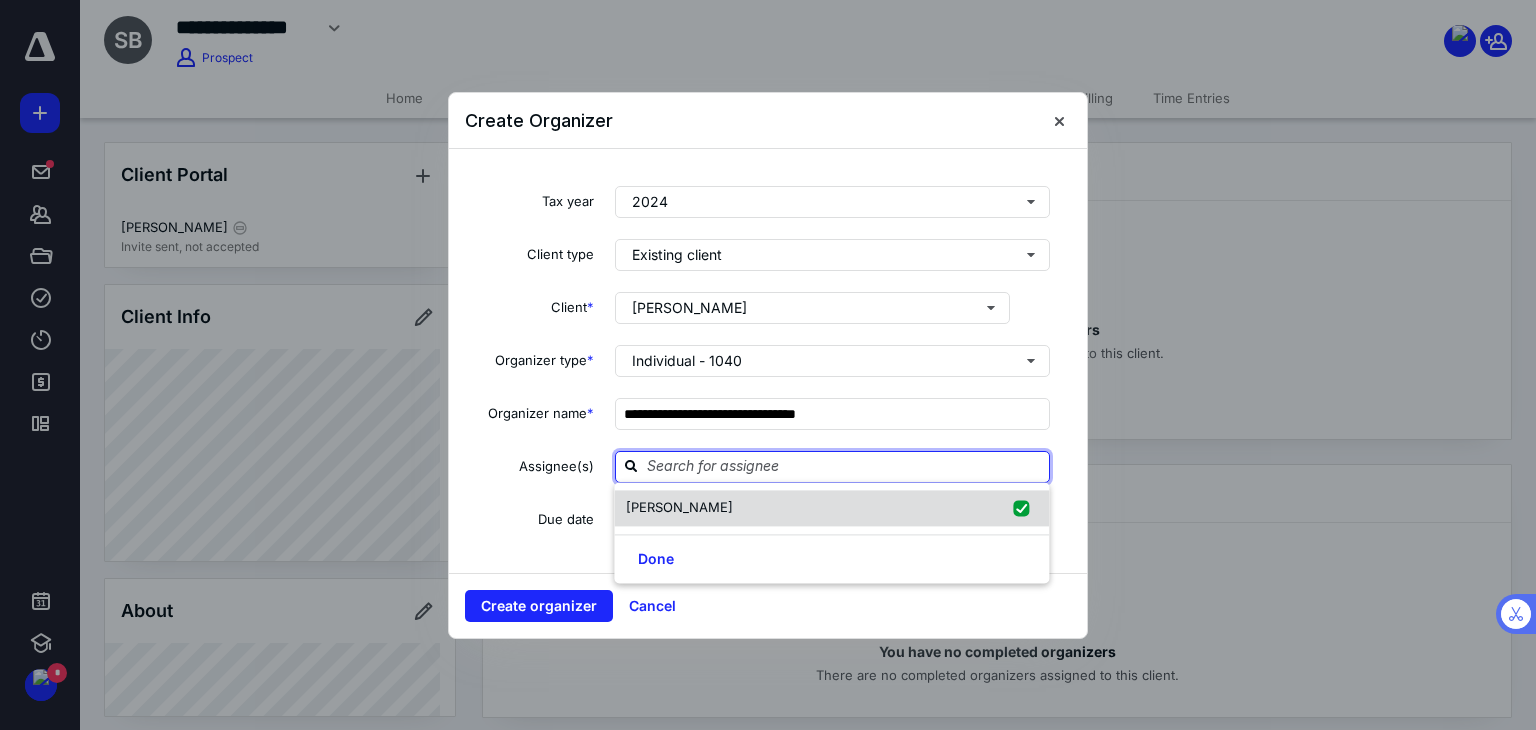 checkbox on "true" 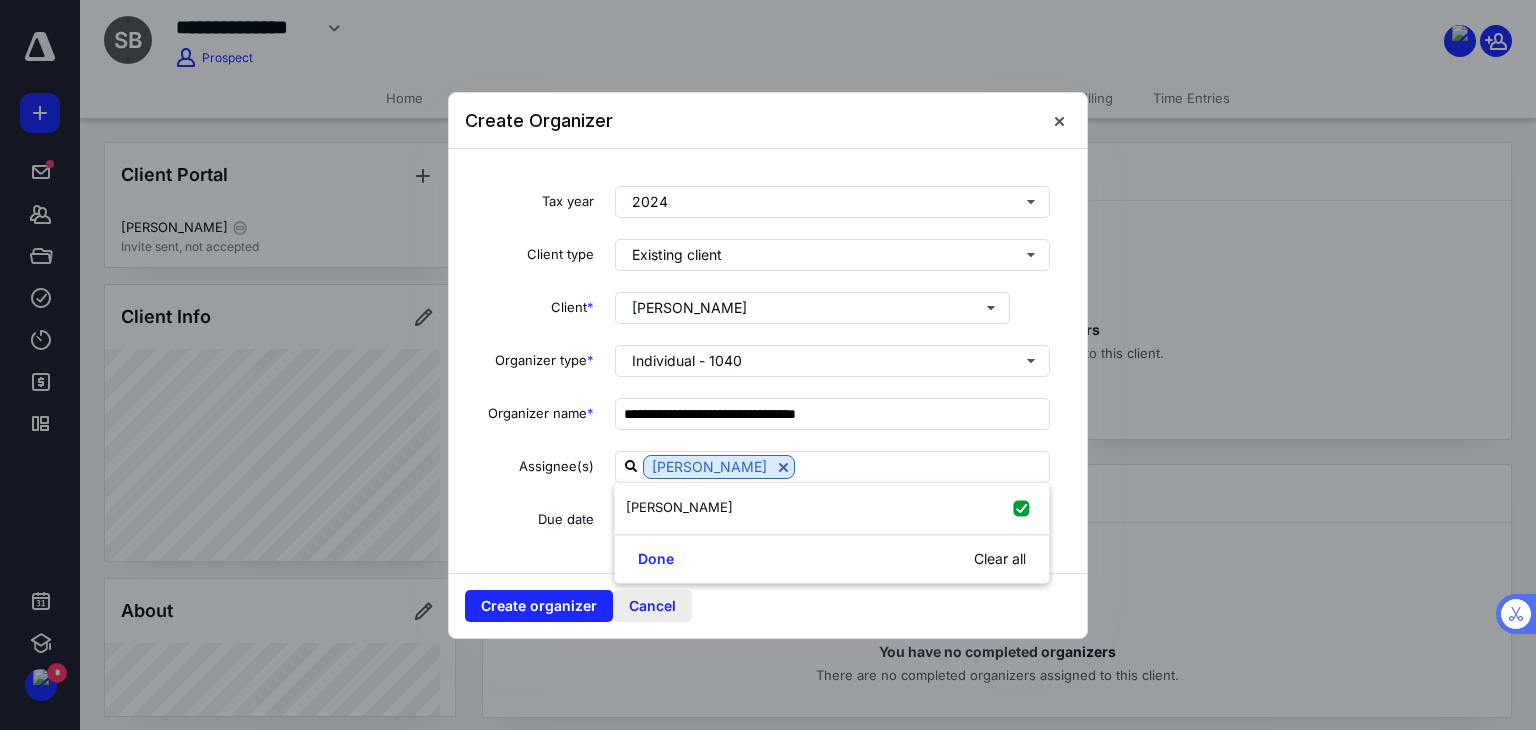 click on "Cancel" at bounding box center [652, 606] 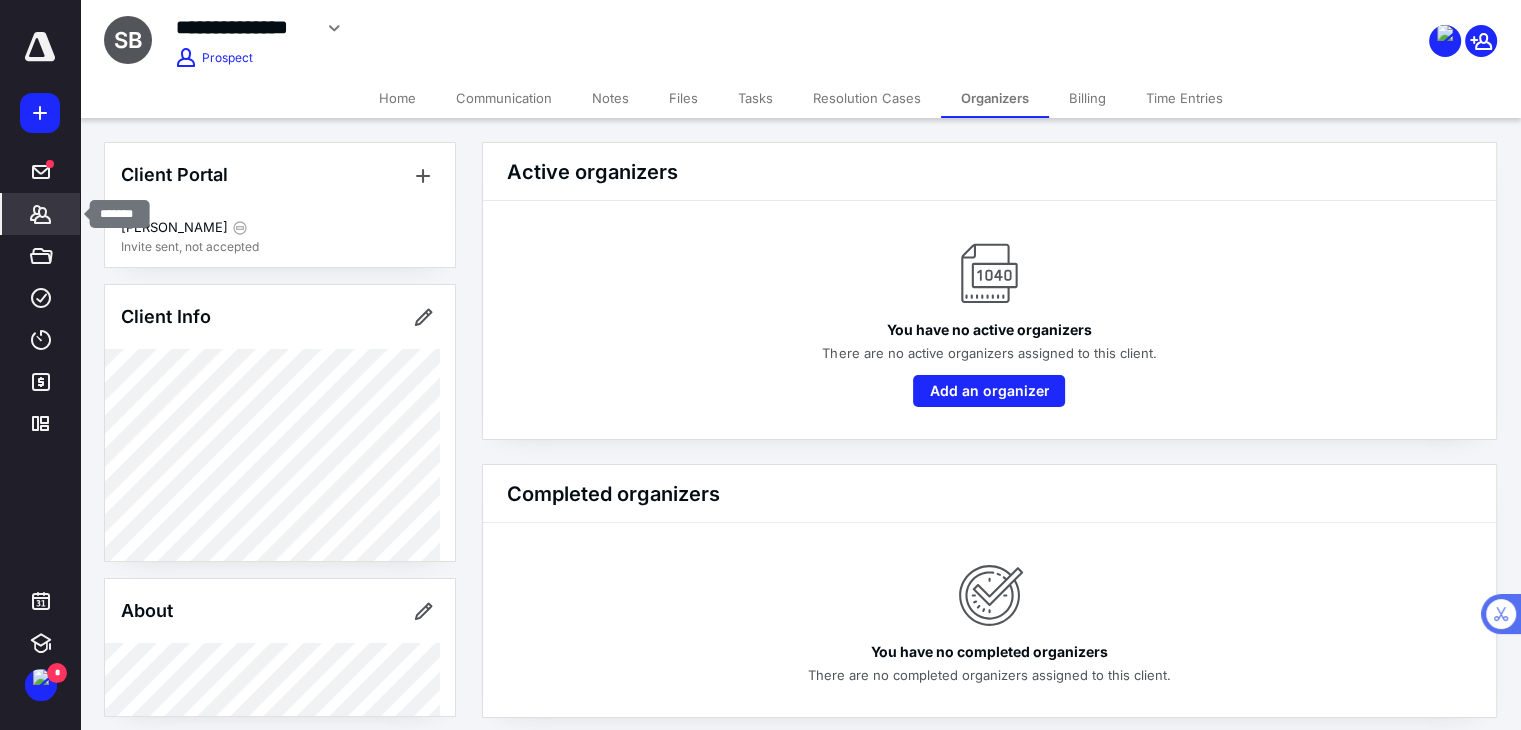 click on "*******" at bounding box center (41, 214) 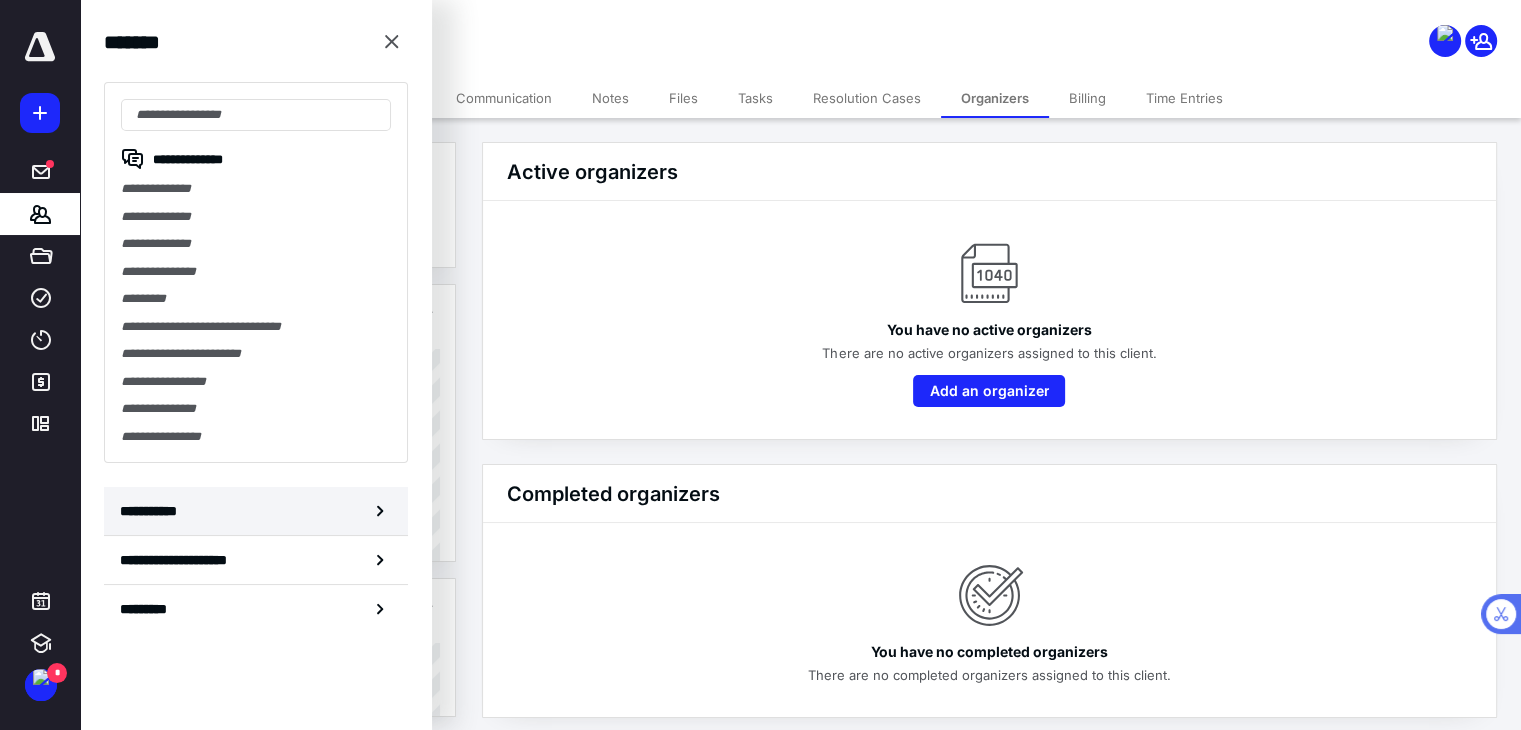 click on "**********" at bounding box center (256, 511) 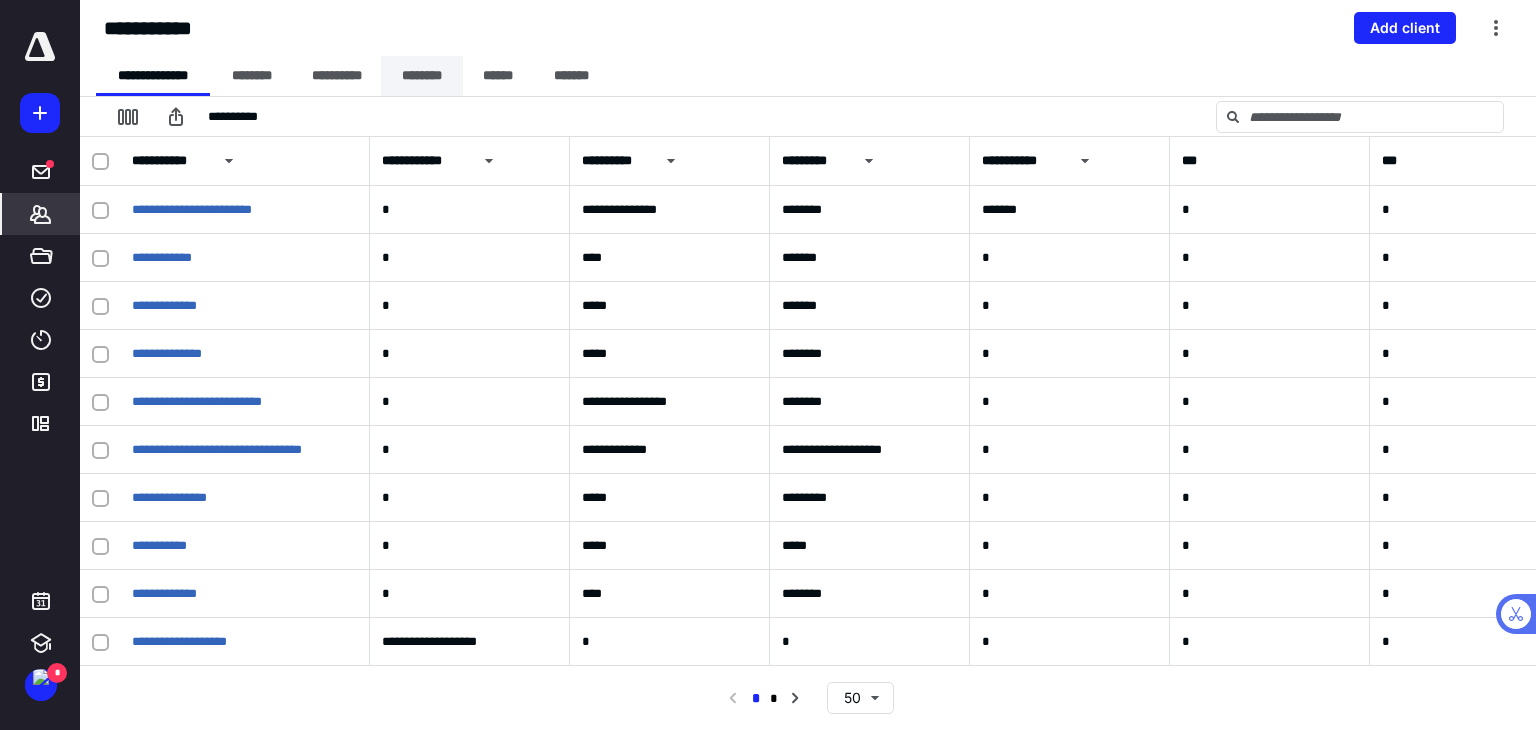 click on "********" at bounding box center (422, 76) 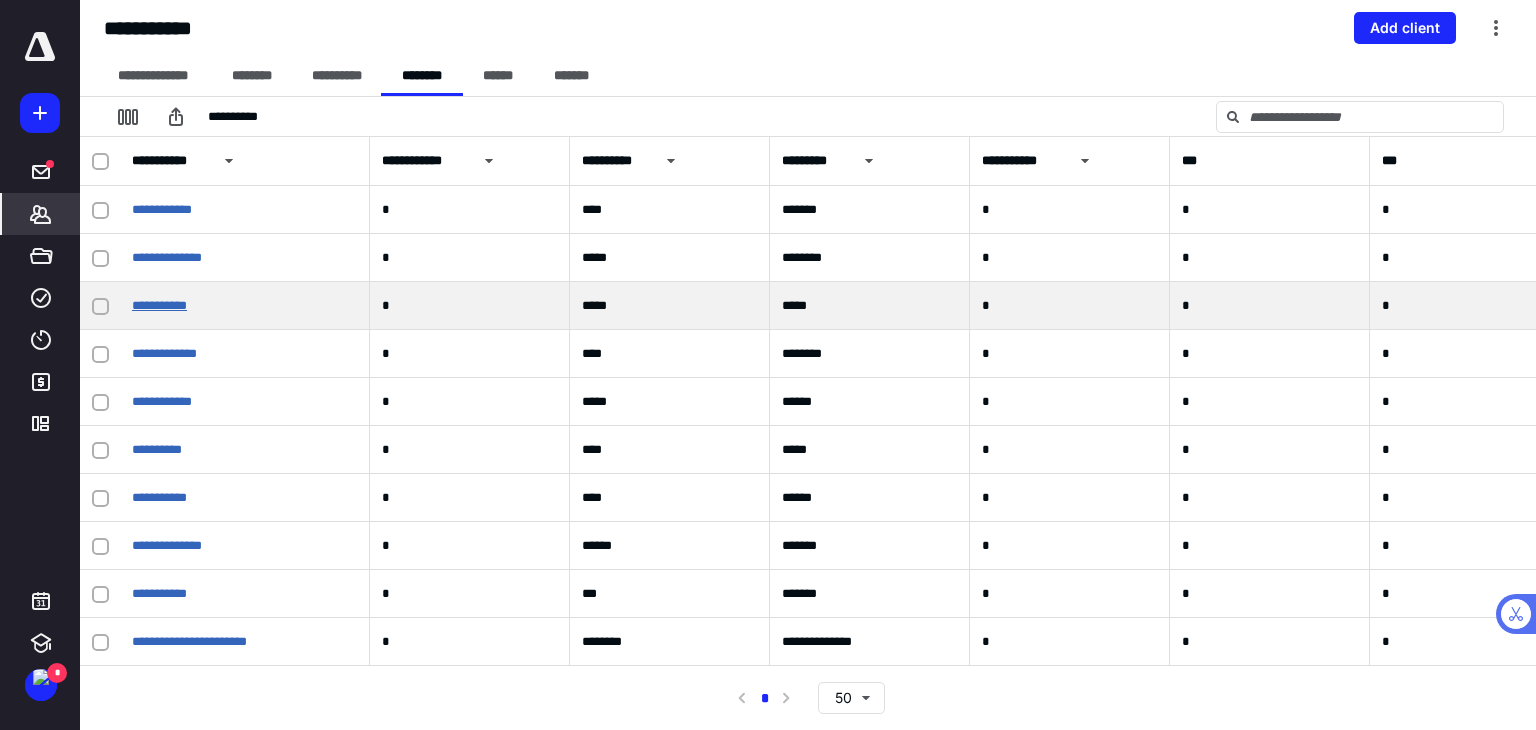 click on "**********" at bounding box center (159, 305) 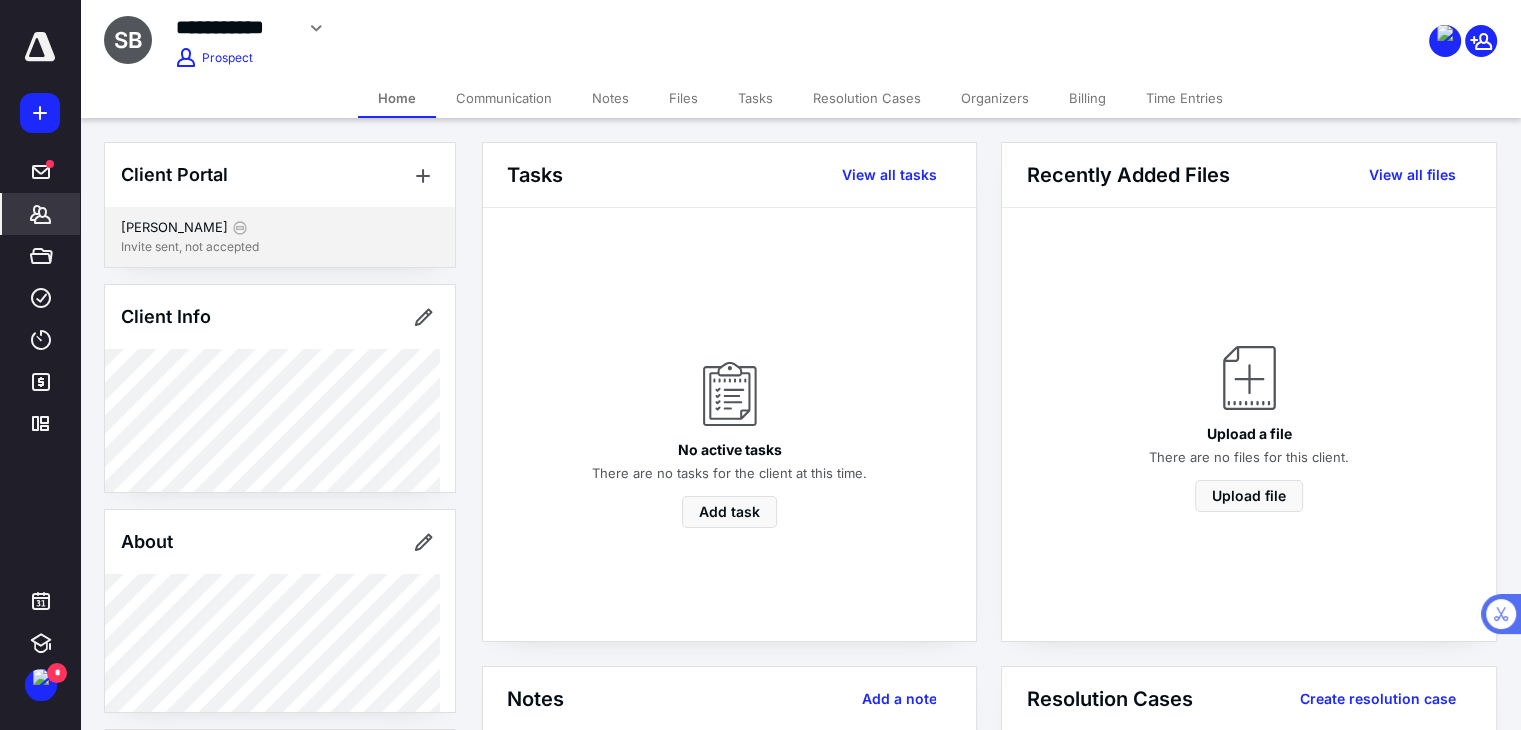 click on "[PERSON_NAME]" at bounding box center (280, 228) 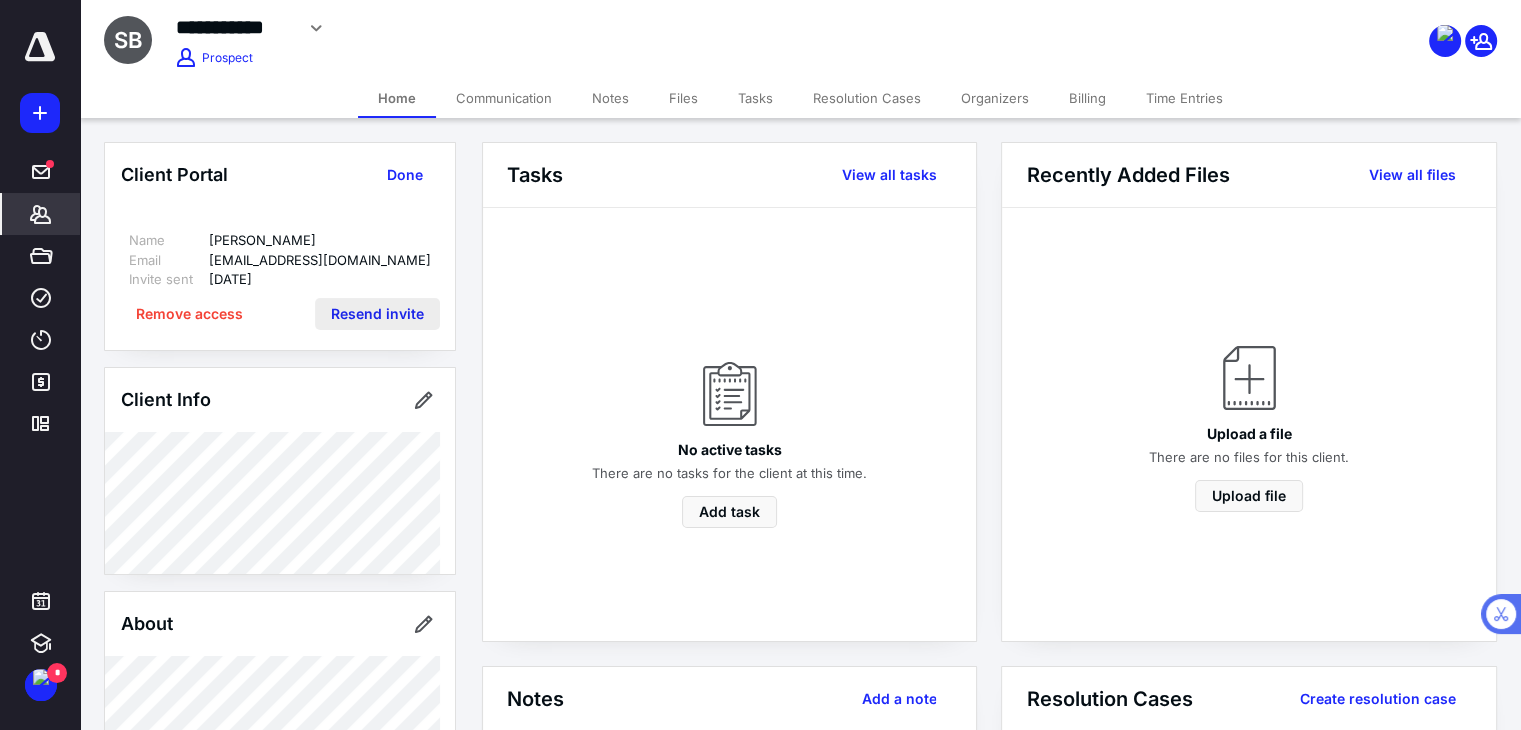 click on "Resend invite" at bounding box center (377, 314) 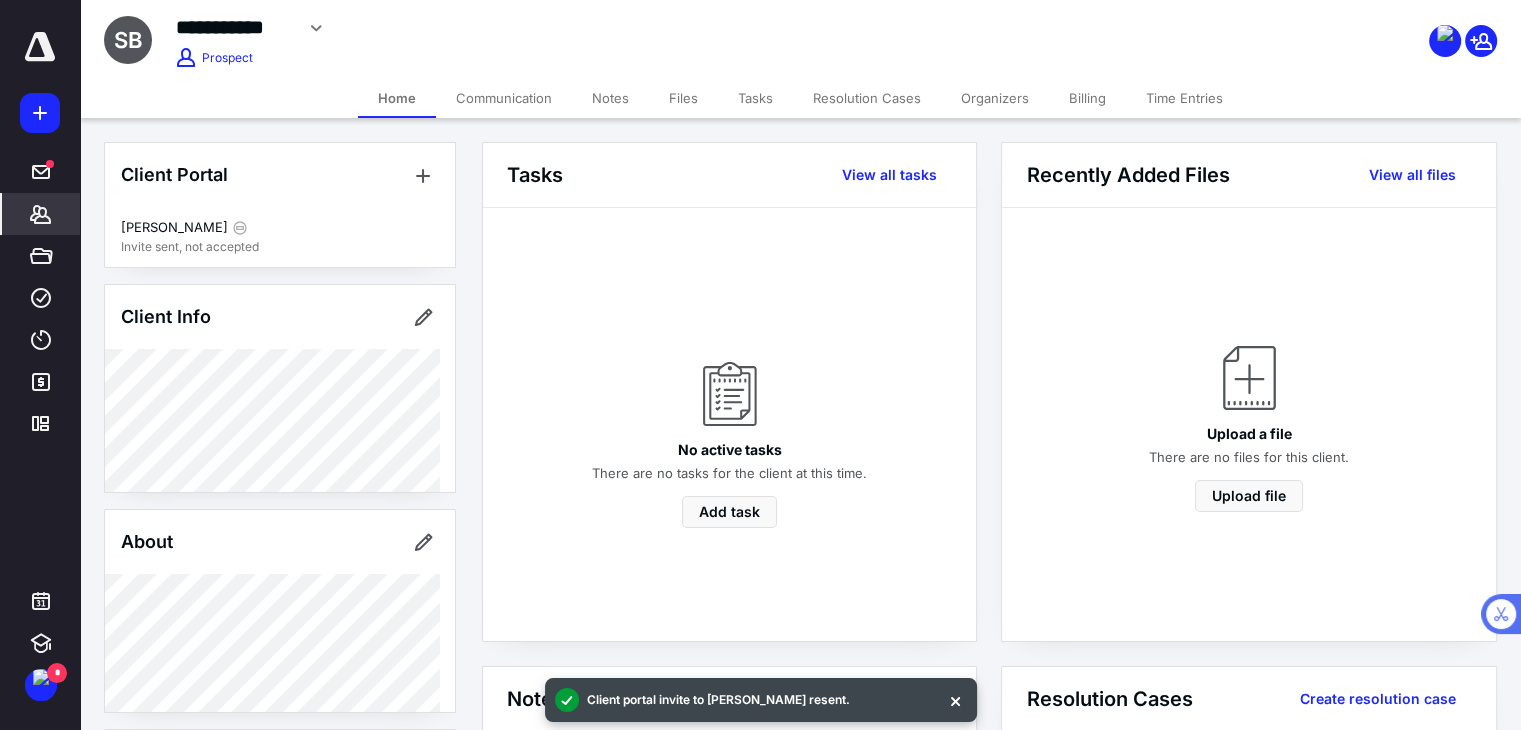 click on "Organizers" at bounding box center (995, 98) 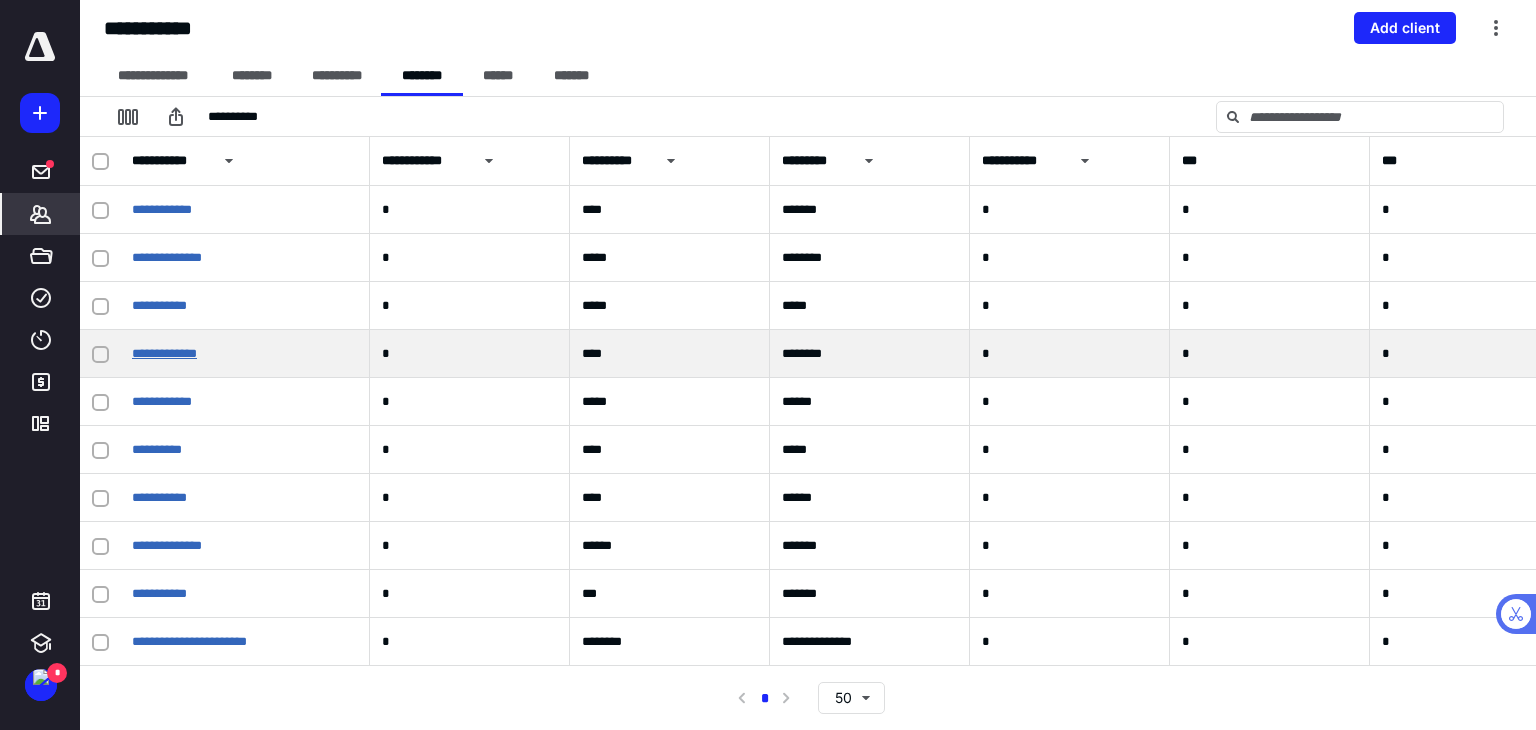 click on "**********" at bounding box center (164, 353) 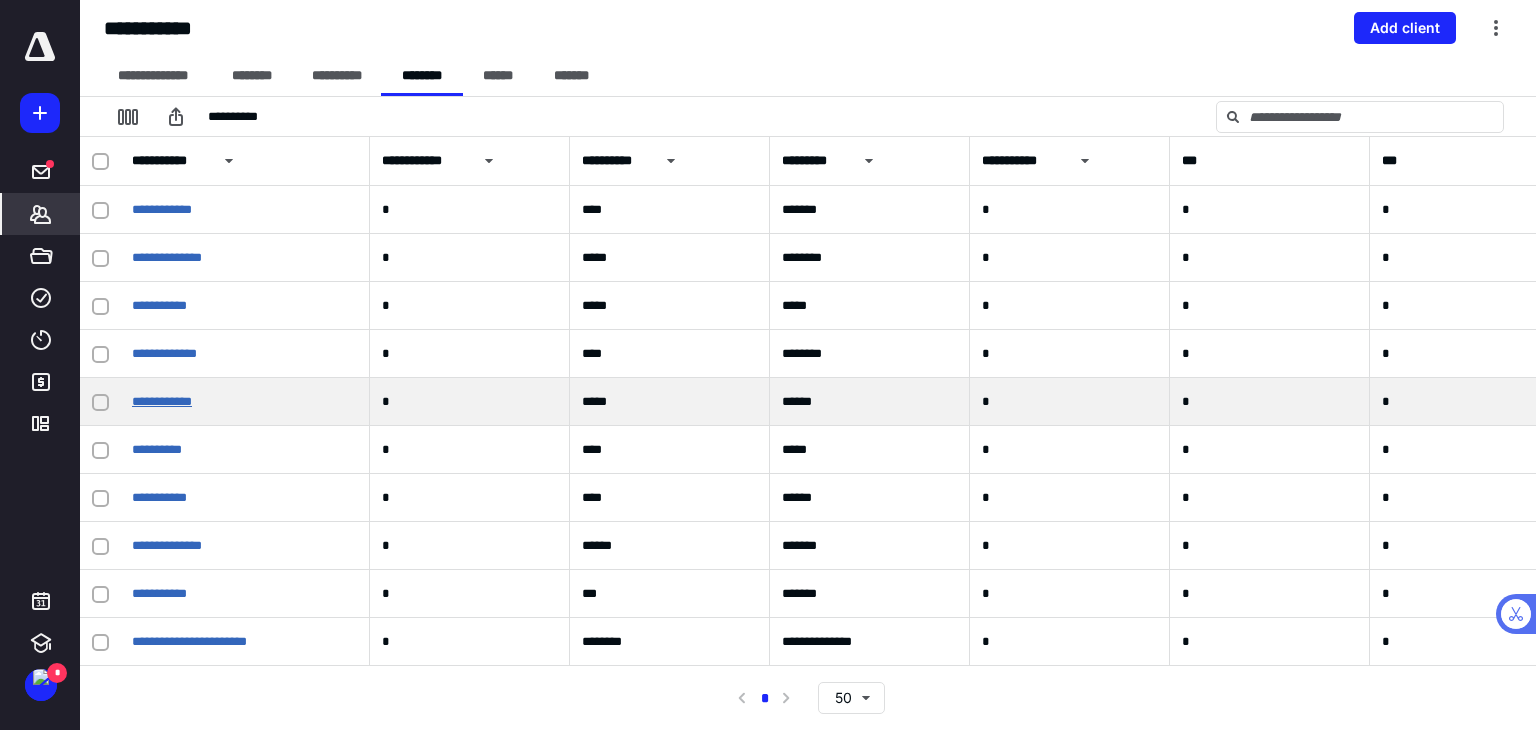 click on "**********" at bounding box center (162, 401) 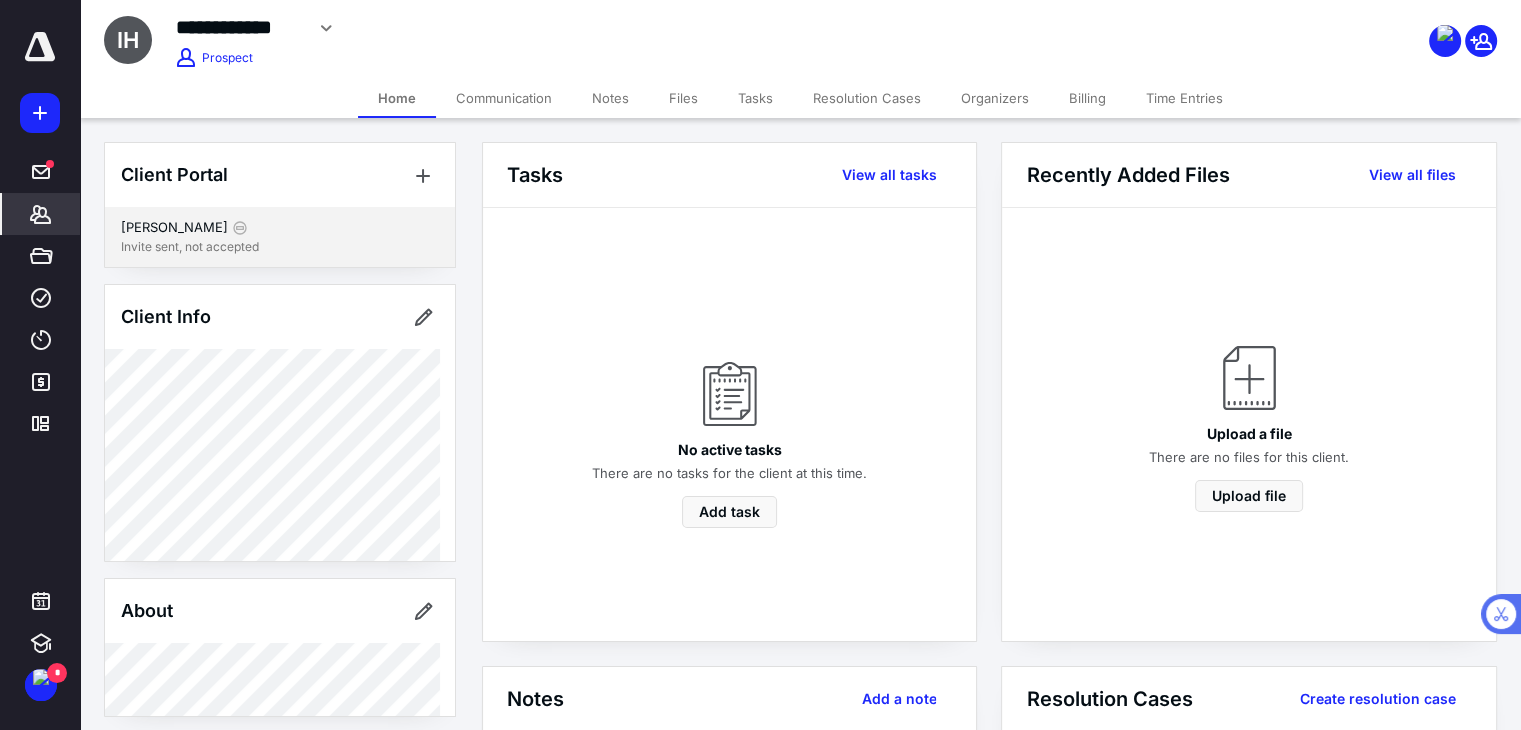 click on "Invite sent, not accepted" at bounding box center [280, 247] 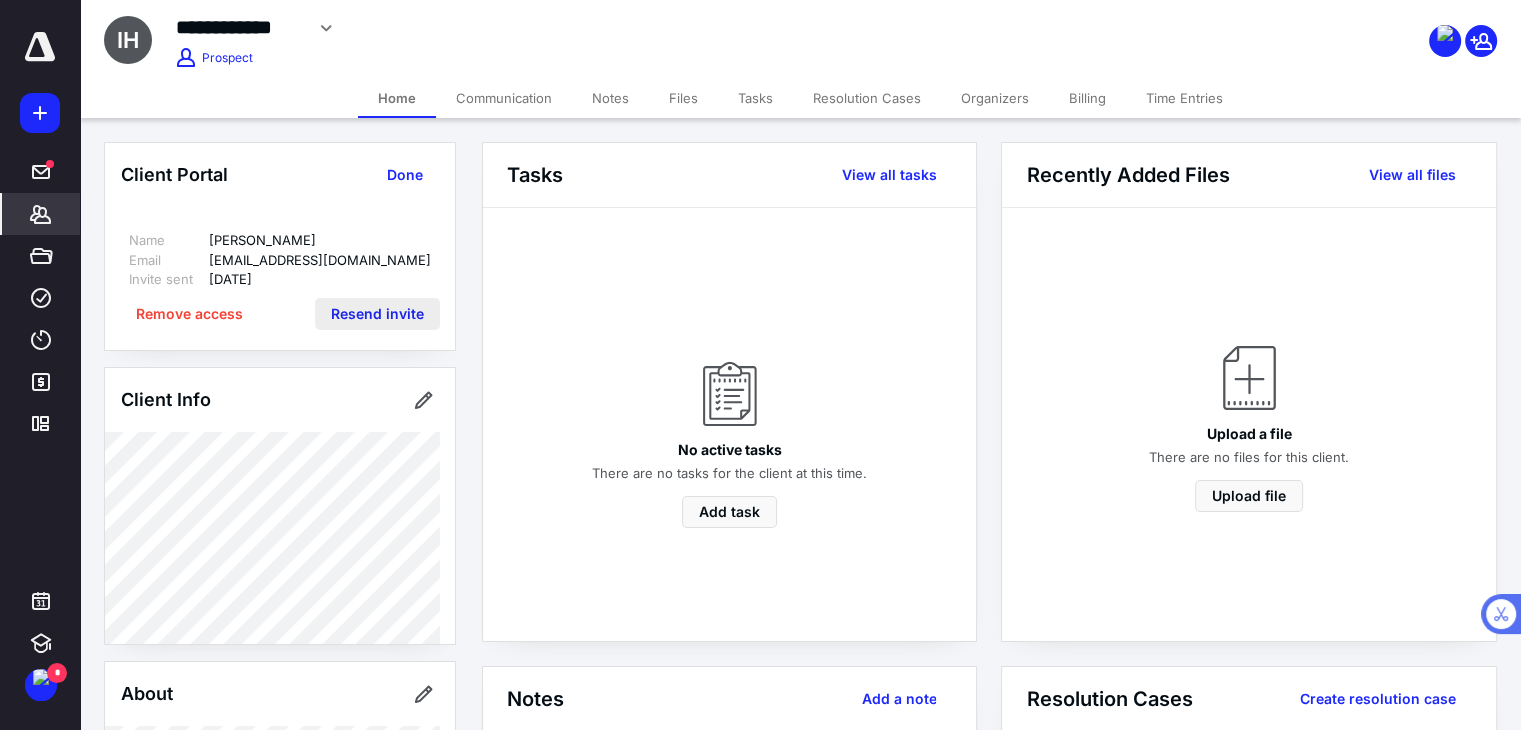 click on "Resend invite" at bounding box center (377, 314) 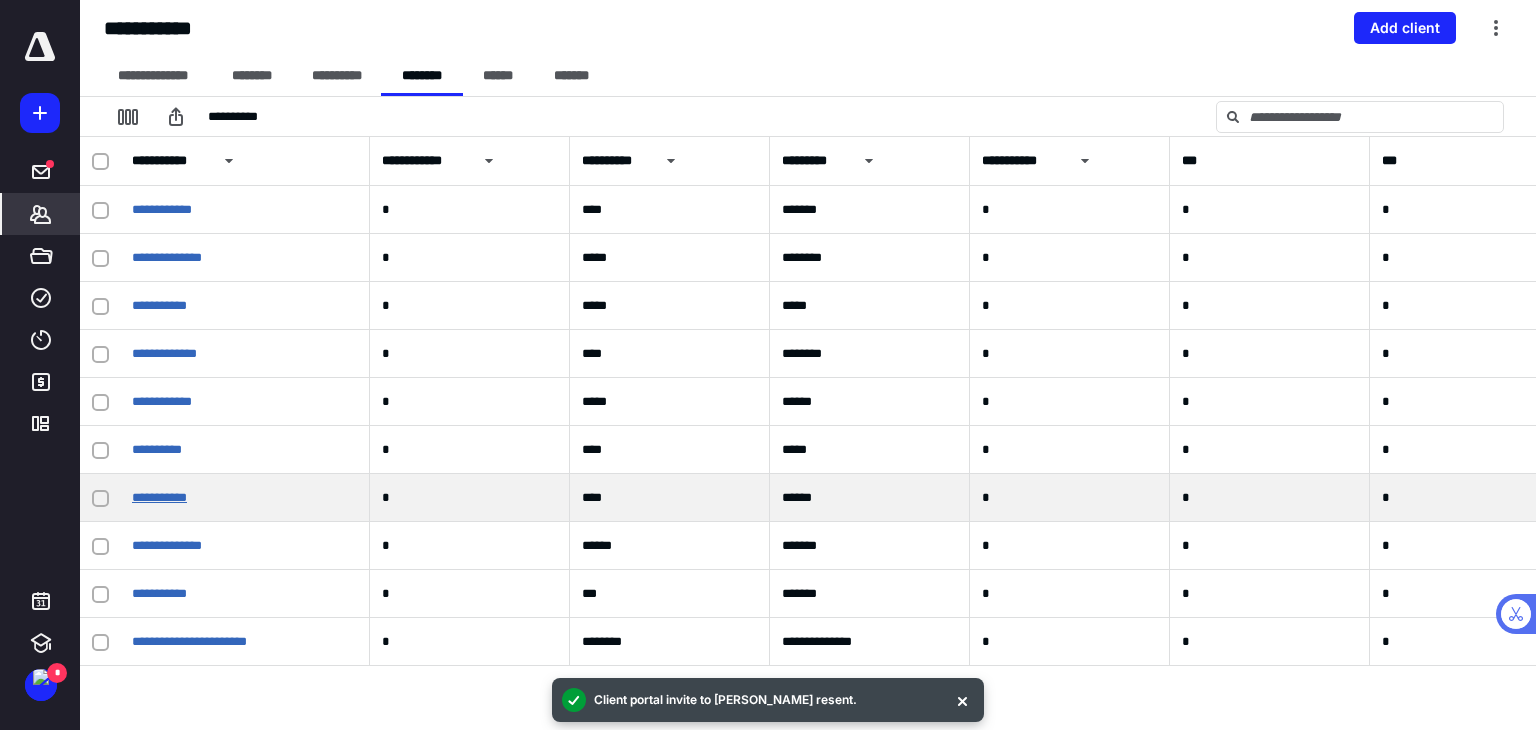 click on "**********" at bounding box center (159, 497) 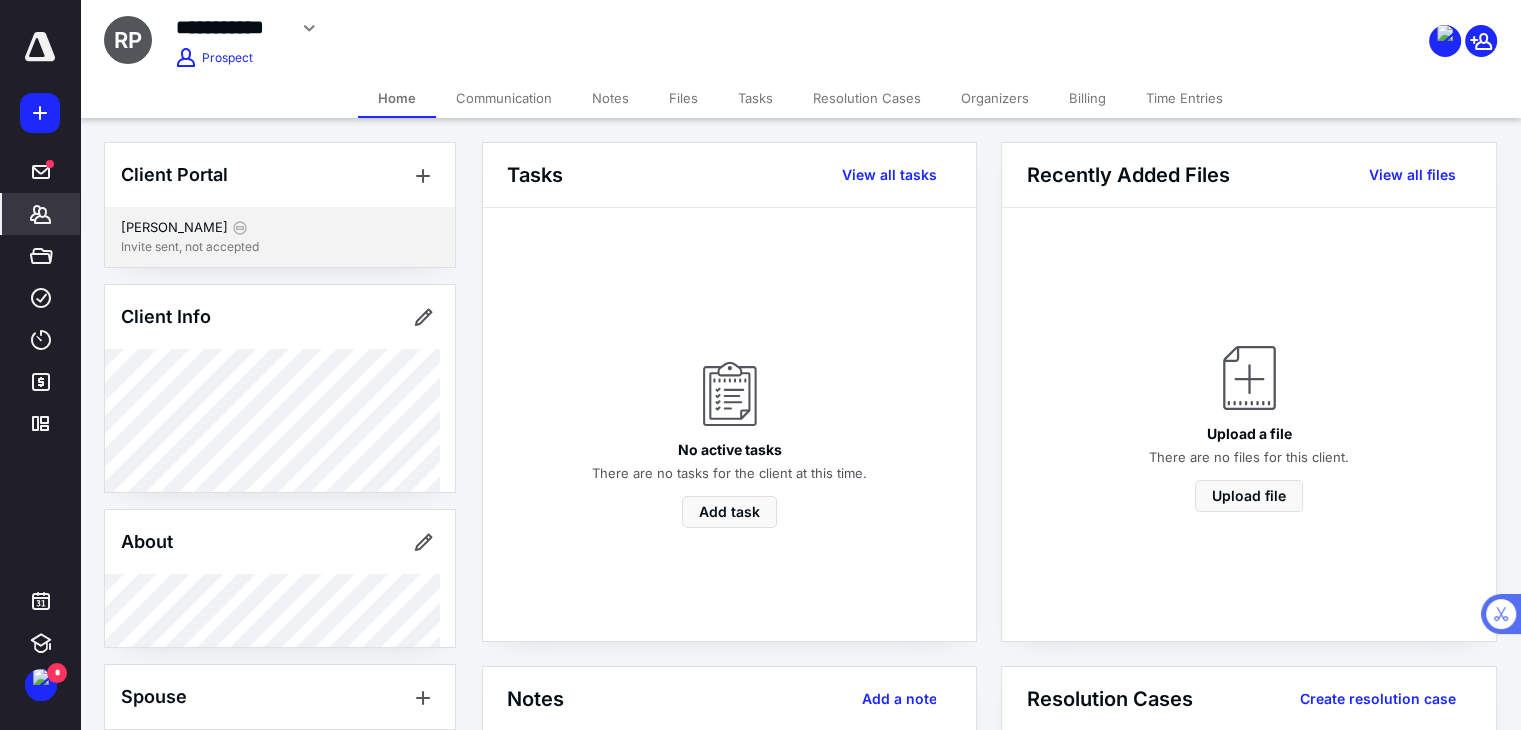click on "Invite sent, not accepted" at bounding box center [280, 247] 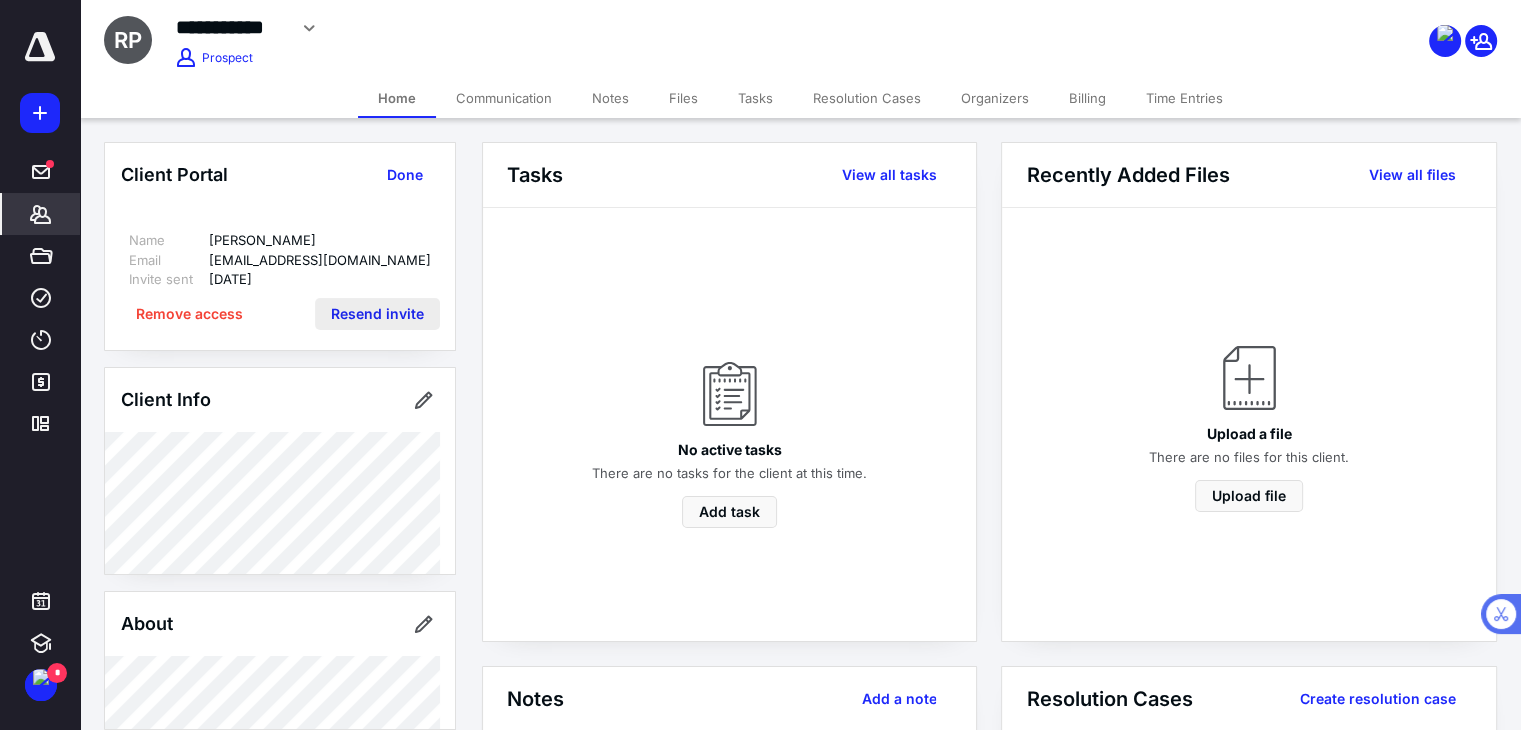 click on "Resend invite" at bounding box center [377, 314] 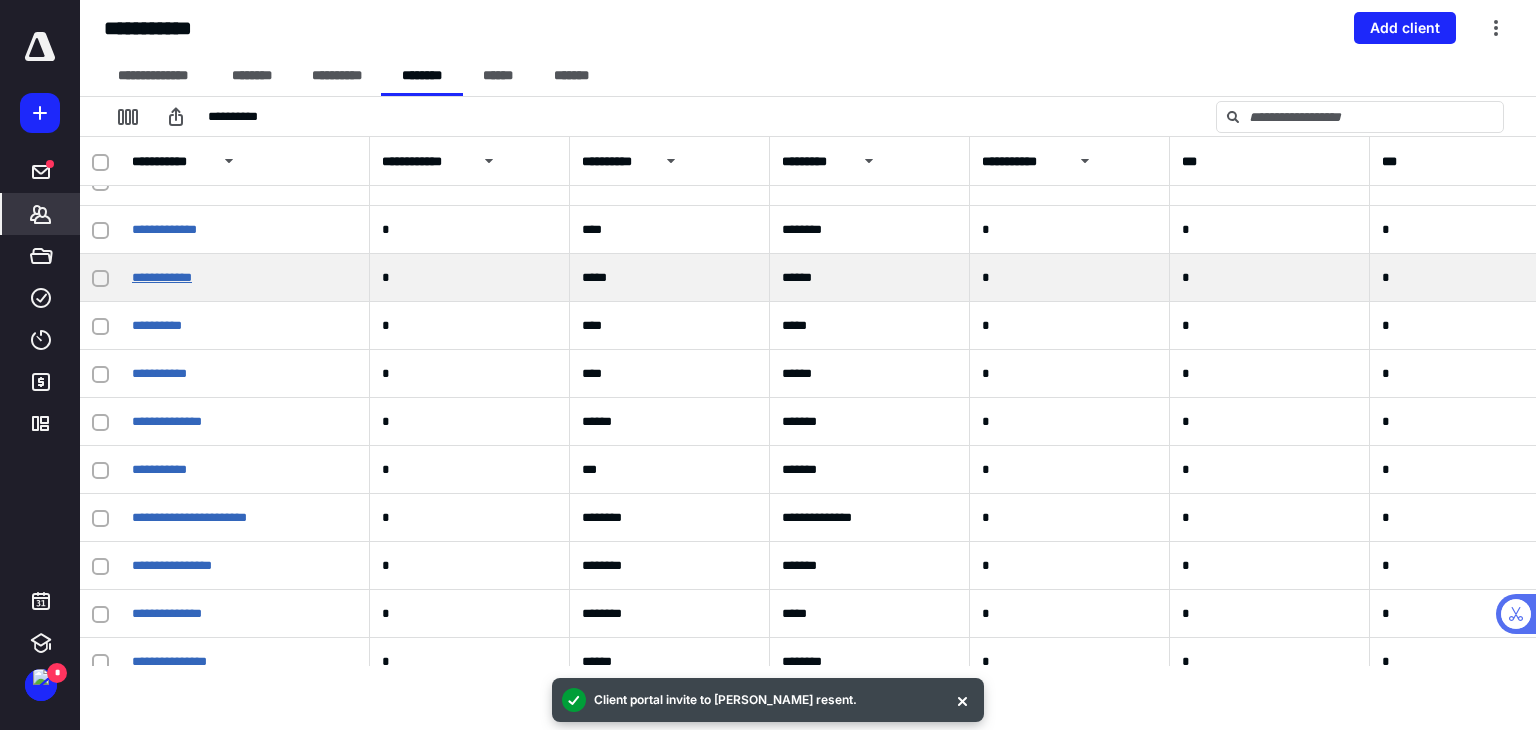 scroll, scrollTop: 138, scrollLeft: 0, axis: vertical 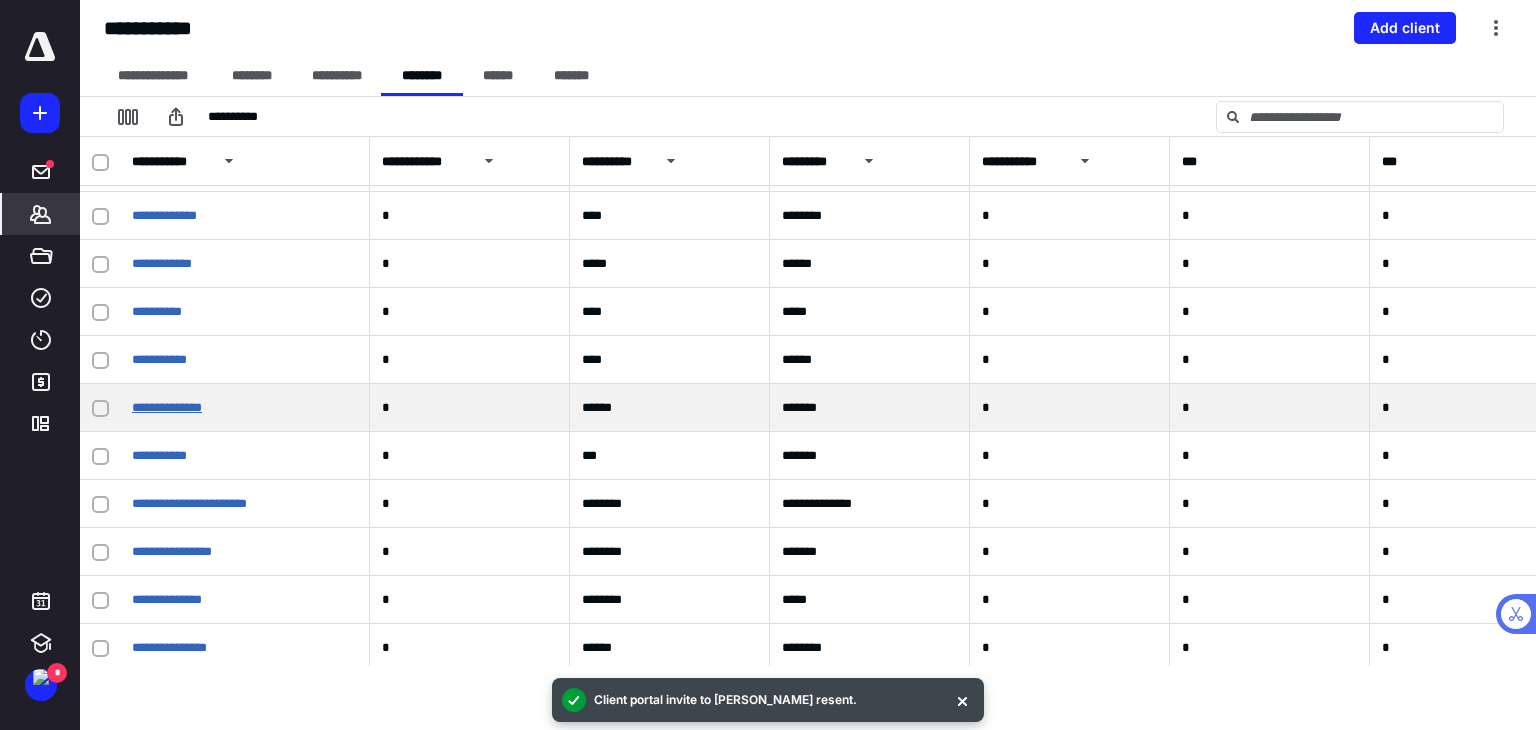click on "**********" at bounding box center [167, 407] 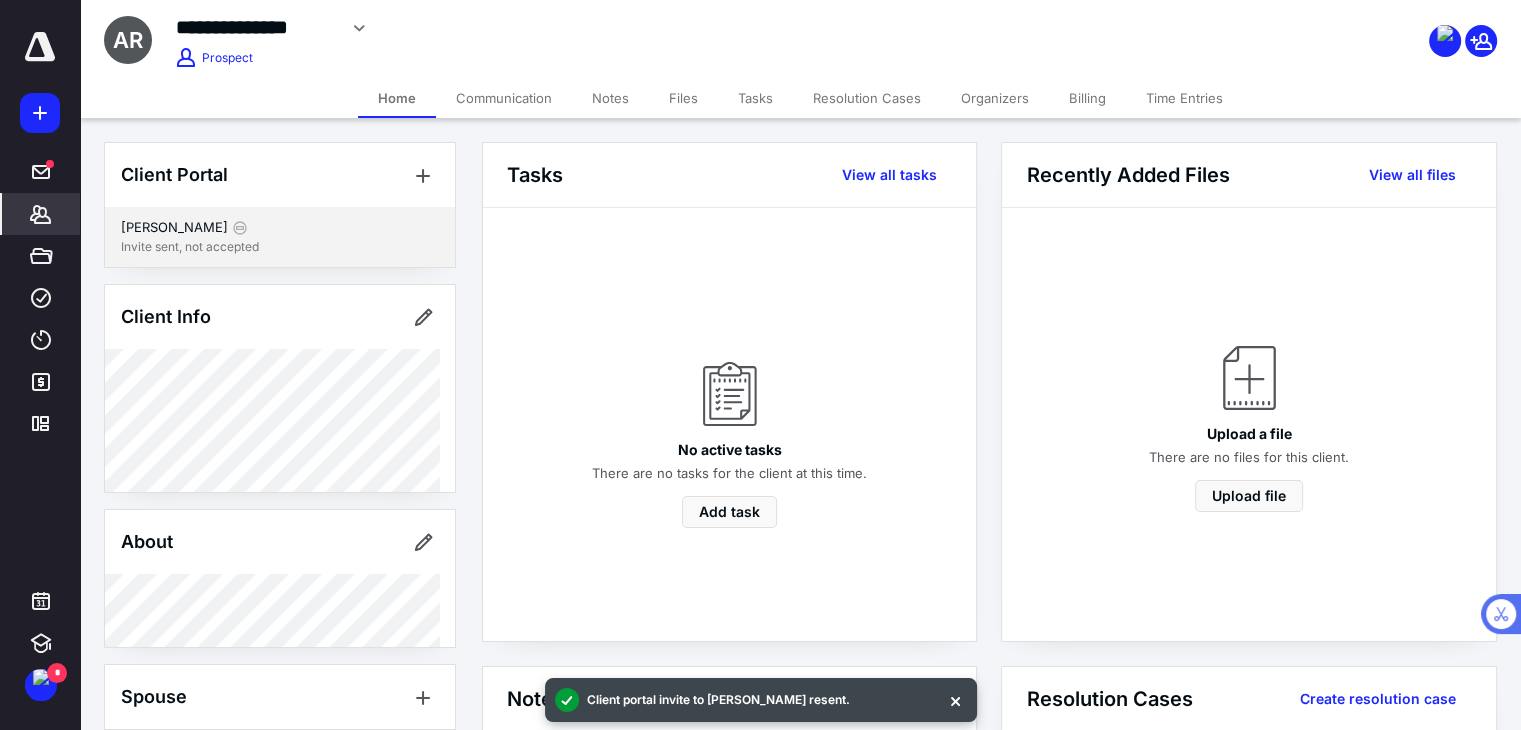 click on "Invite sent, not accepted" at bounding box center (280, 247) 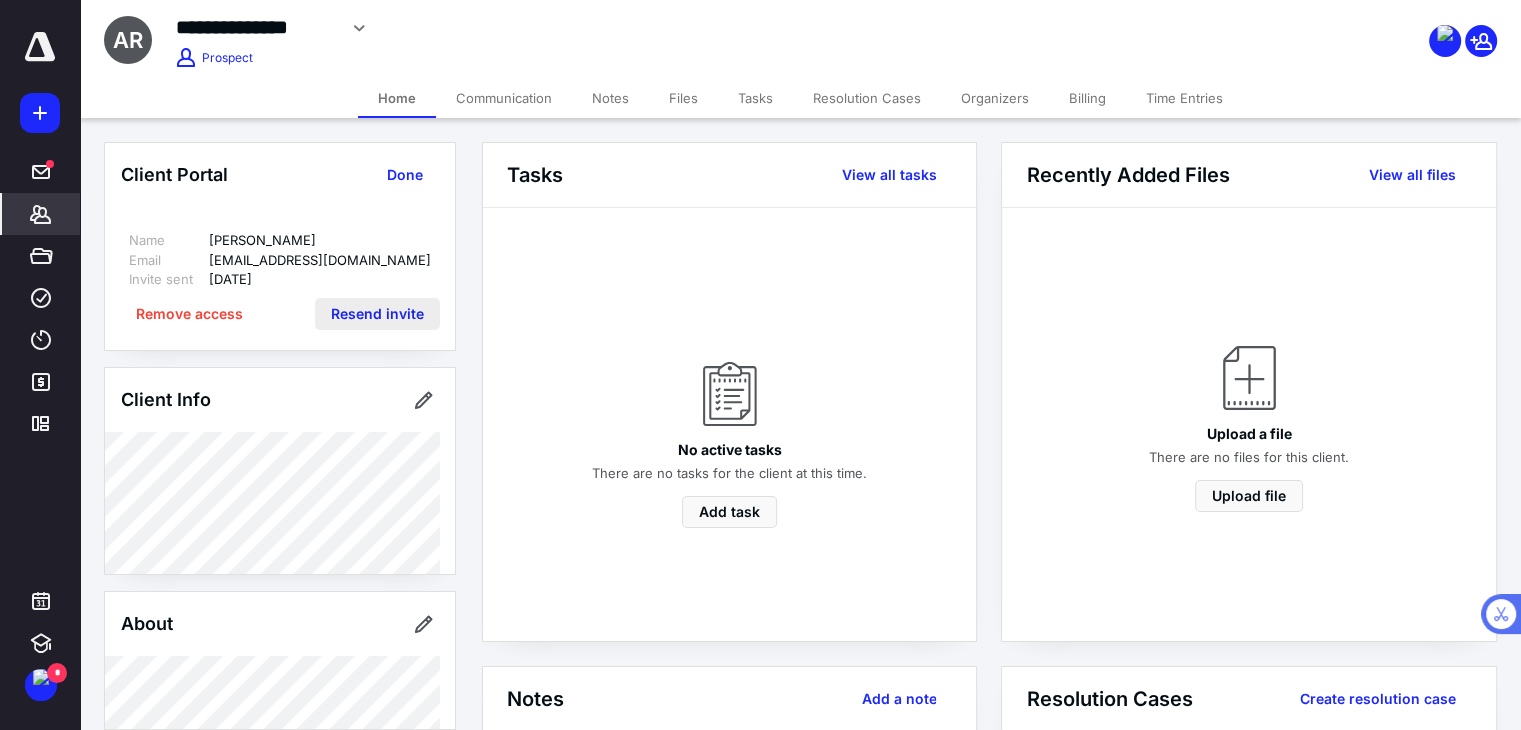 click on "Resend invite" at bounding box center [377, 314] 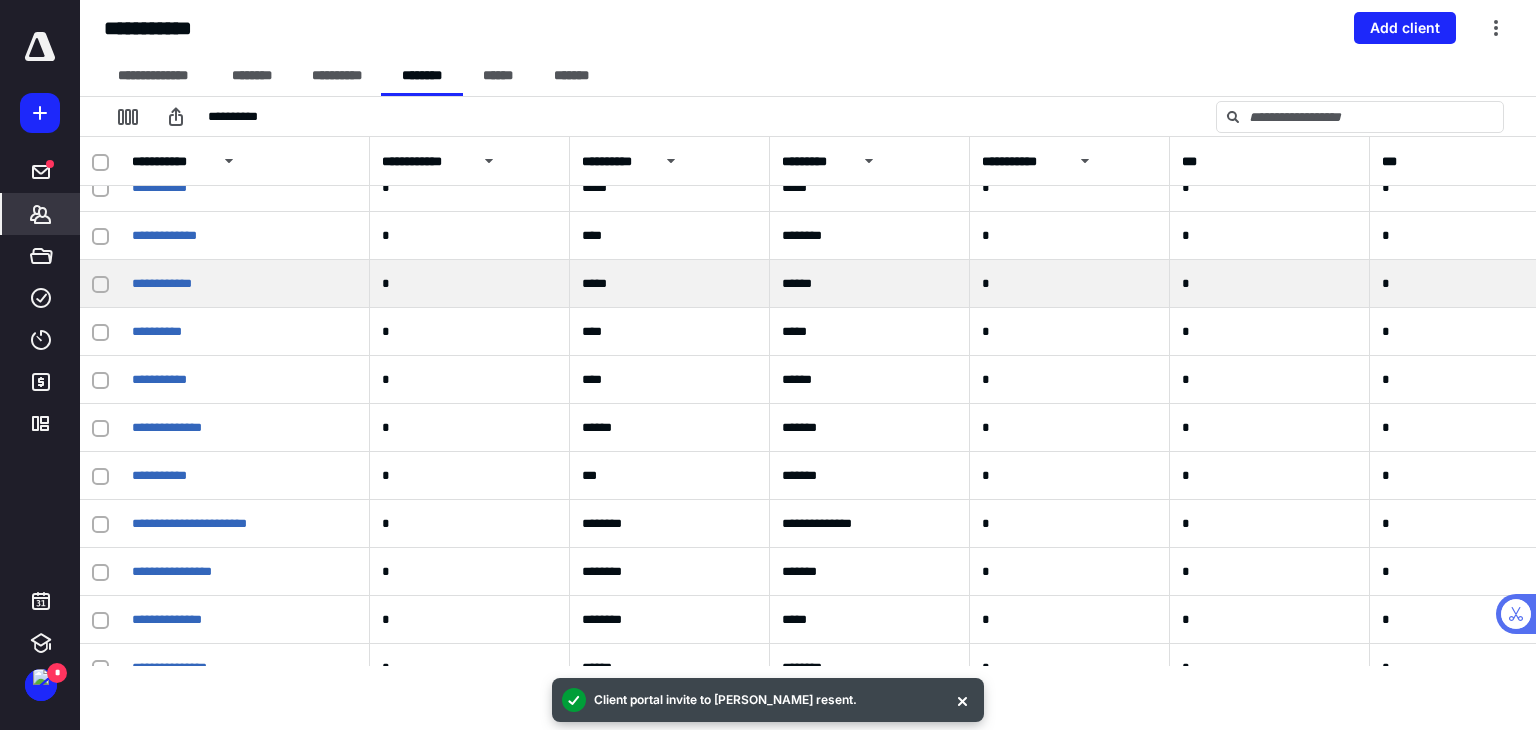 scroll, scrollTop: 192, scrollLeft: 0, axis: vertical 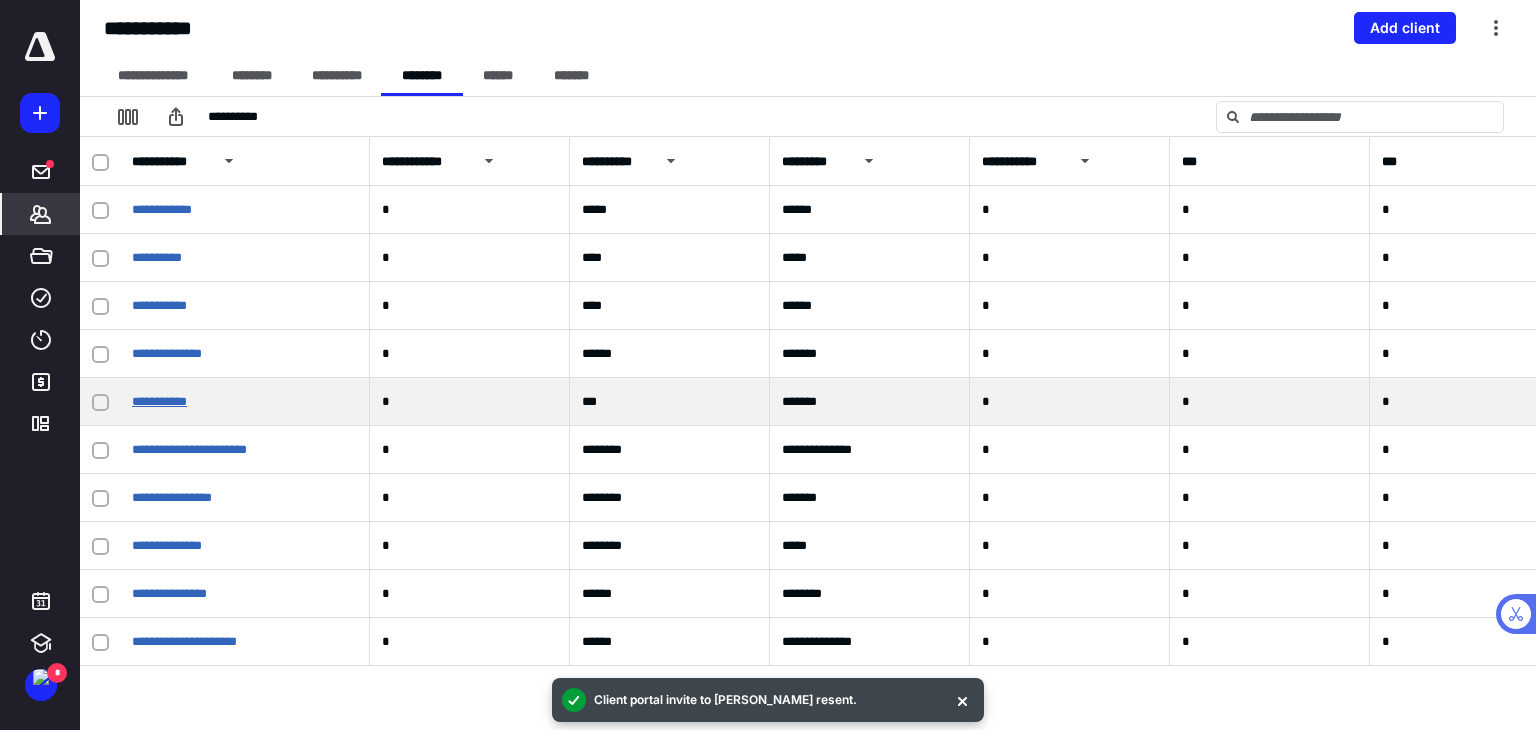 click on "**********" at bounding box center [159, 401] 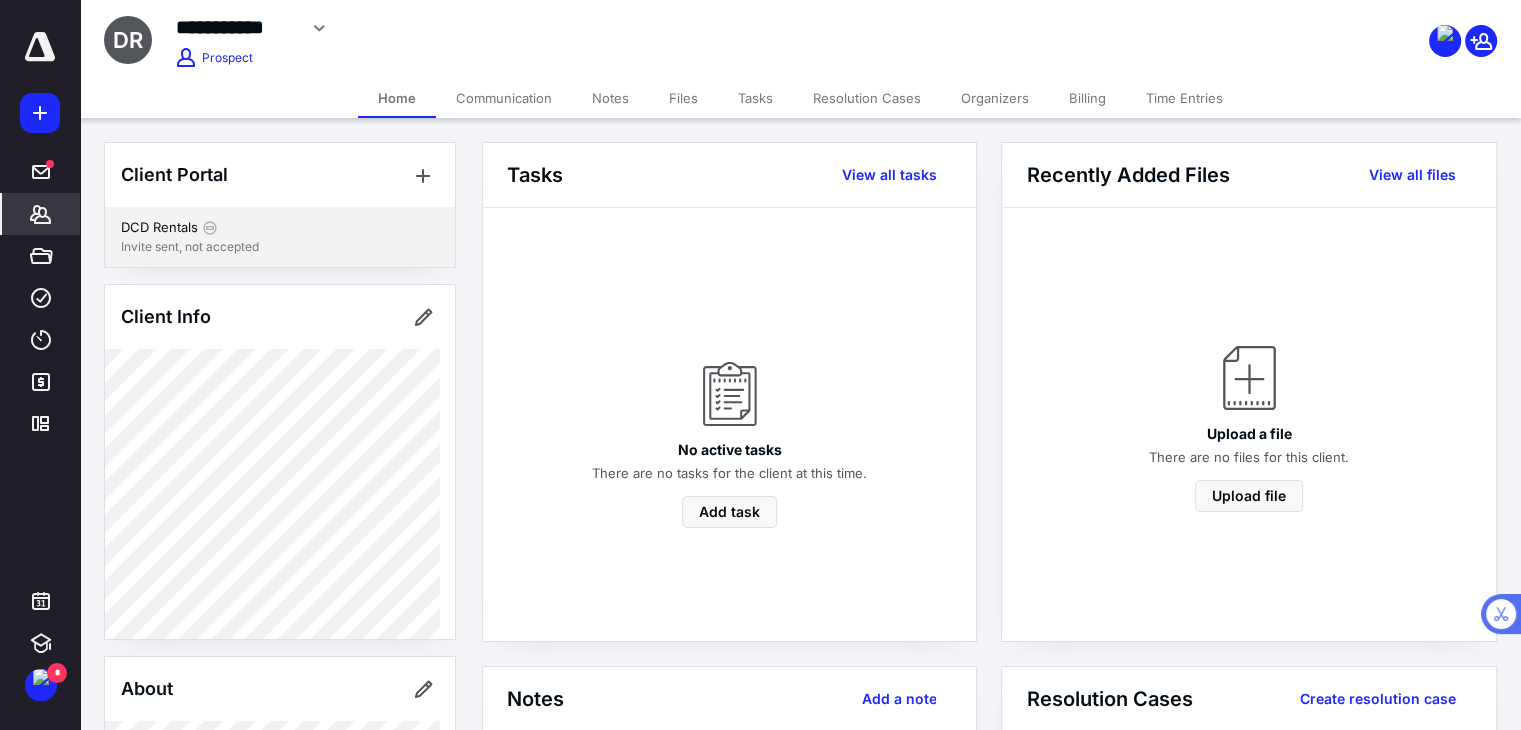 click on "Invite sent, not accepted" at bounding box center [280, 247] 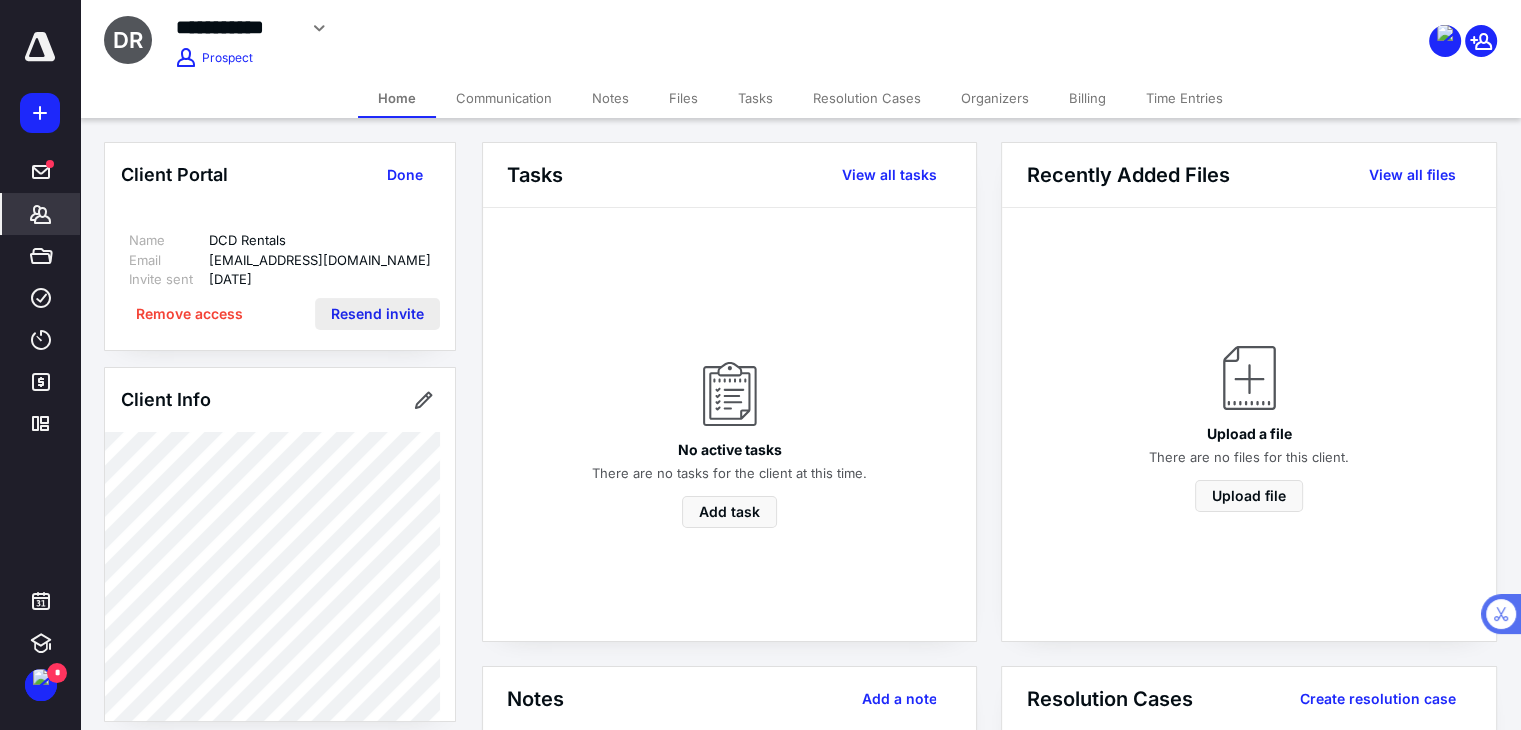 click on "Resend invite" at bounding box center [377, 314] 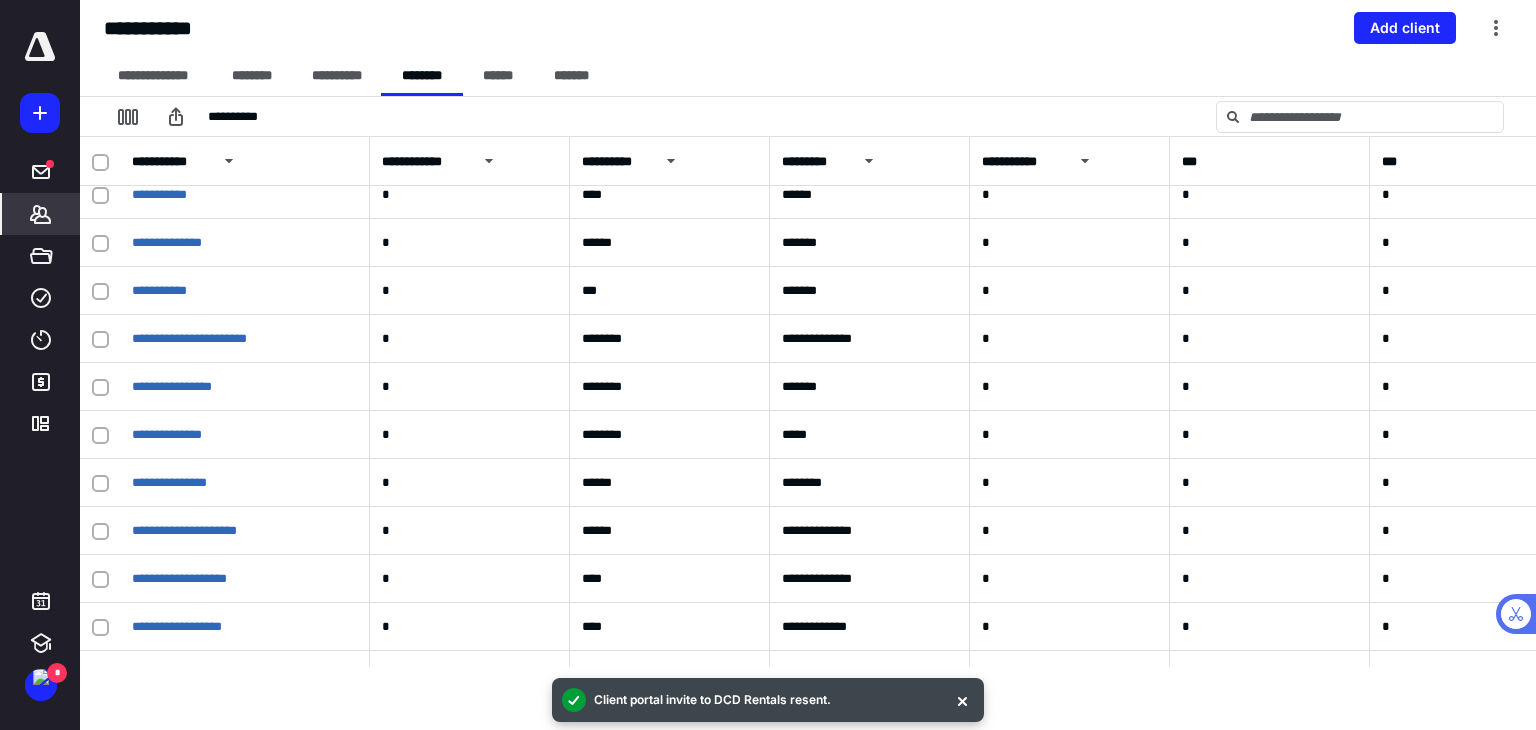 scroll, scrollTop: 314, scrollLeft: 0, axis: vertical 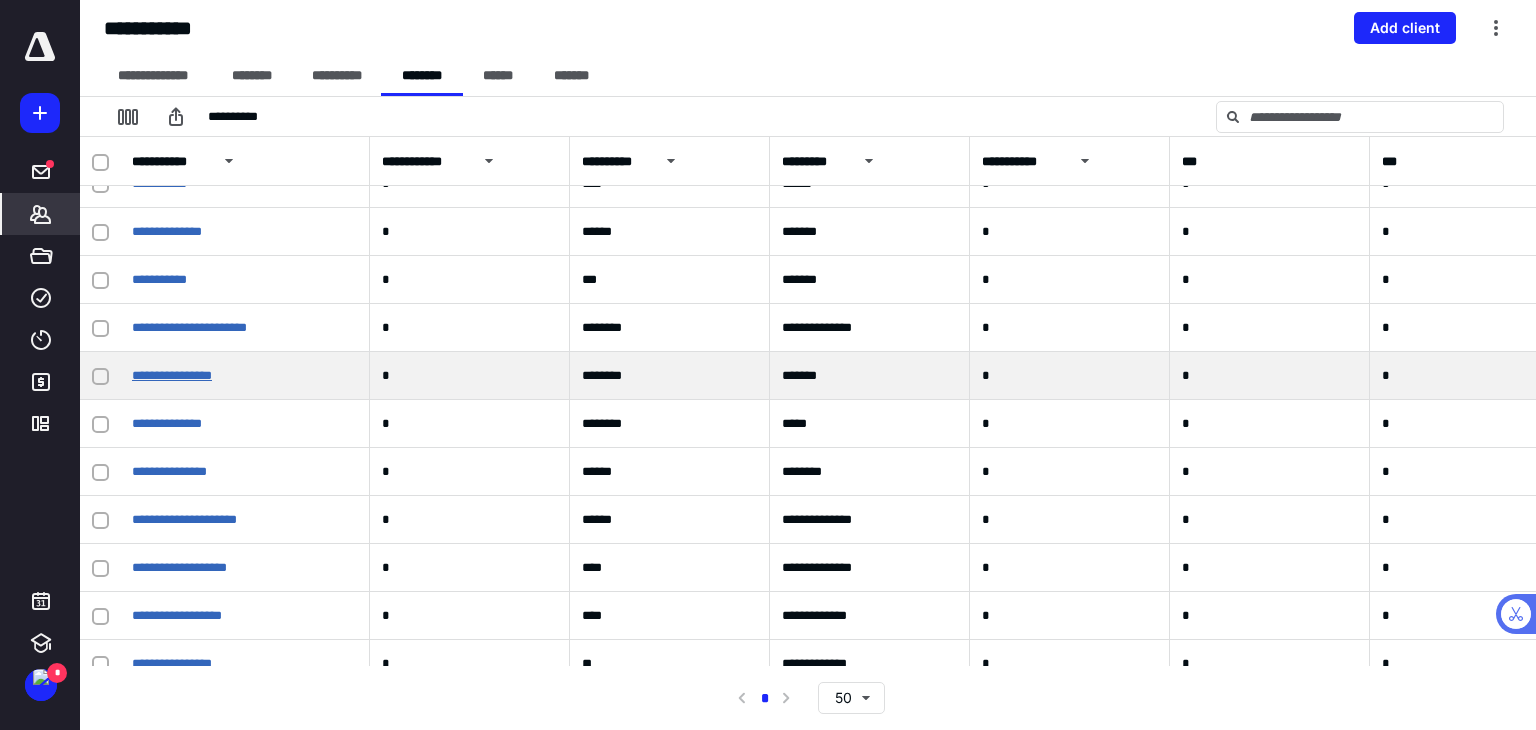 click on "**********" at bounding box center (172, 375) 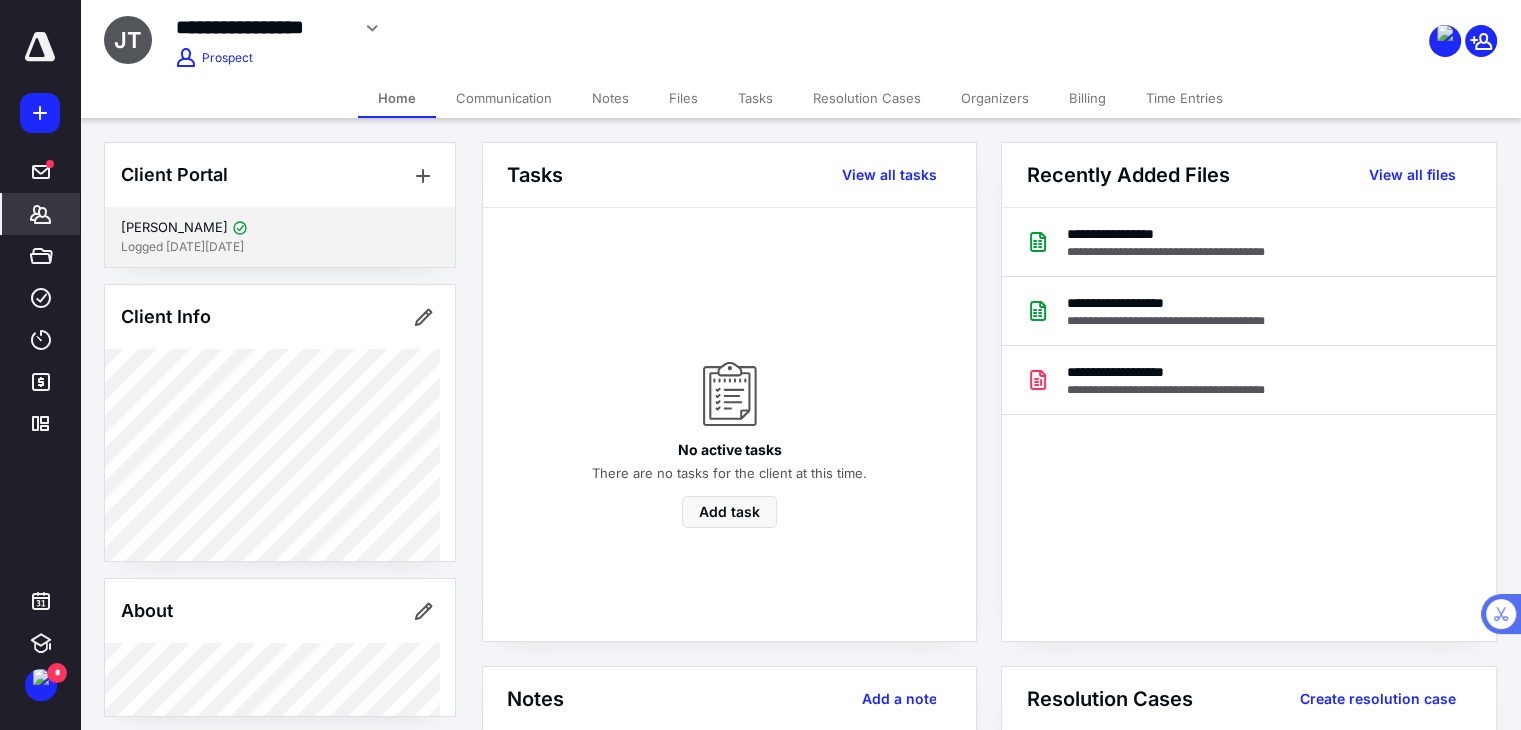click on "Logged [DATE][DATE]" at bounding box center [280, 247] 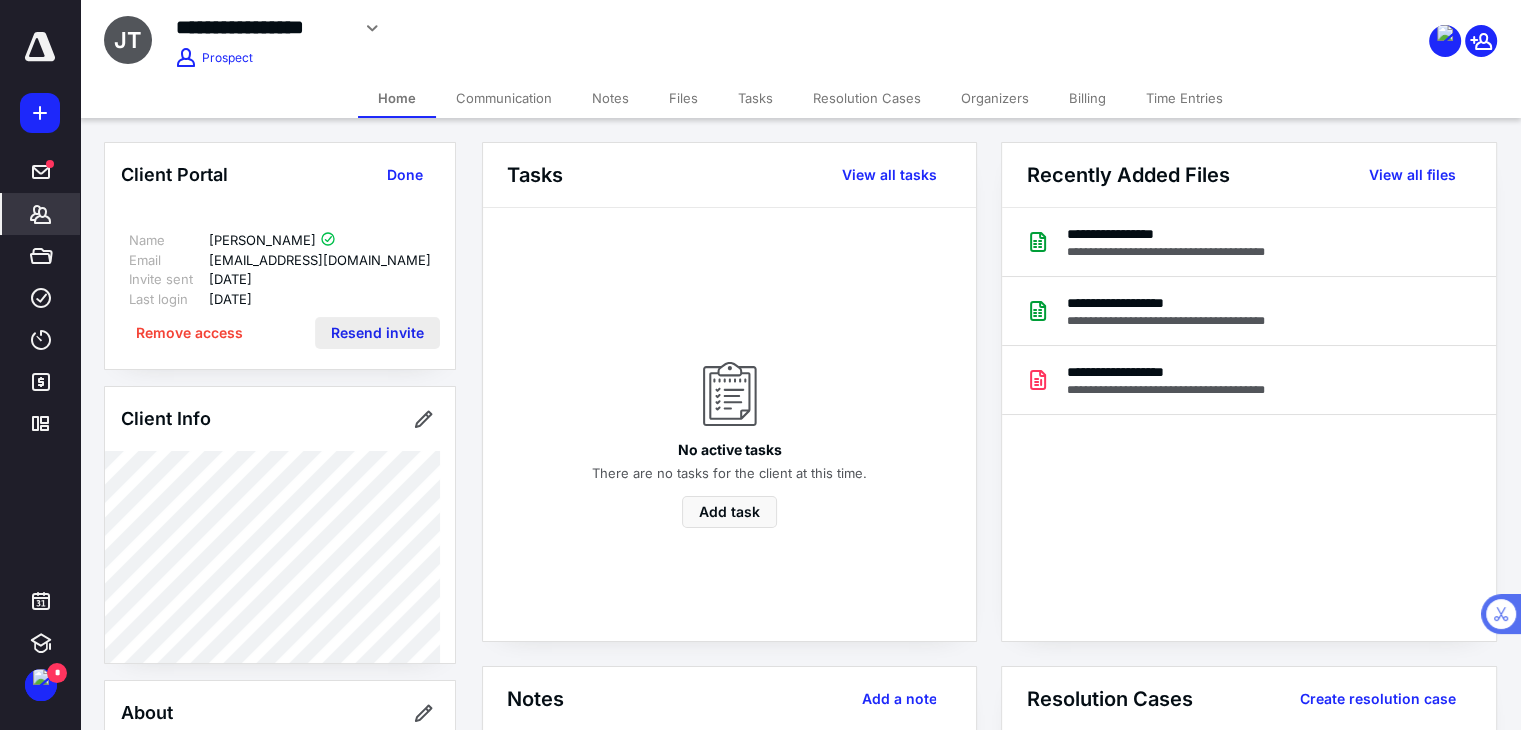 click on "Resend invite" at bounding box center [377, 333] 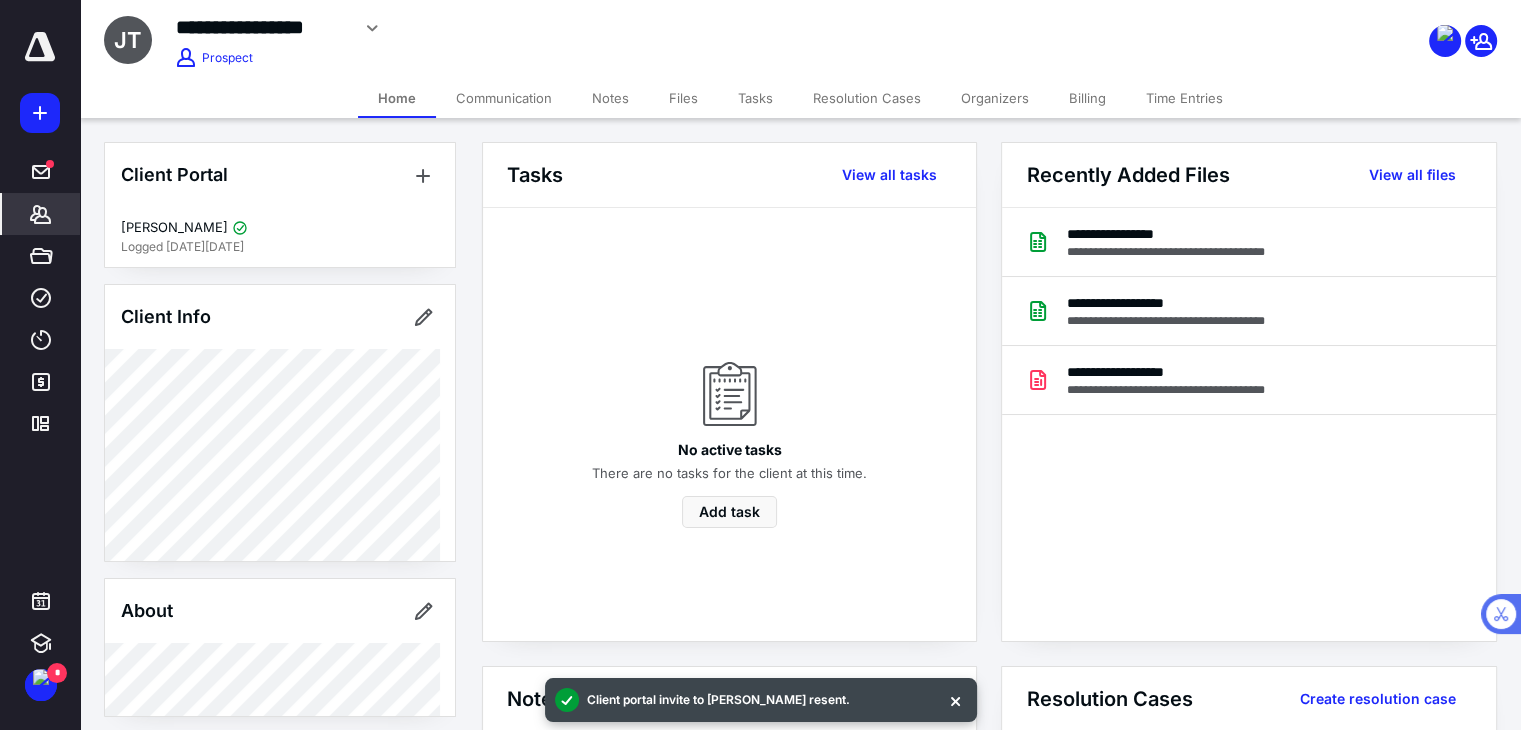 click on "Organizers" at bounding box center (995, 98) 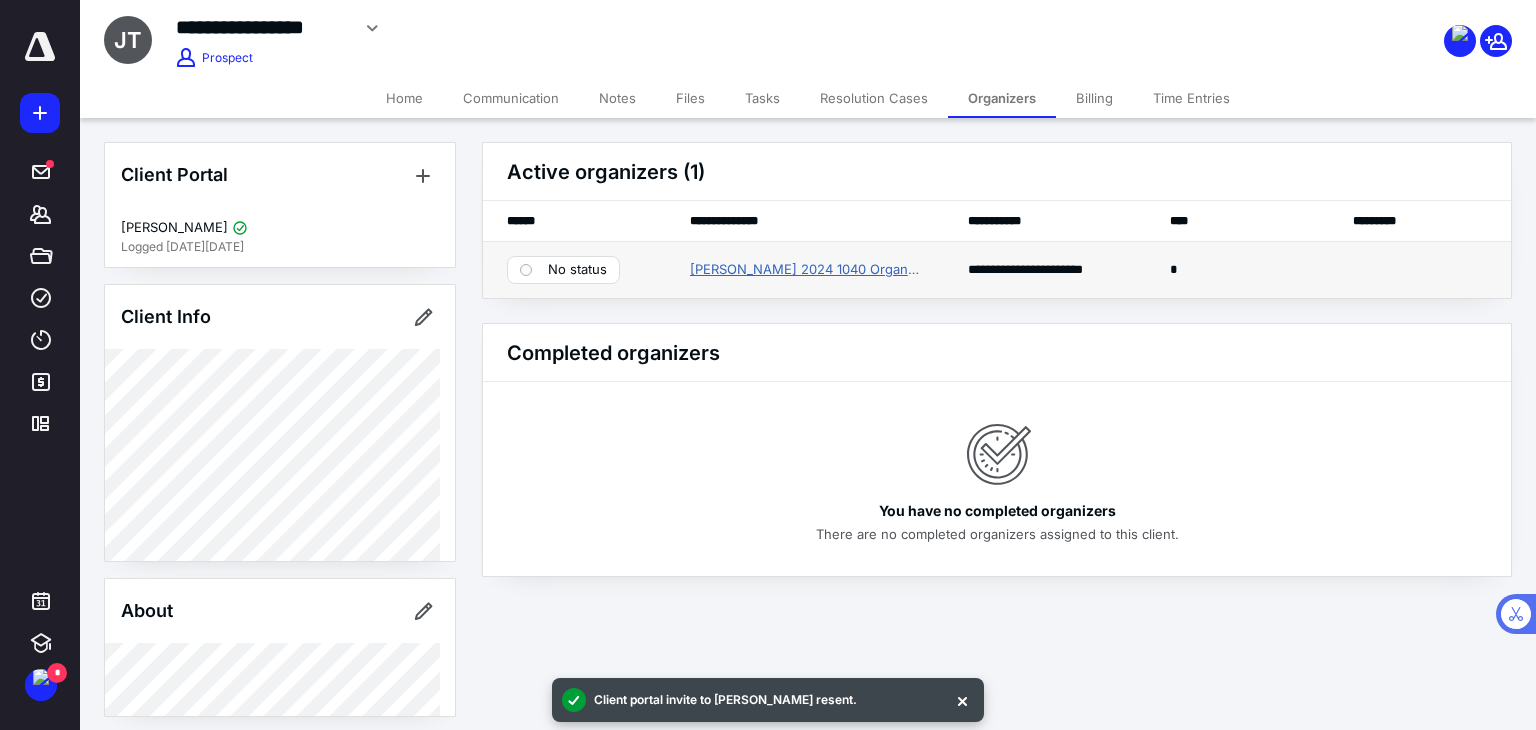 click on "[PERSON_NAME] 2024 1040 Organizer" at bounding box center [805, 270] 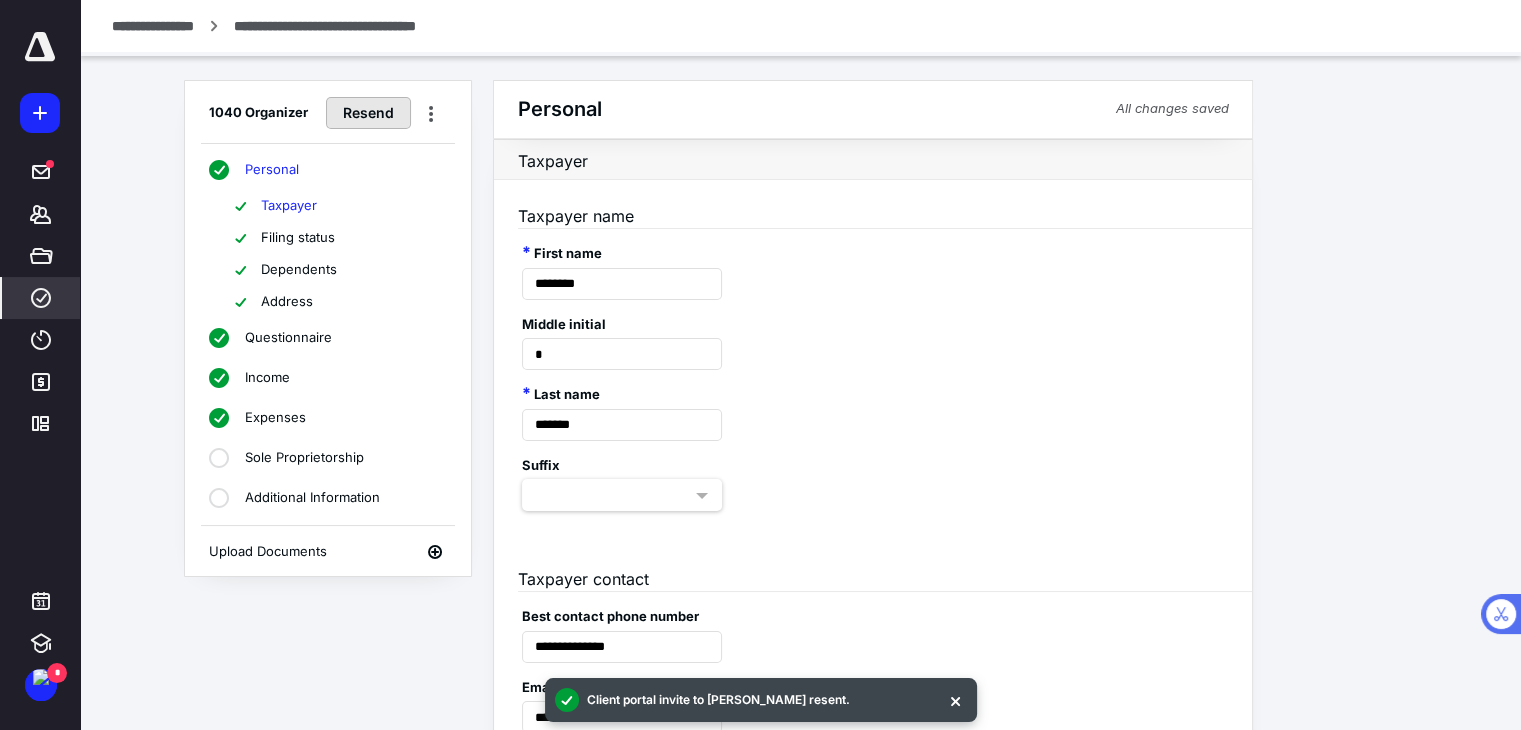 click on "Resend" at bounding box center (368, 113) 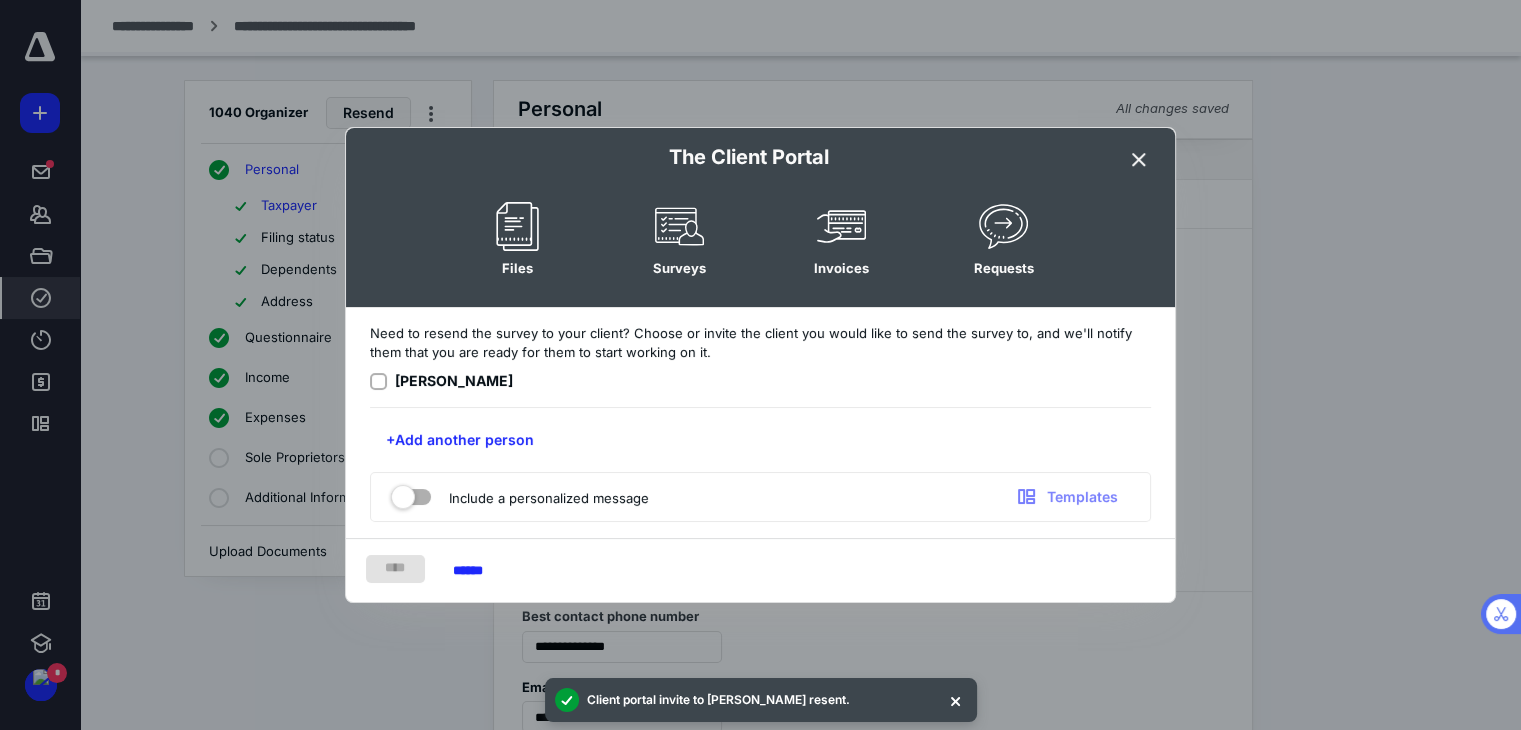 click on "[PERSON_NAME]" at bounding box center (454, 380) 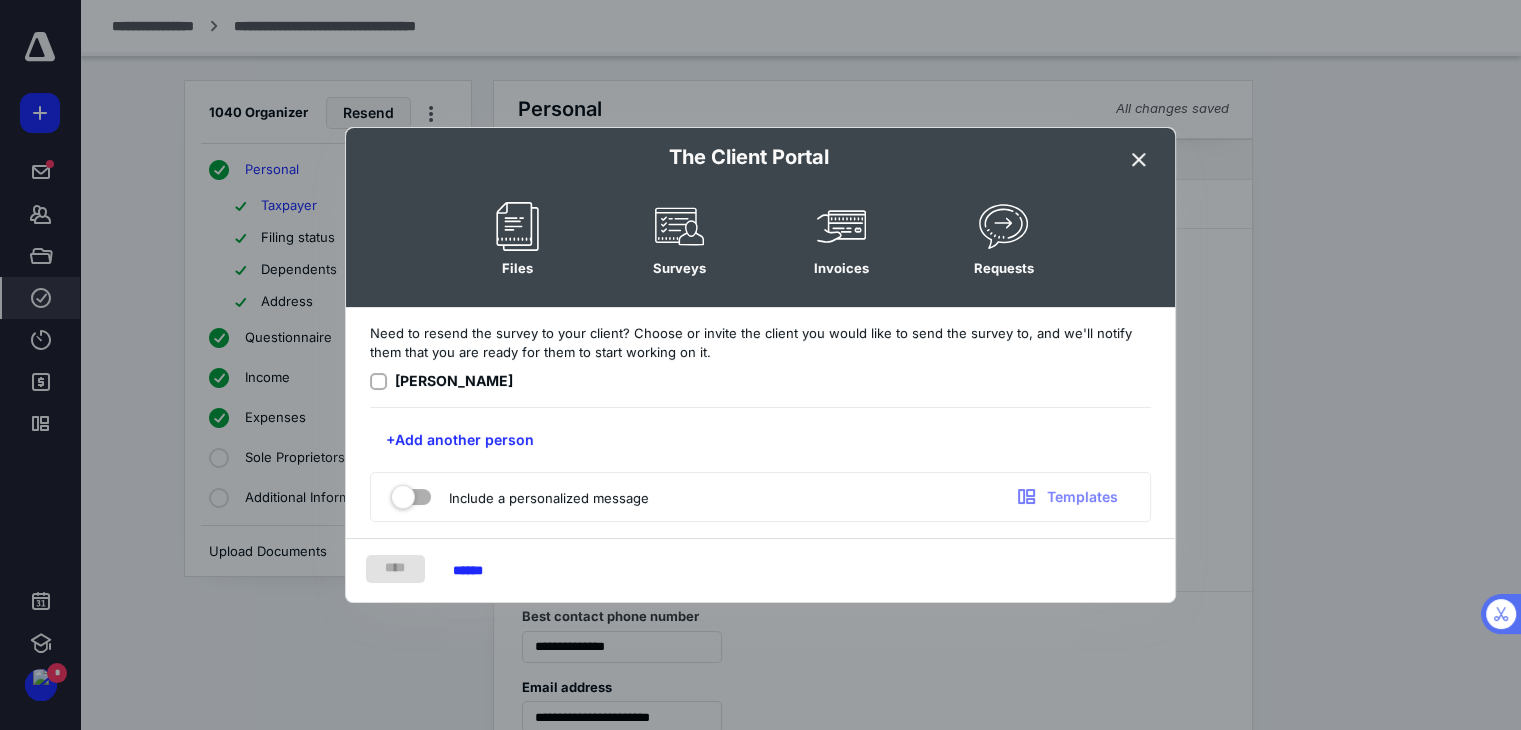 click at bounding box center (378, 382) 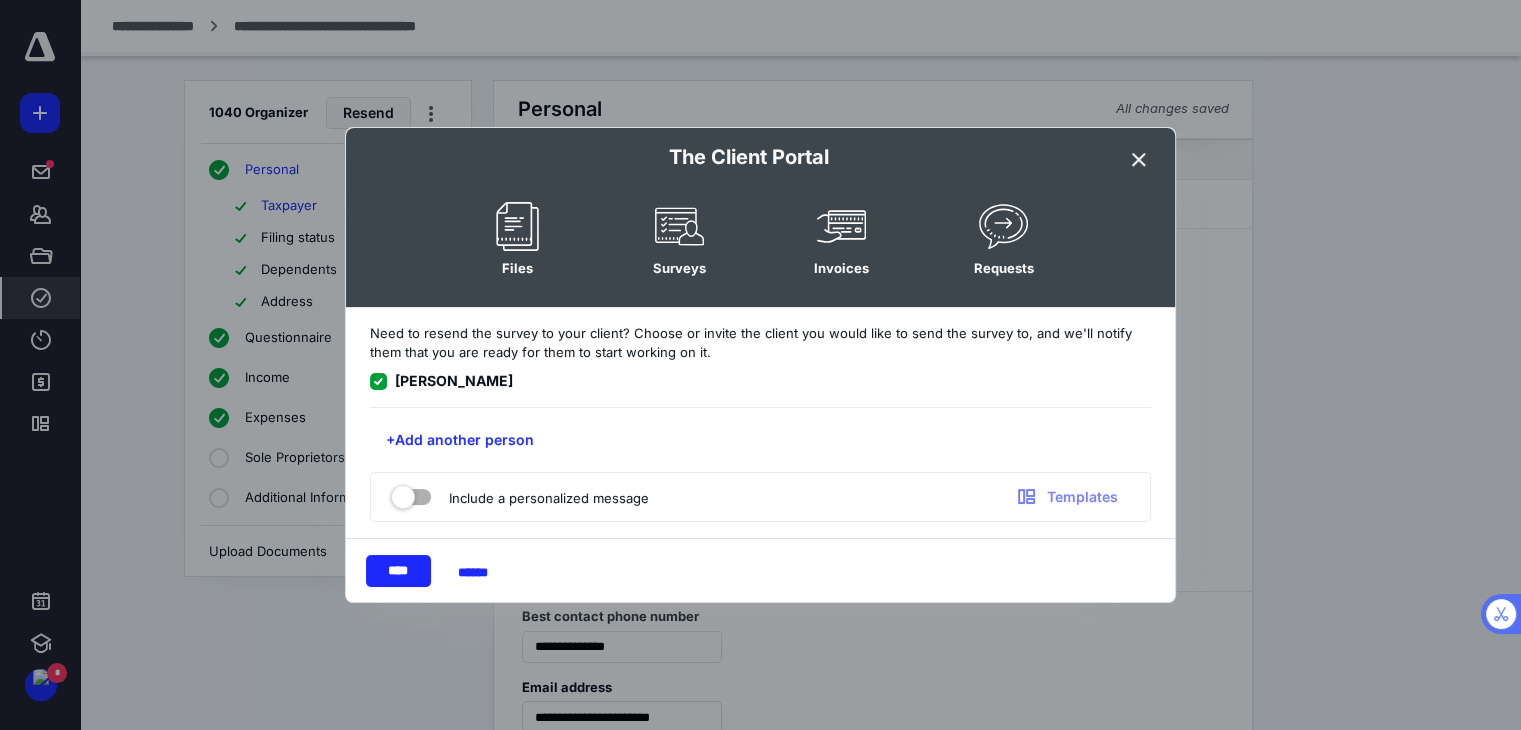 click at bounding box center (411, 493) 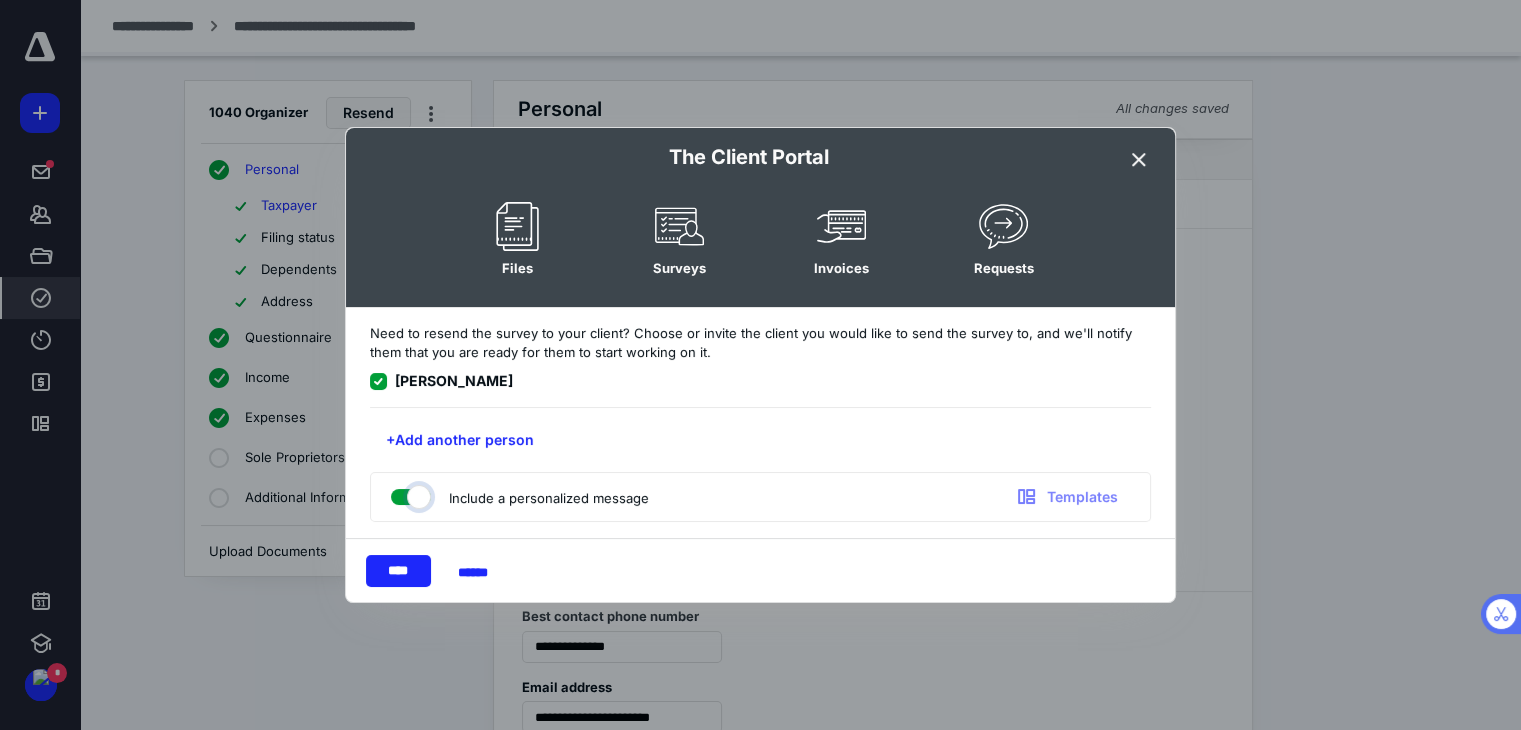 checkbox on "true" 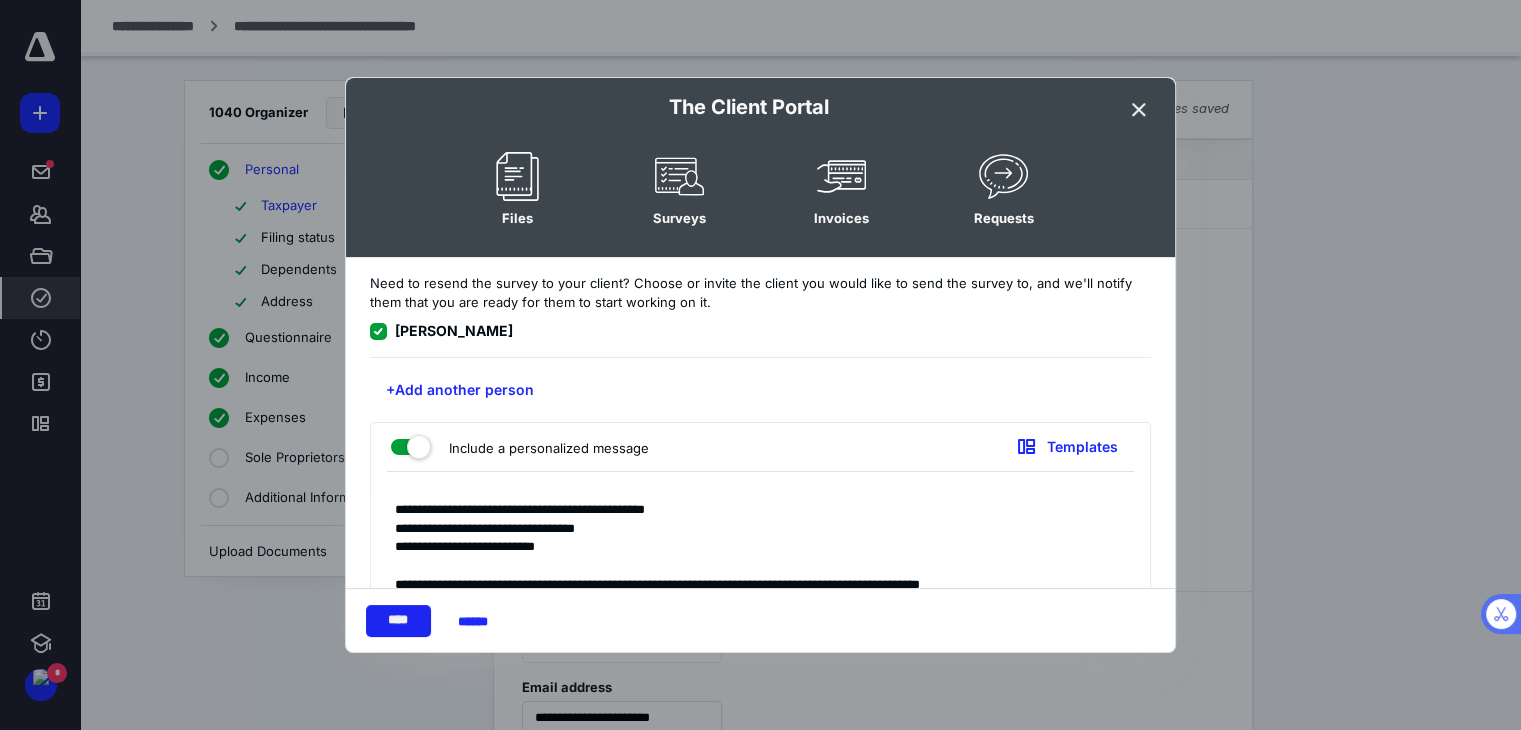 click on "****" at bounding box center (398, 621) 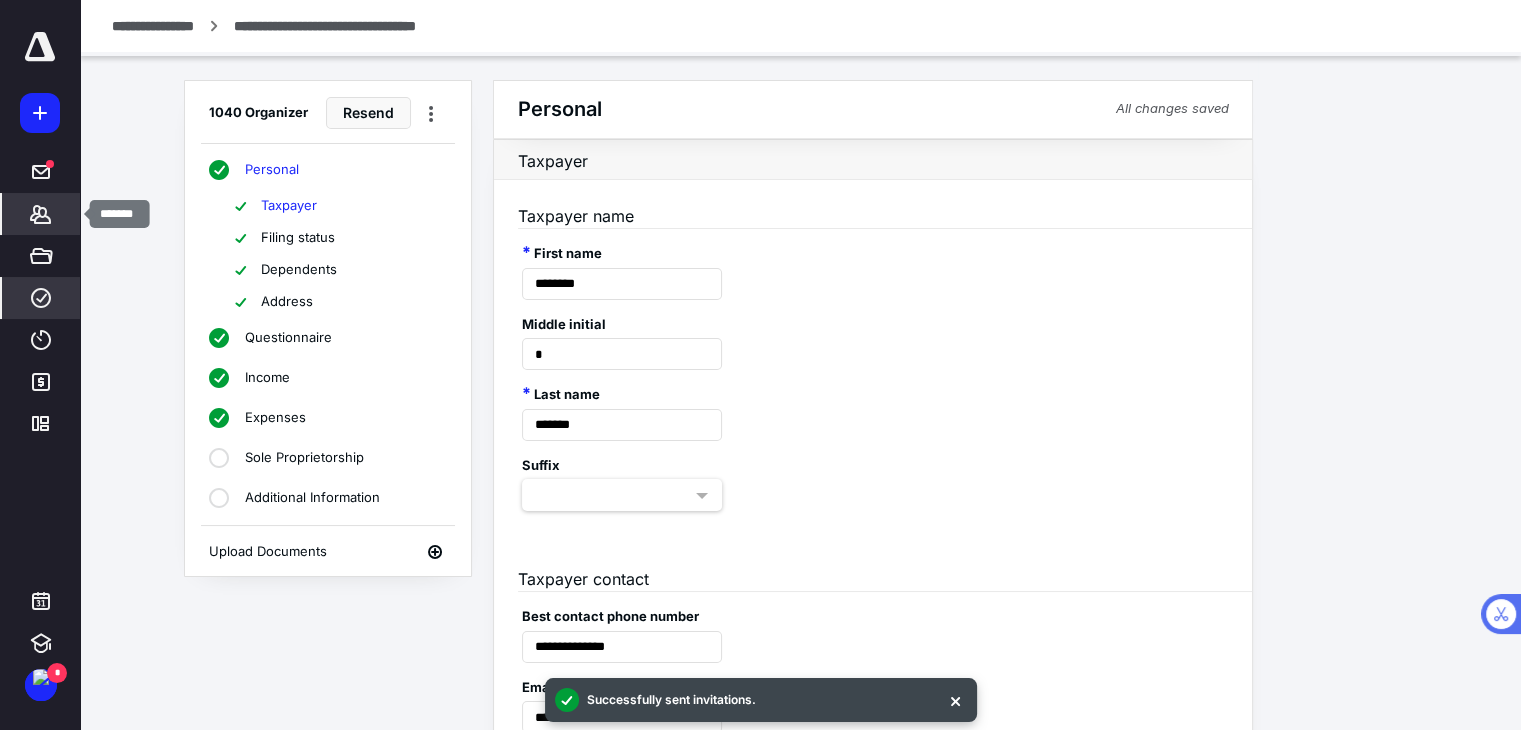 click 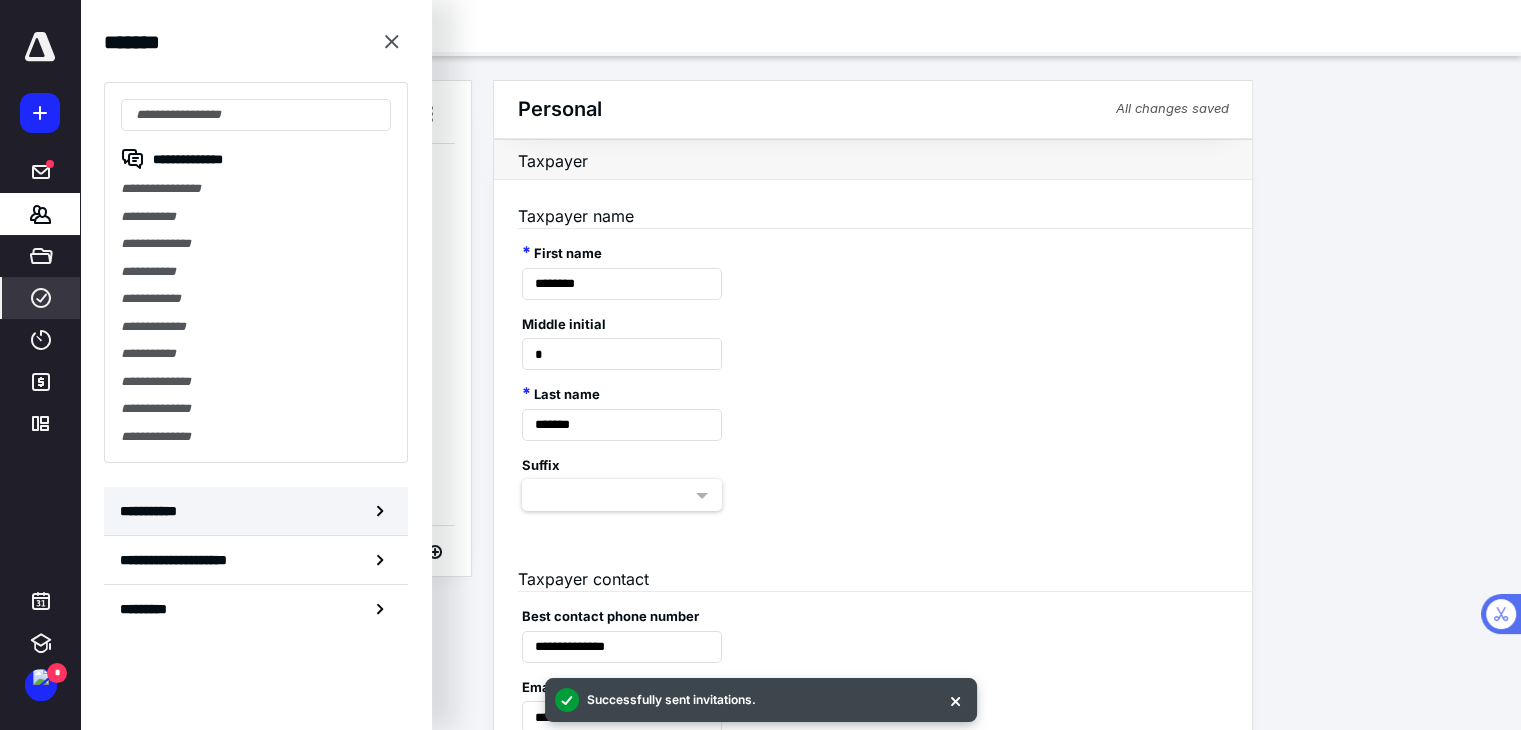 click on "**********" at bounding box center [153, 511] 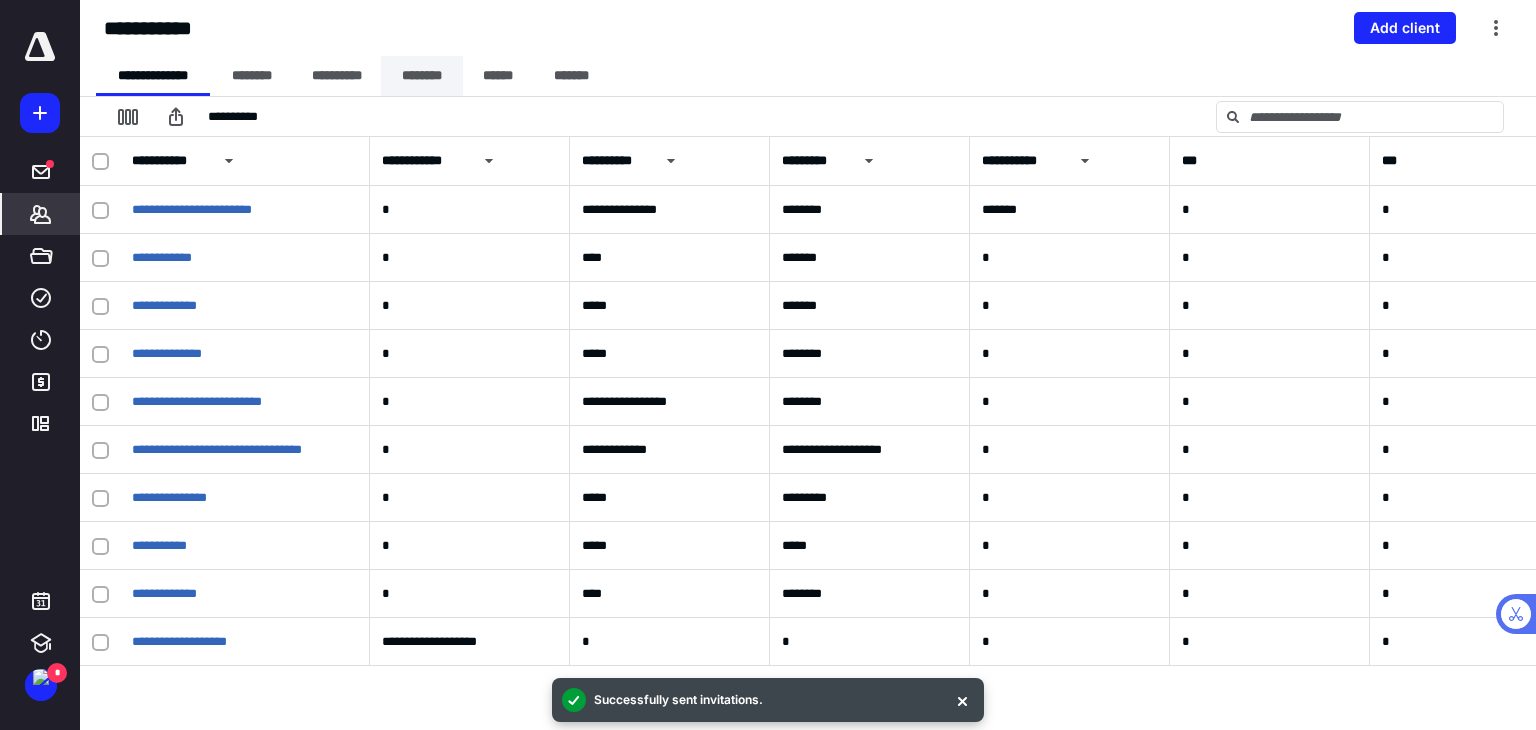 click on "********" at bounding box center (422, 76) 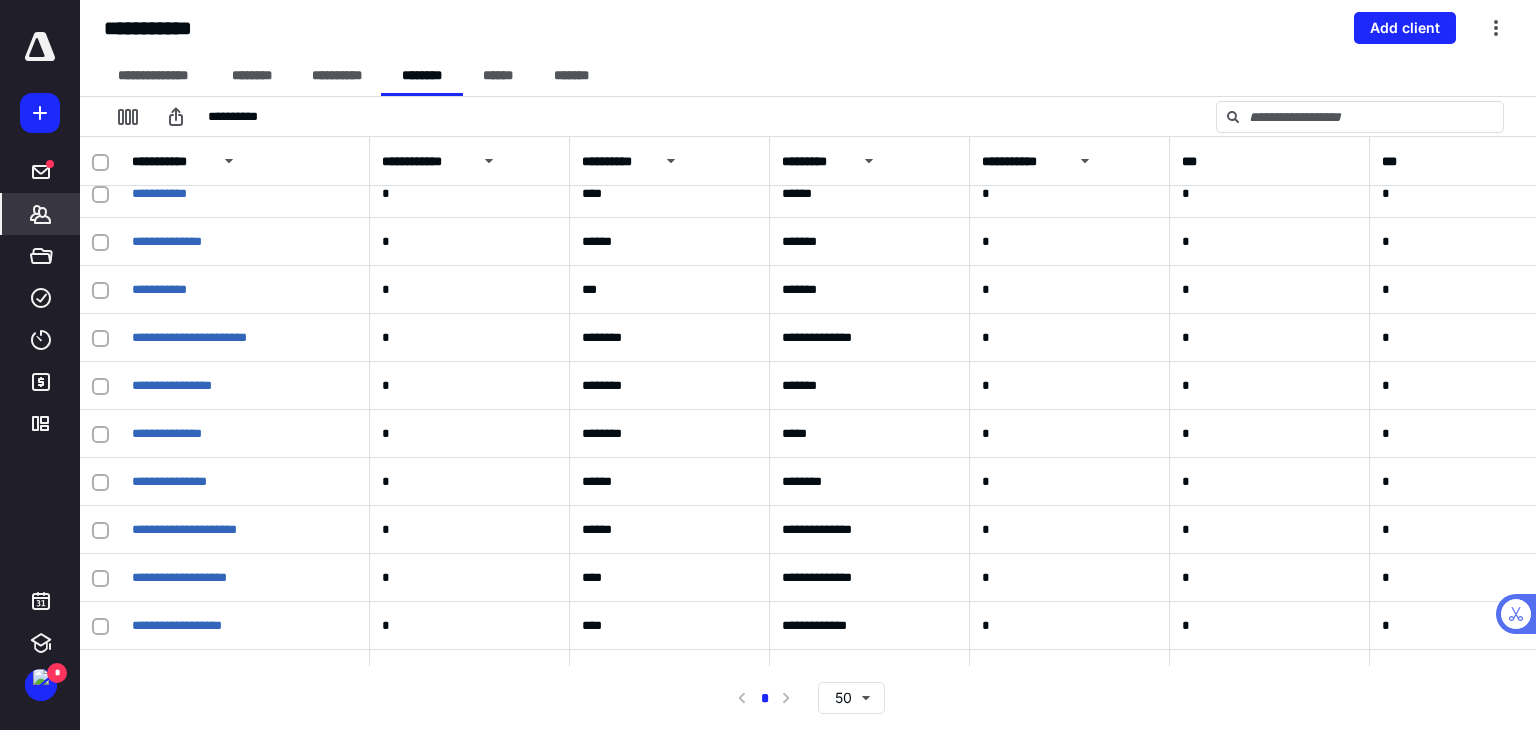scroll, scrollTop: 348, scrollLeft: 0, axis: vertical 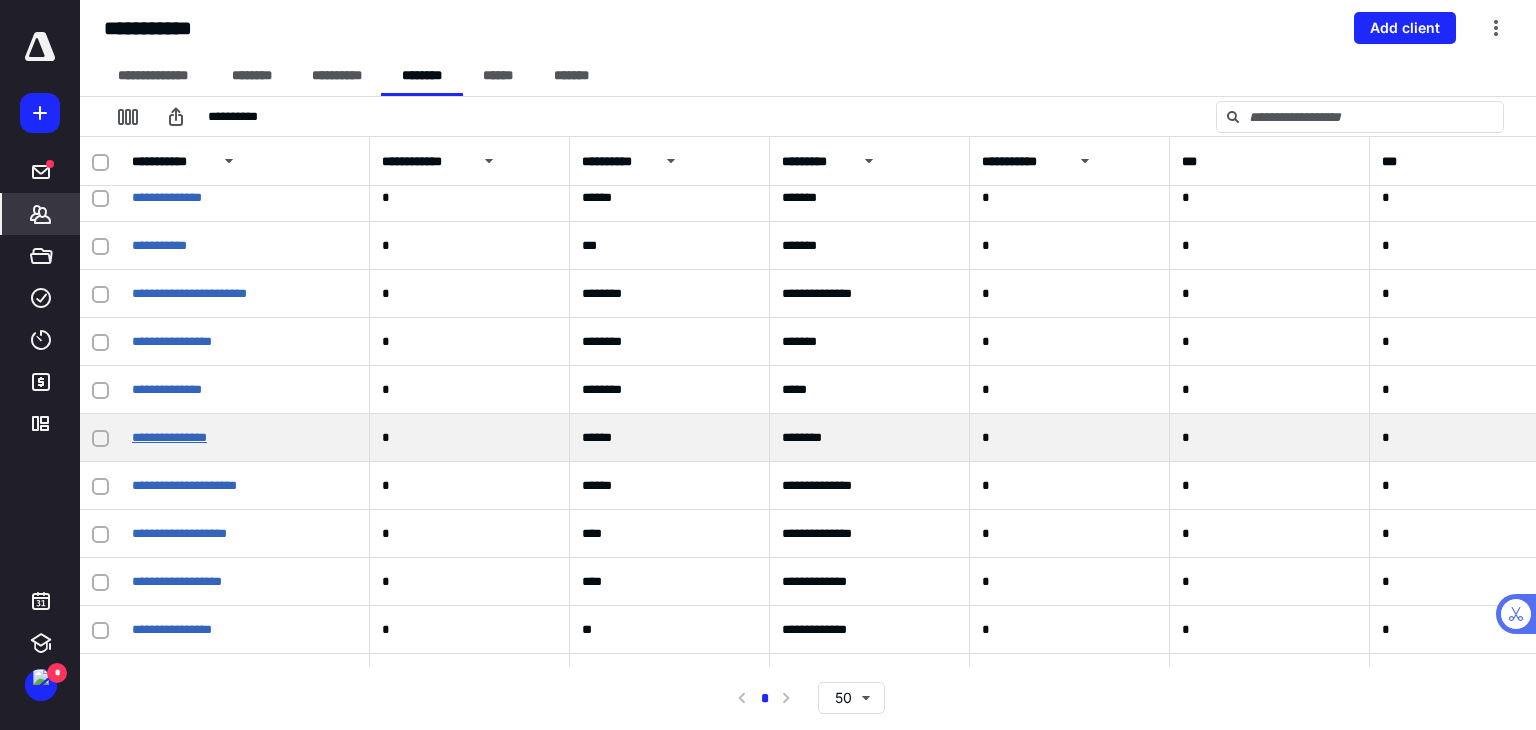 click on "**********" at bounding box center [169, 437] 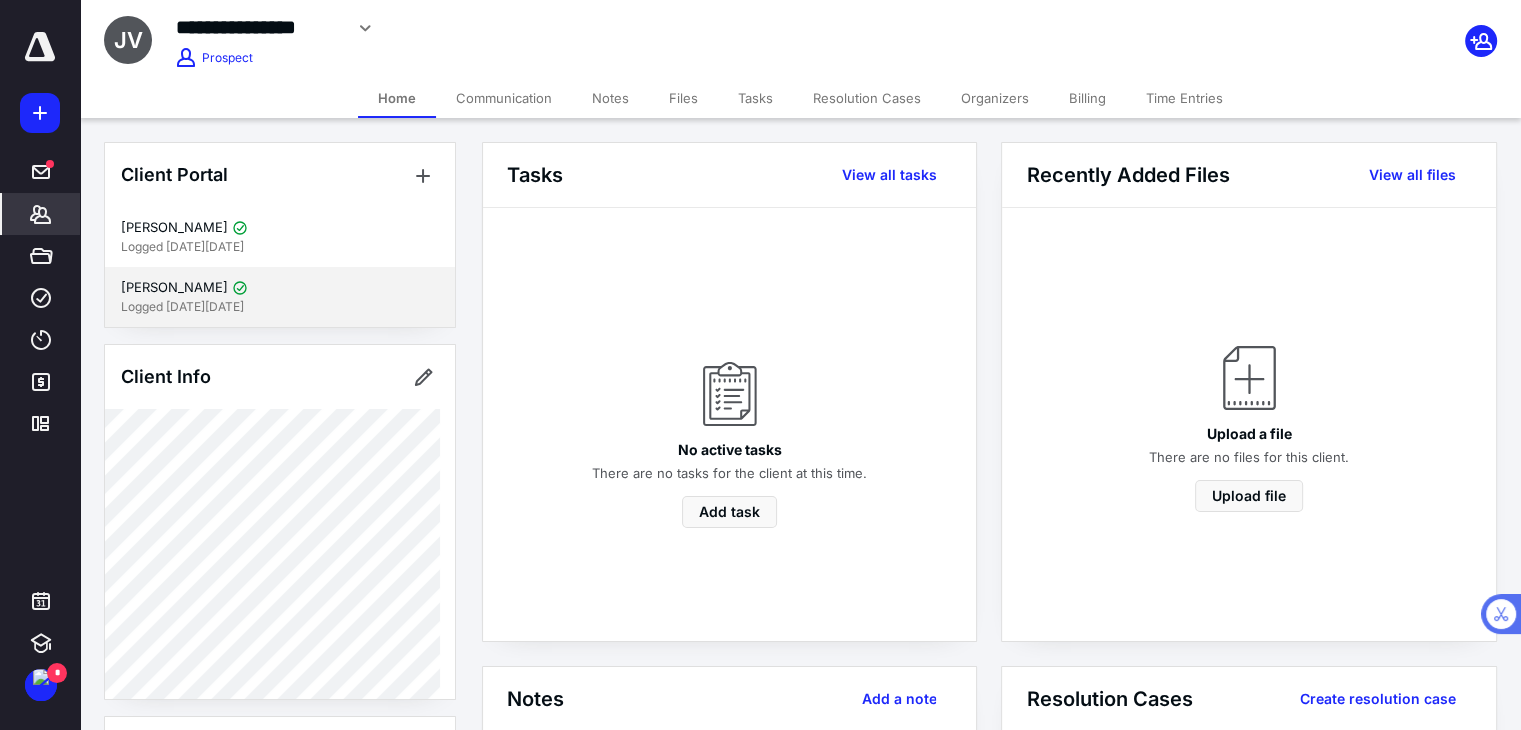 click on "Logged [DATE][DATE]" at bounding box center (280, 307) 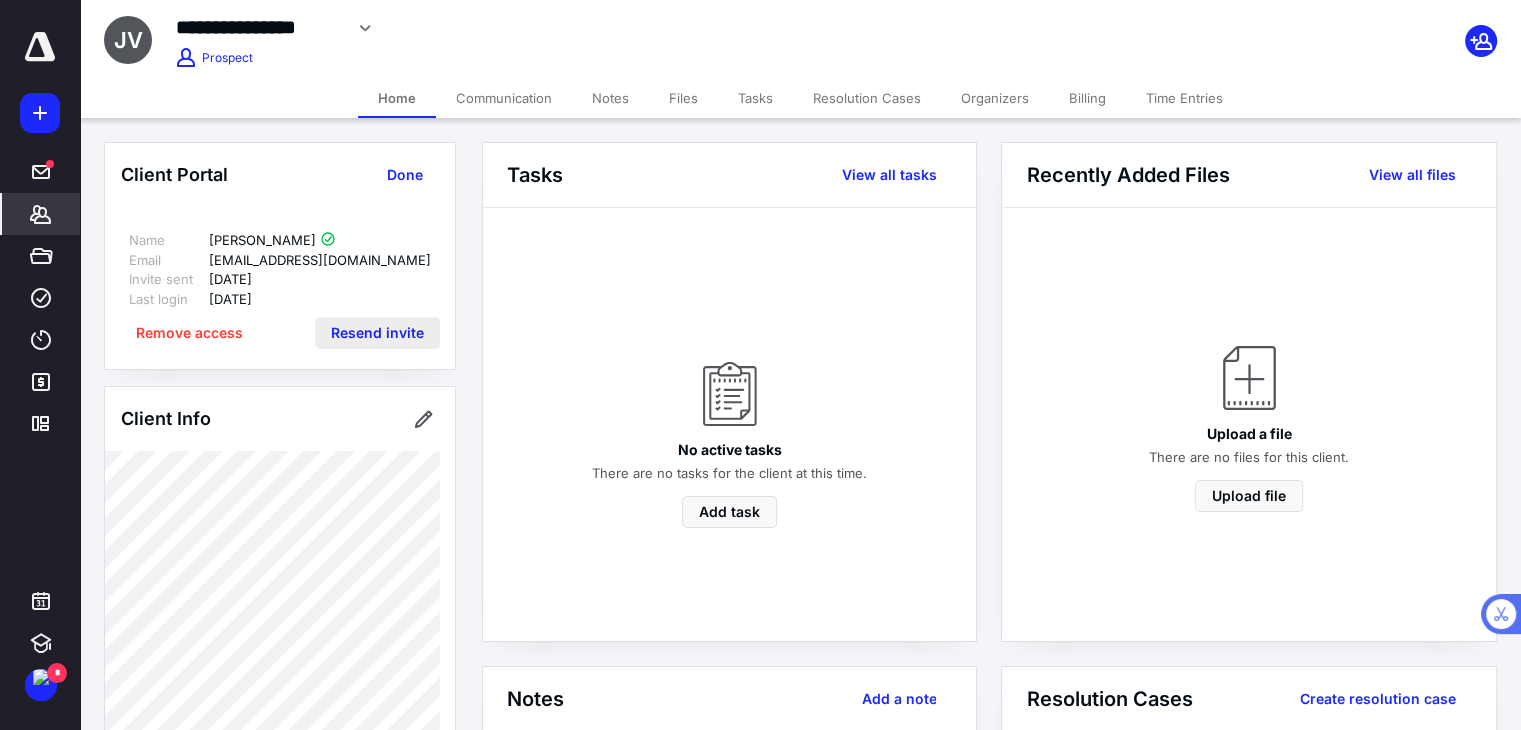 click on "Resend invite" at bounding box center [377, 333] 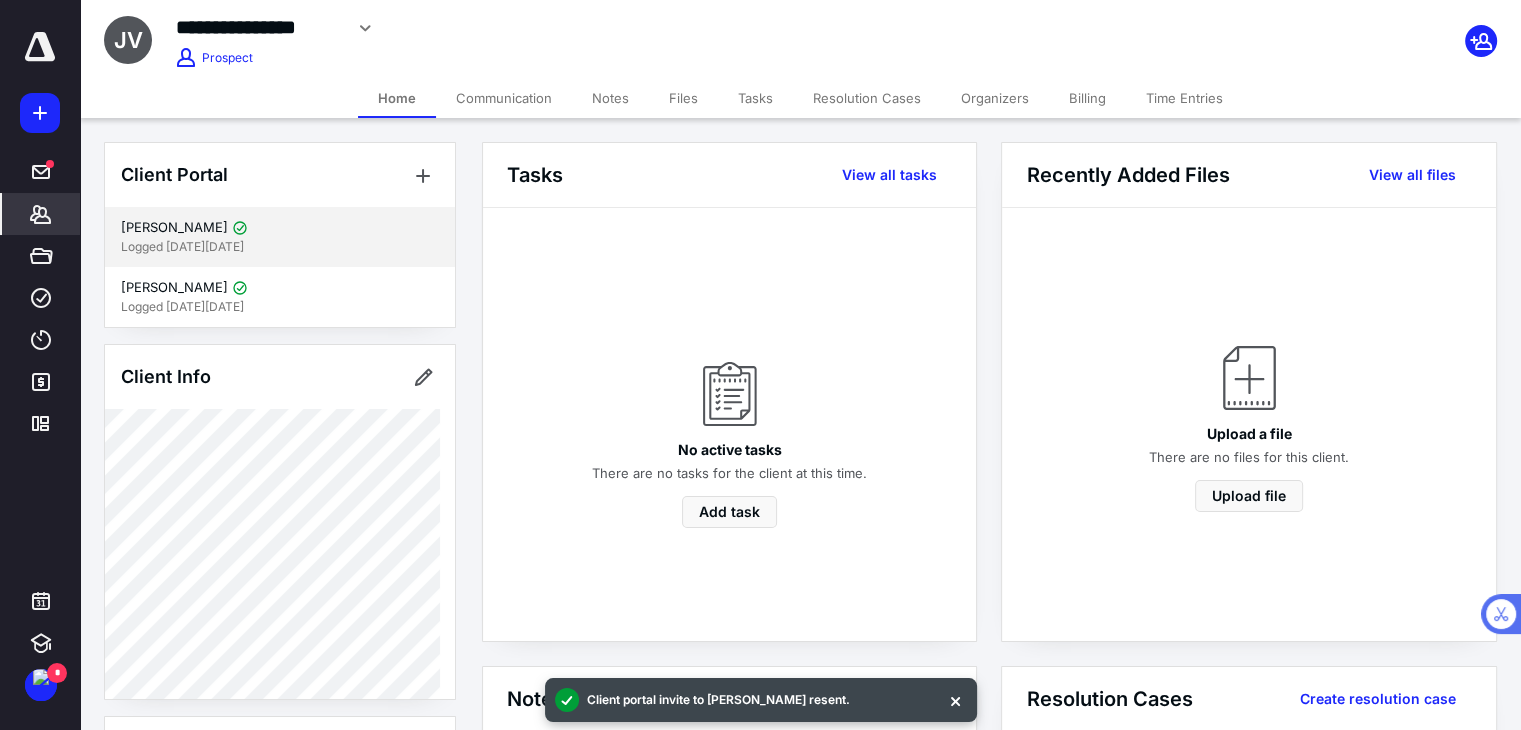 click on "[PERSON_NAME]" at bounding box center [280, 228] 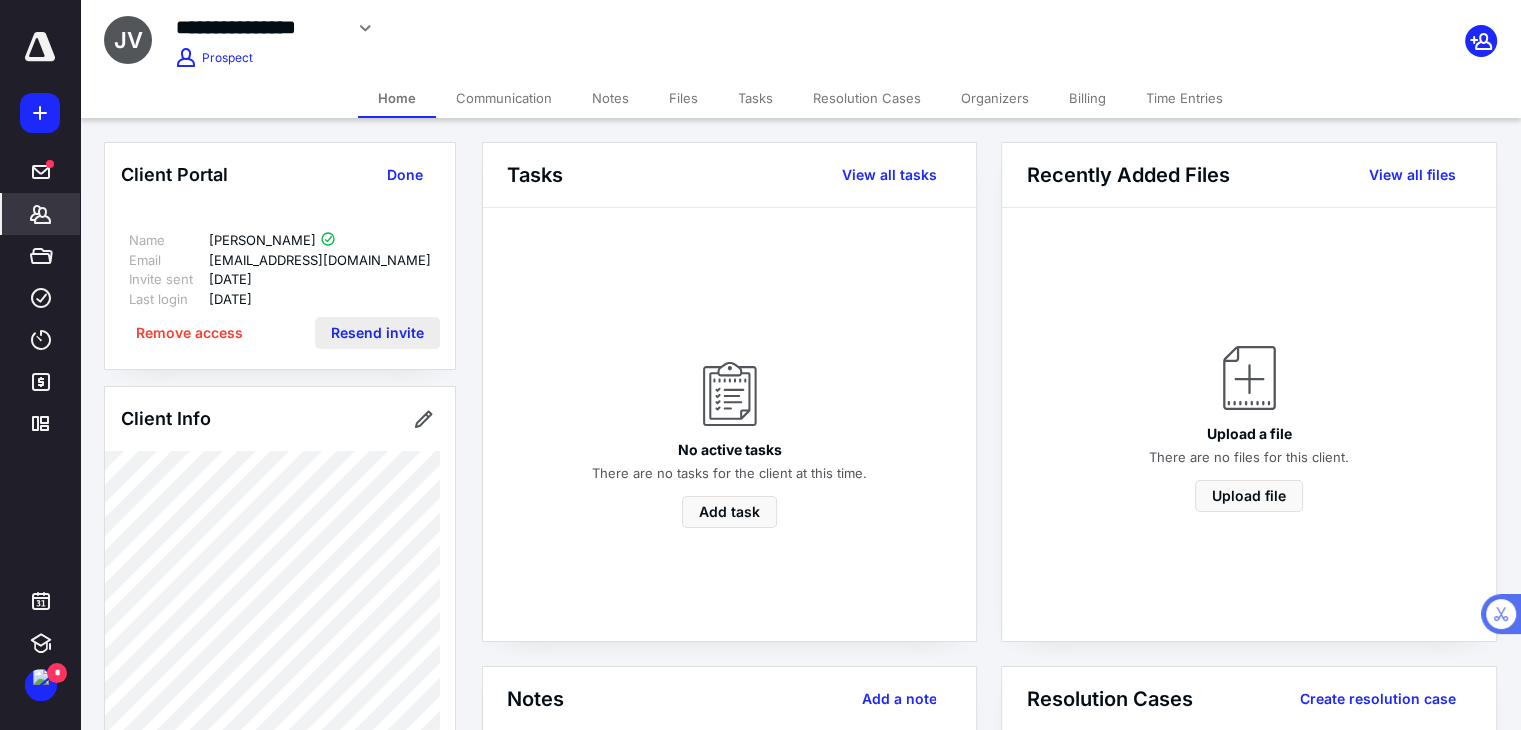 click on "Resend invite" at bounding box center [377, 333] 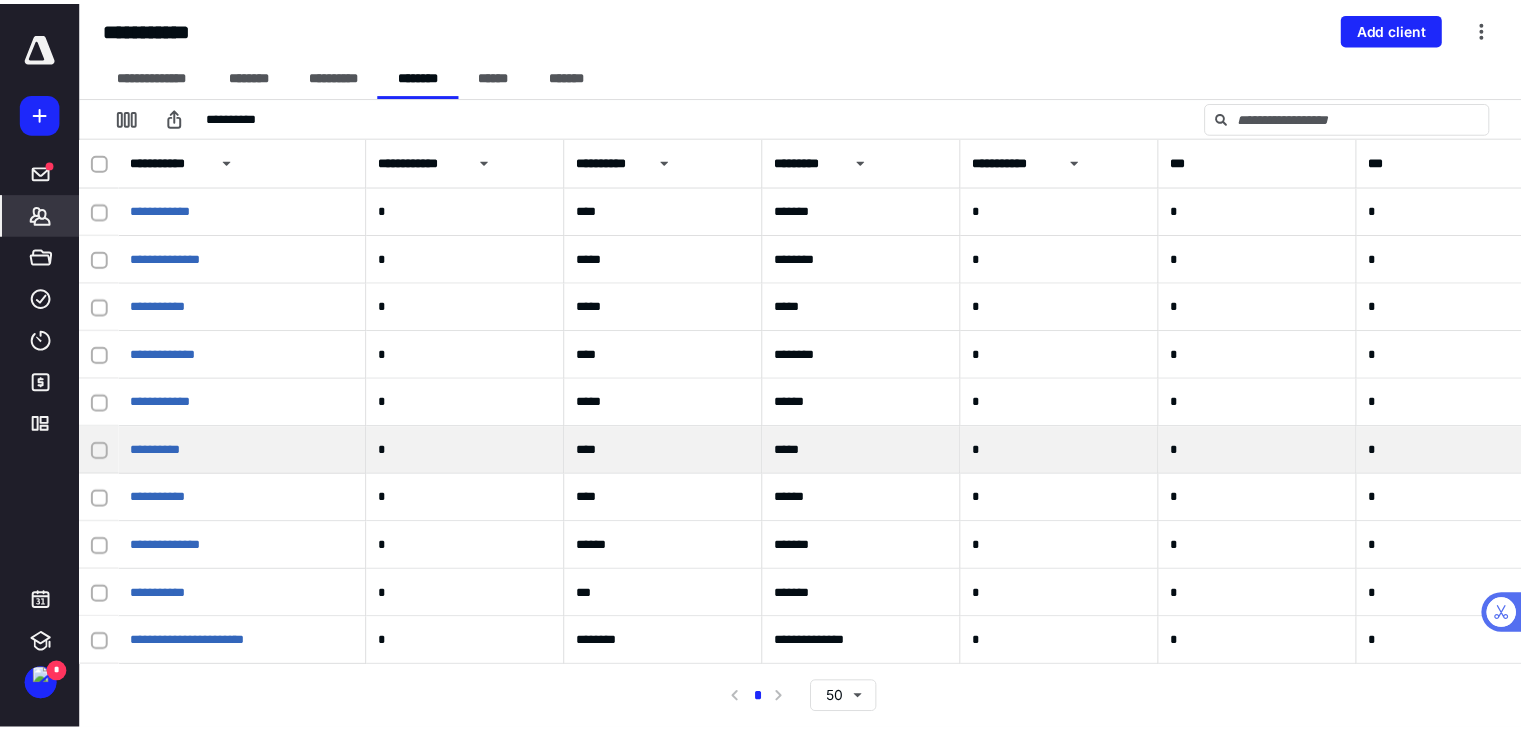 scroll, scrollTop: 447, scrollLeft: 0, axis: vertical 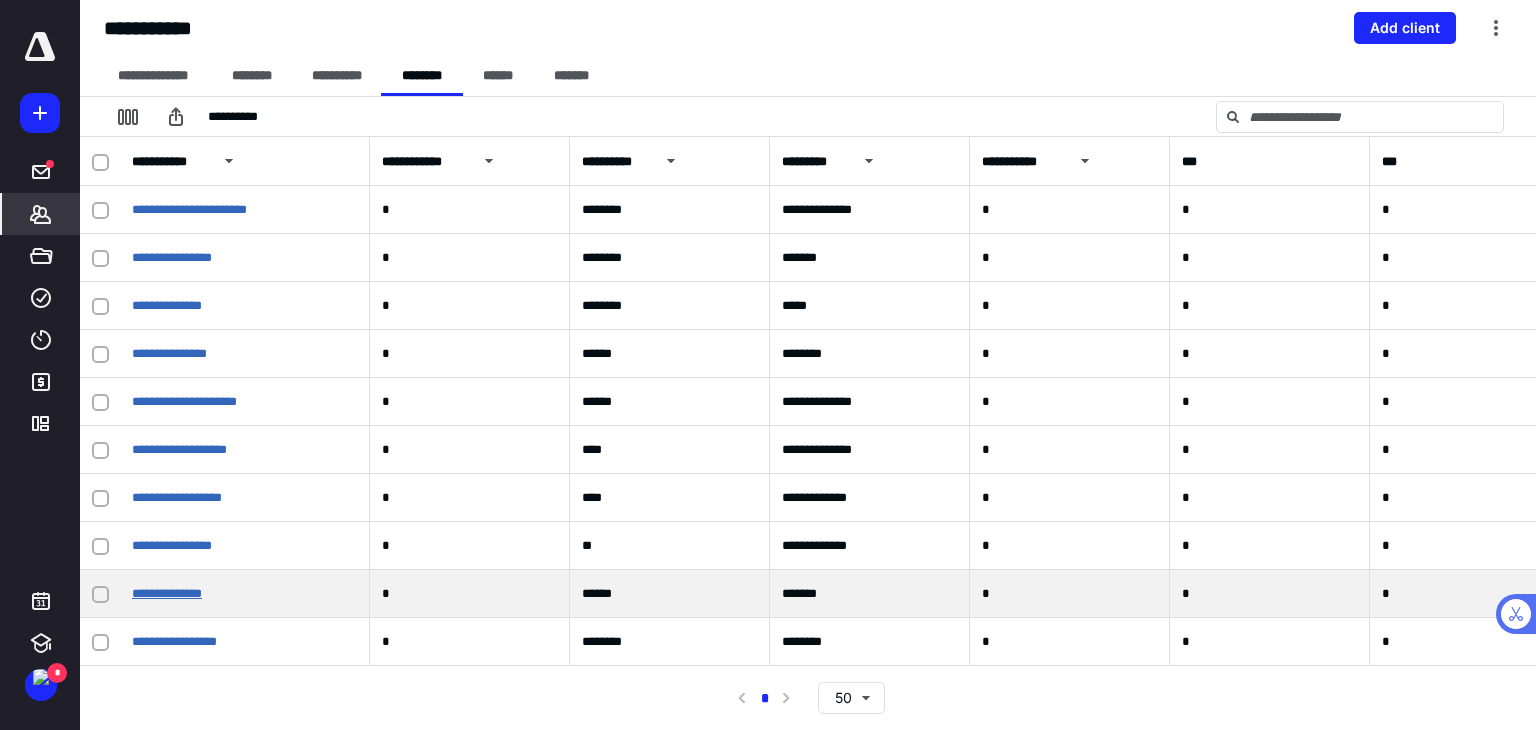 click on "**********" at bounding box center [167, 593] 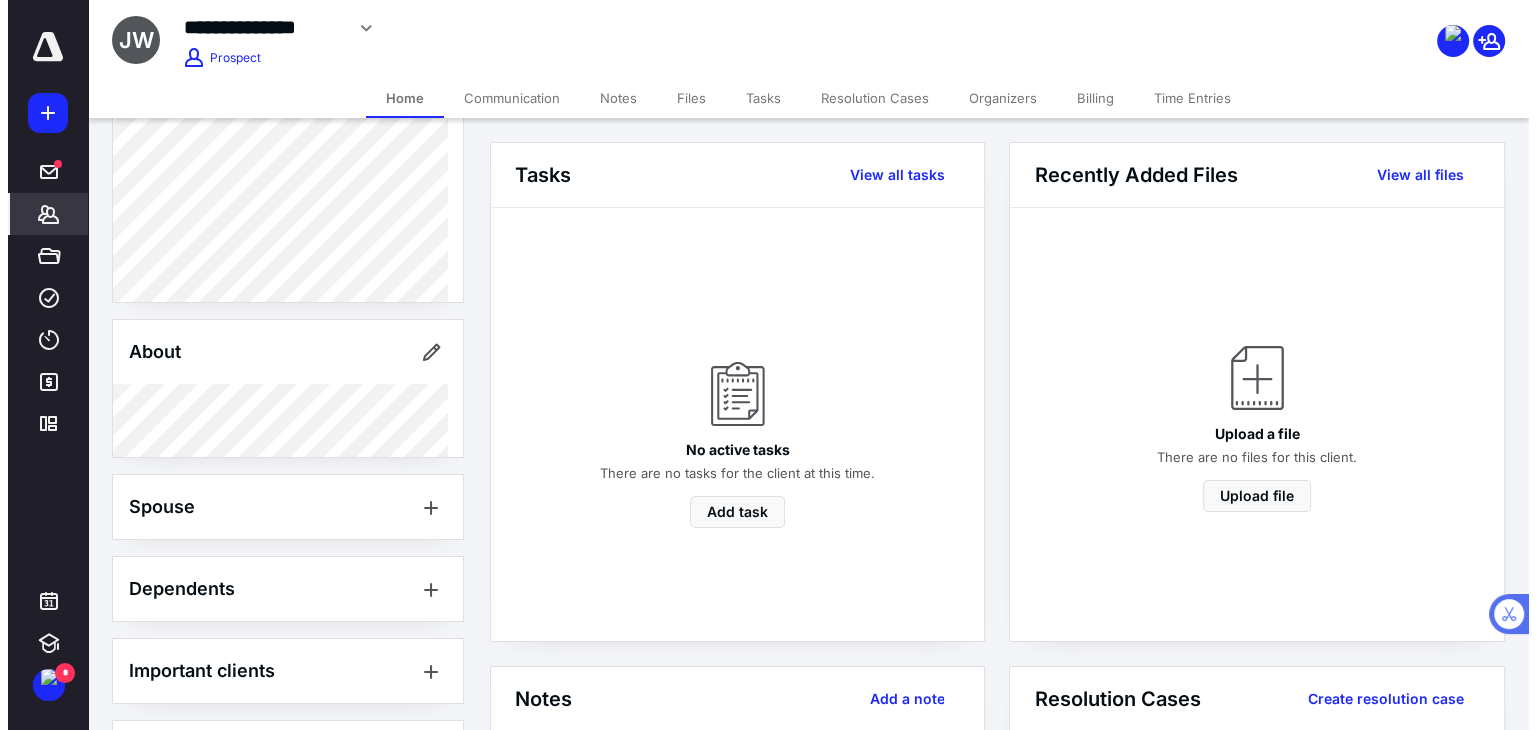 scroll, scrollTop: 336, scrollLeft: 0, axis: vertical 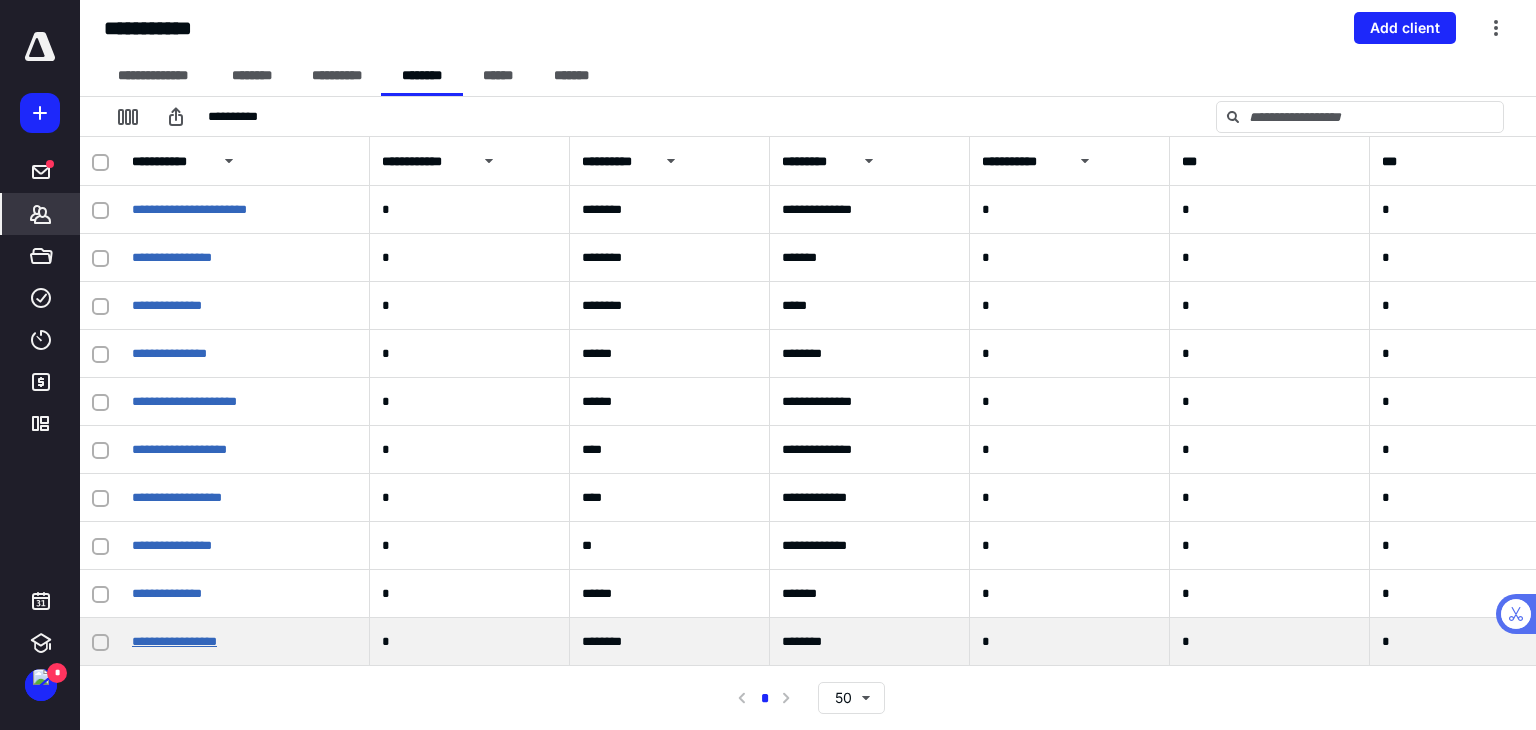 click on "**********" at bounding box center [174, 641] 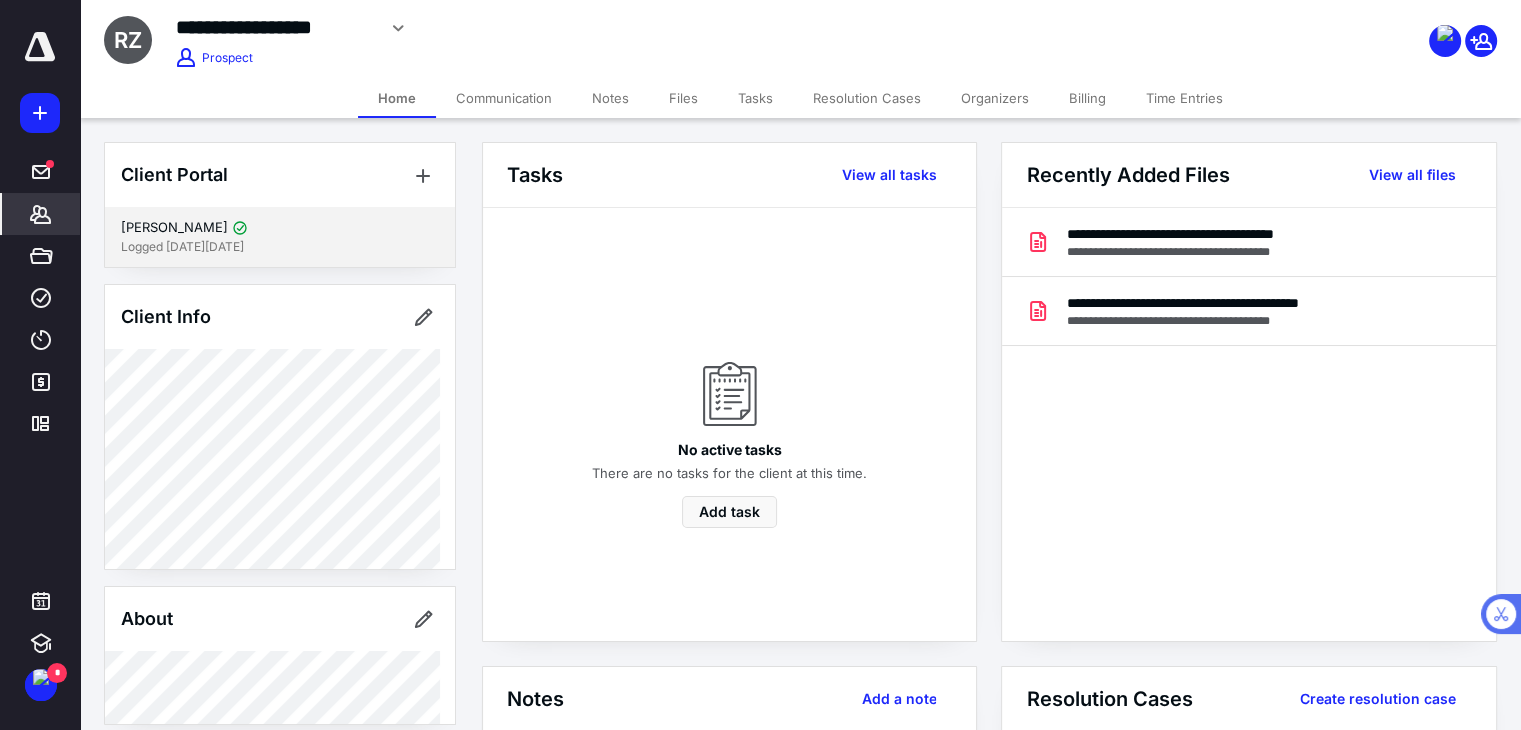 click on "Logged [DATE][DATE]" at bounding box center (280, 247) 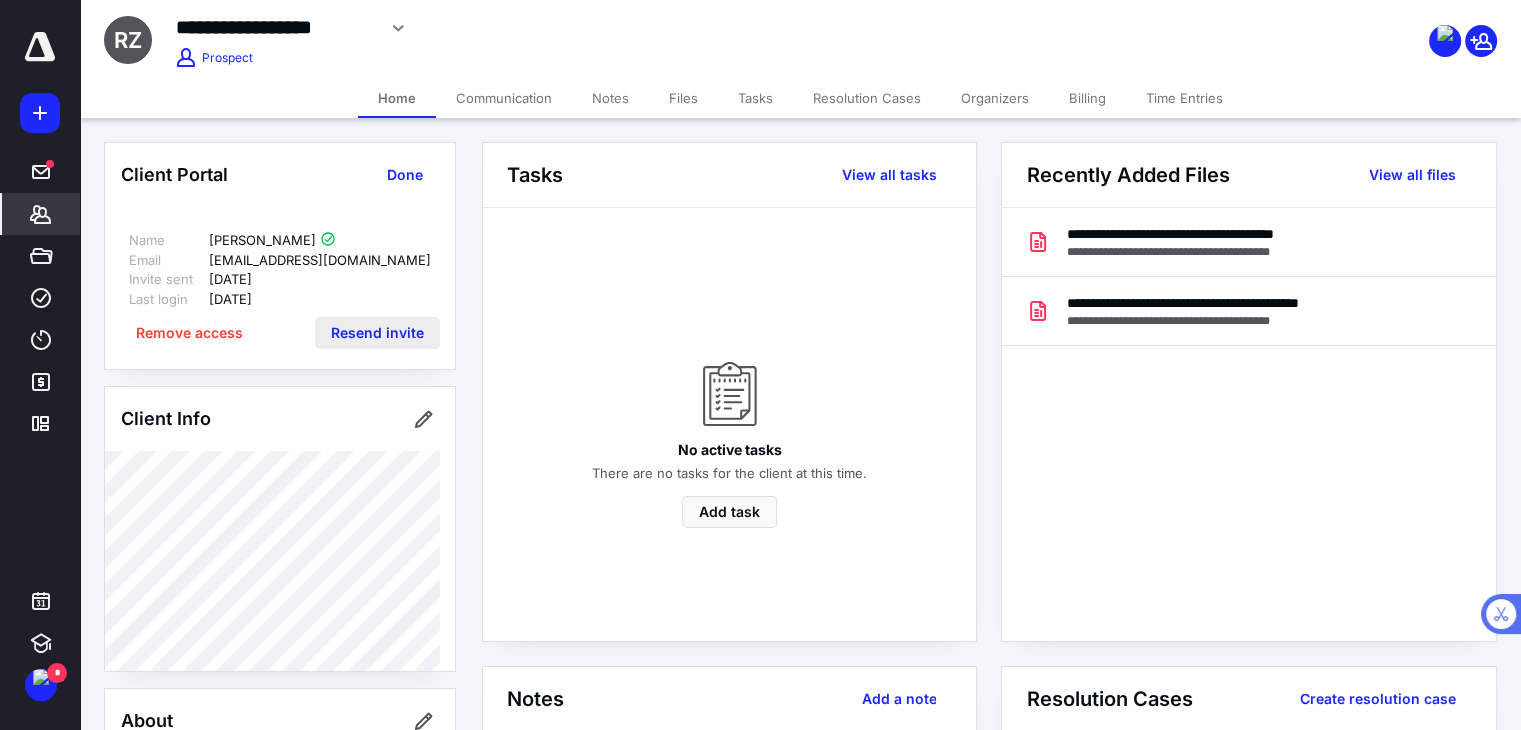 click on "Resend invite" at bounding box center (377, 333) 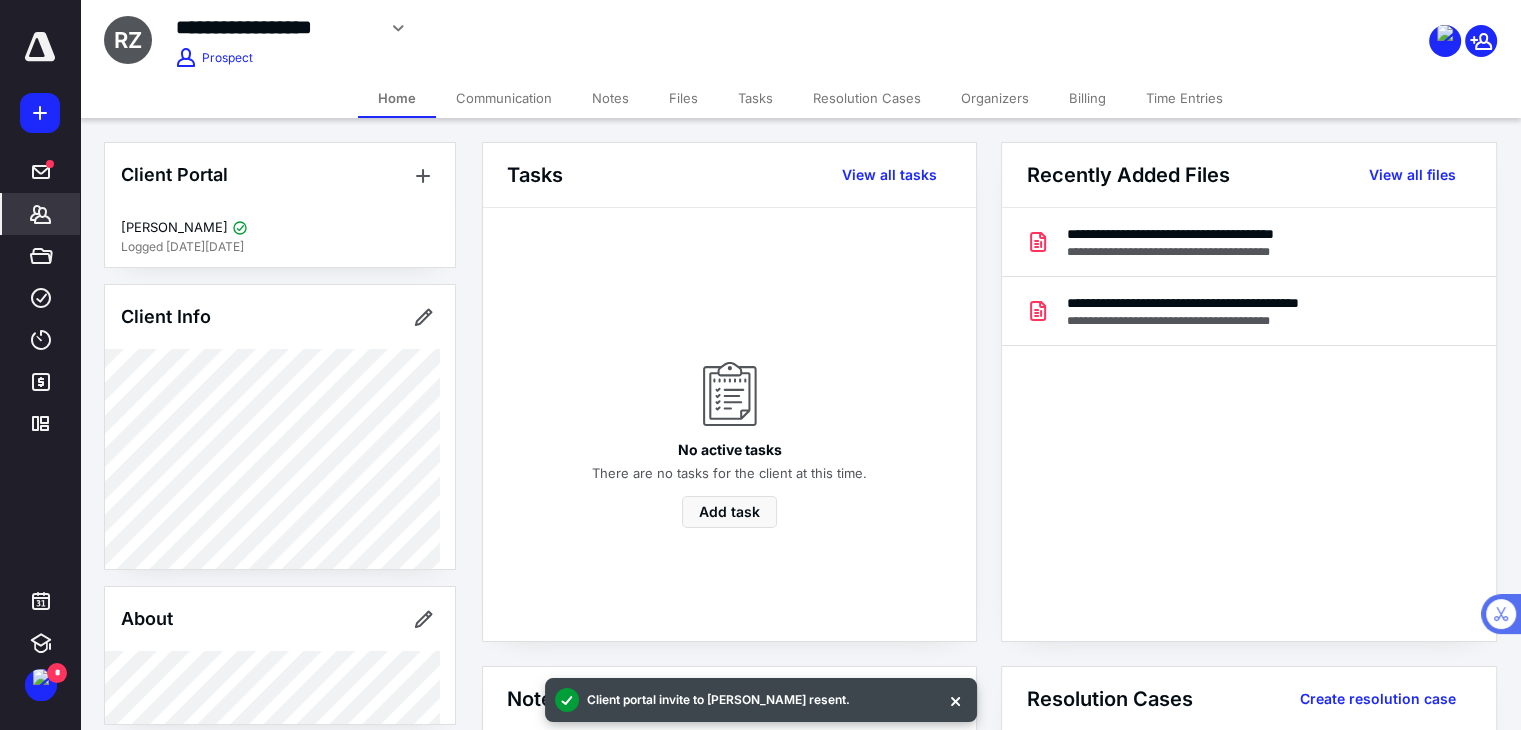 click on "Organizers" at bounding box center (995, 98) 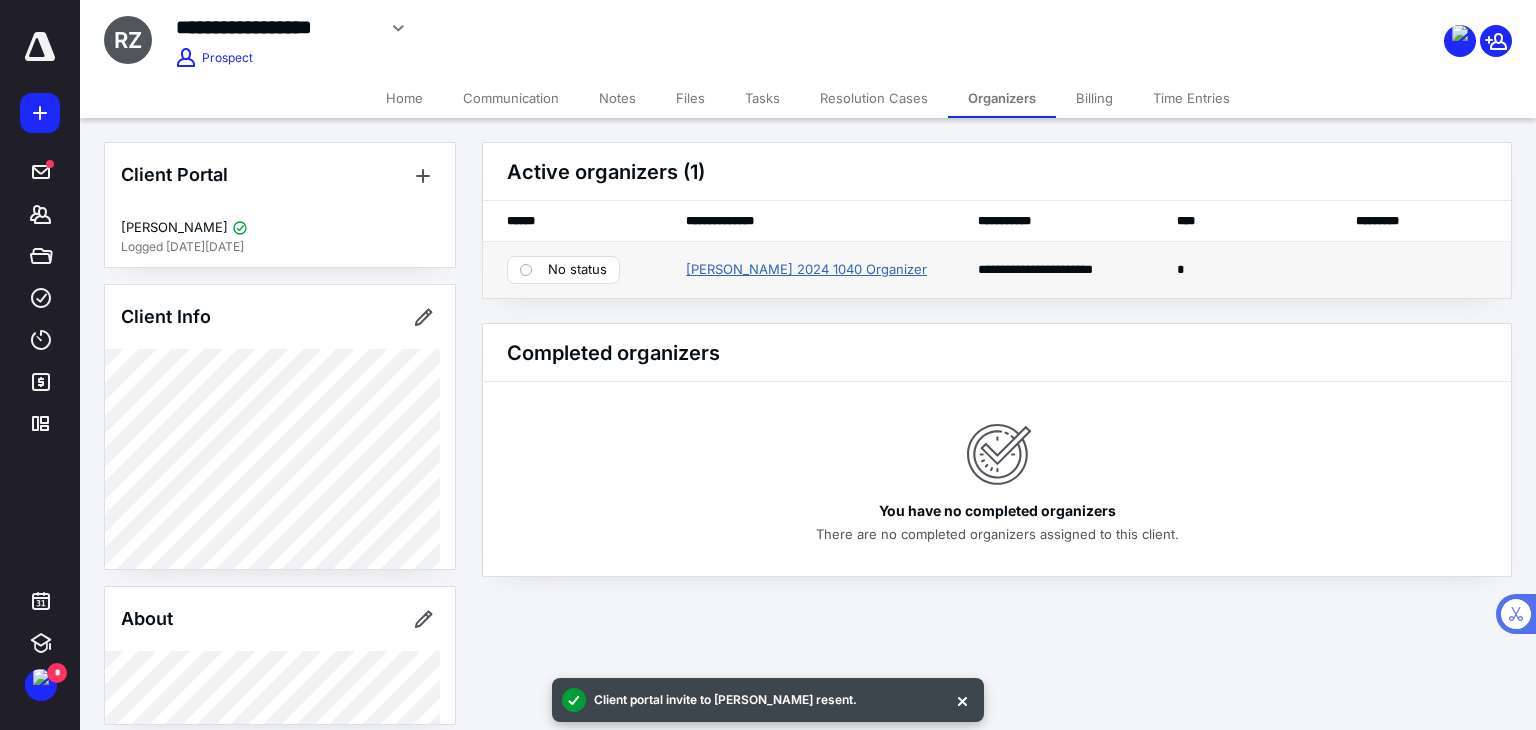 click on "[PERSON_NAME] 2024 1040 Organizer" at bounding box center [806, 270] 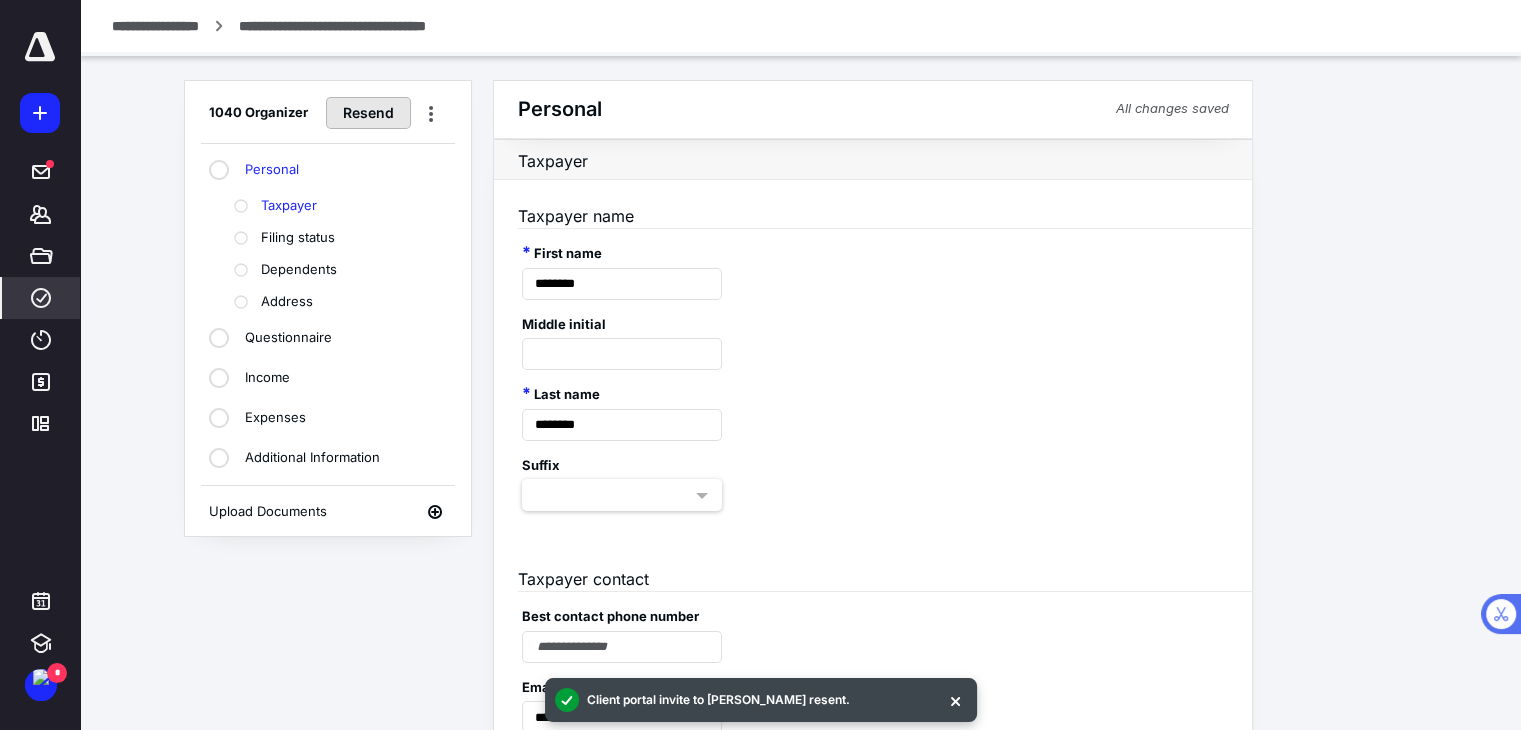 click on "Resend" at bounding box center [368, 113] 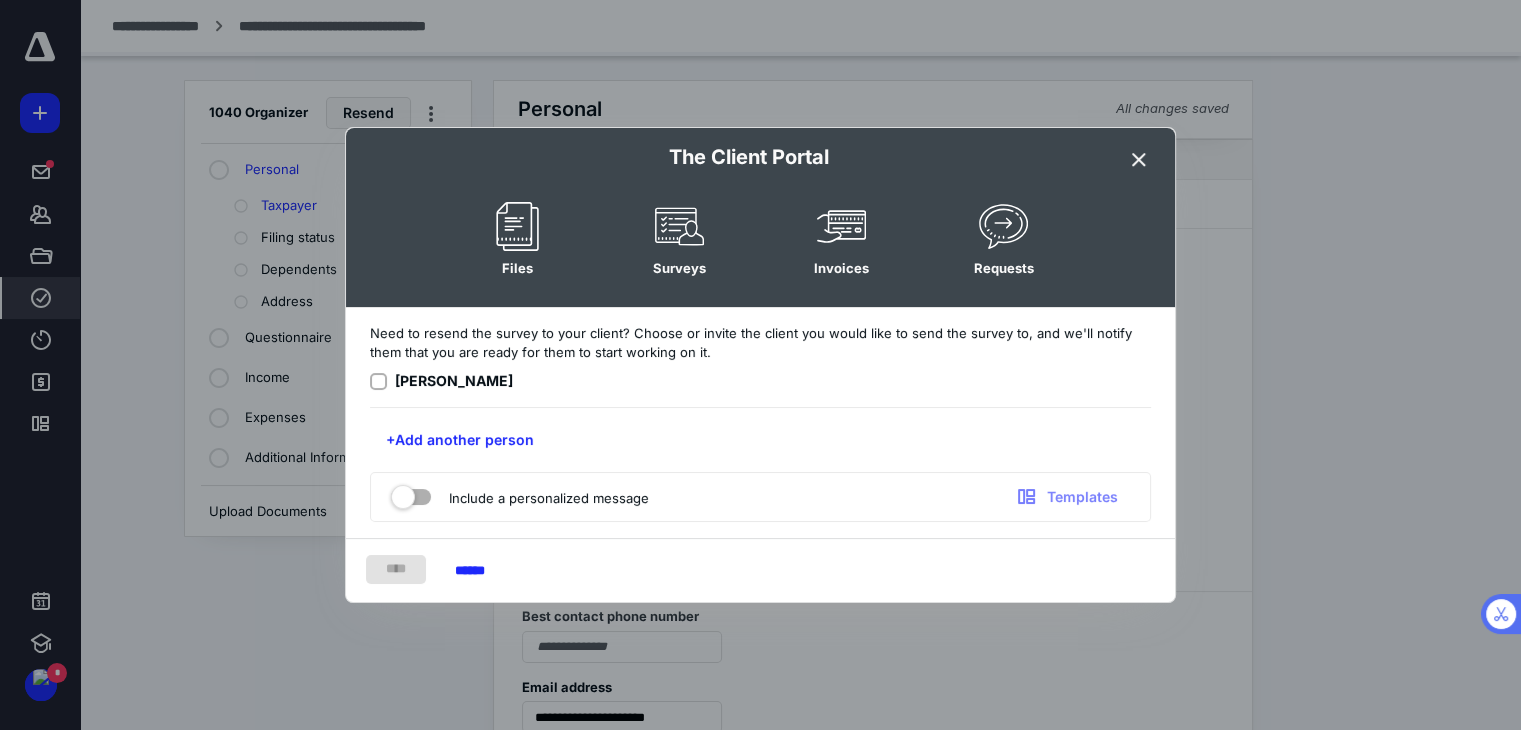 click 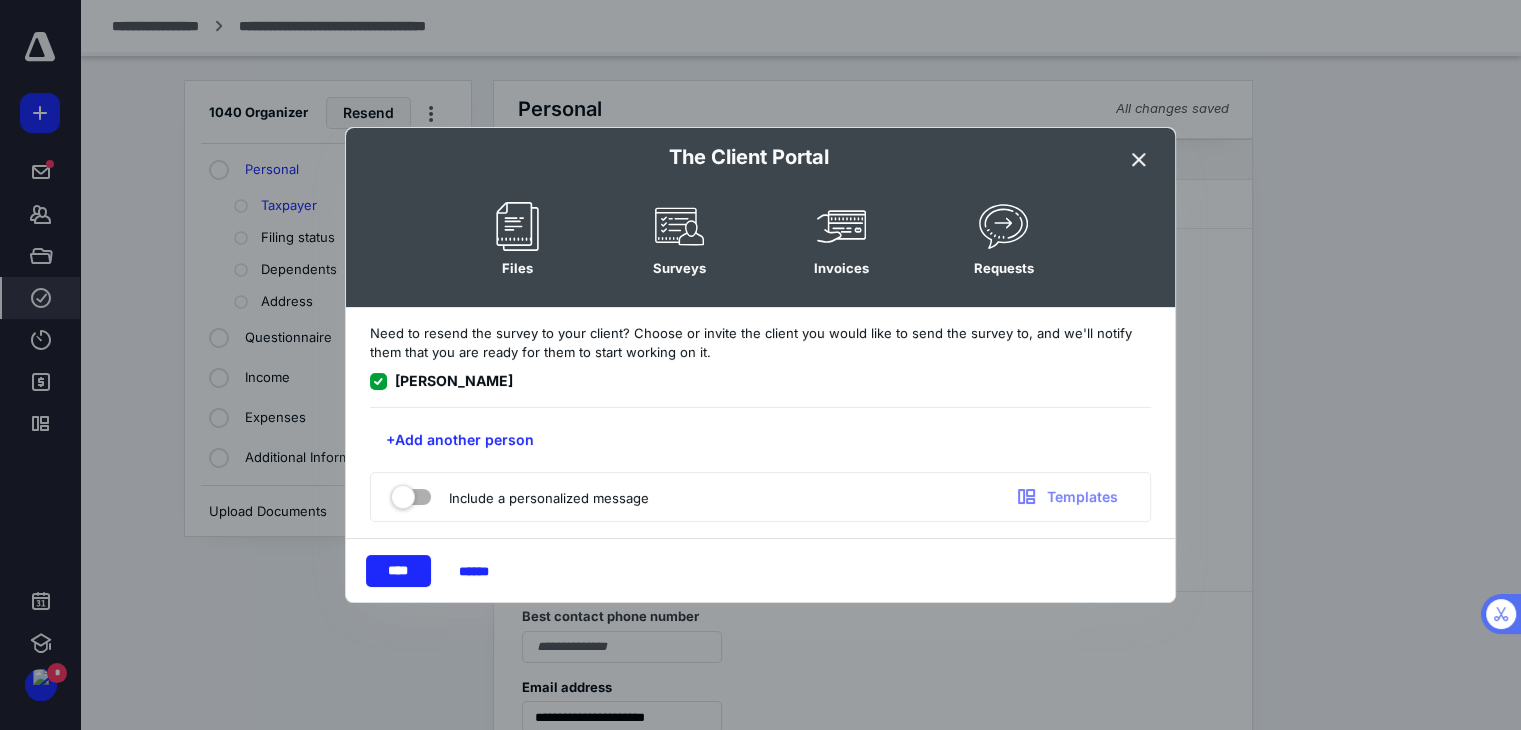 click at bounding box center [411, 493] 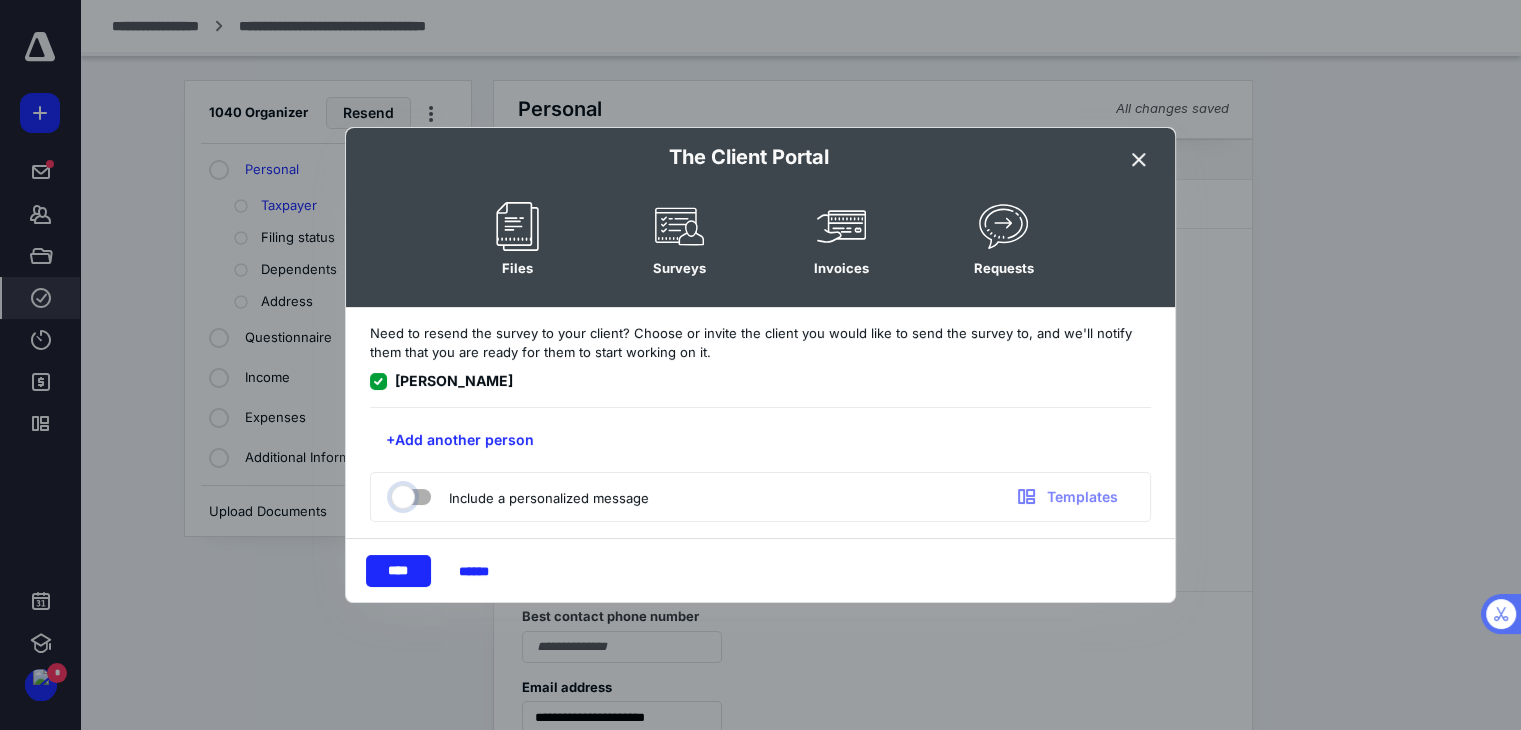 click at bounding box center [401, 494] 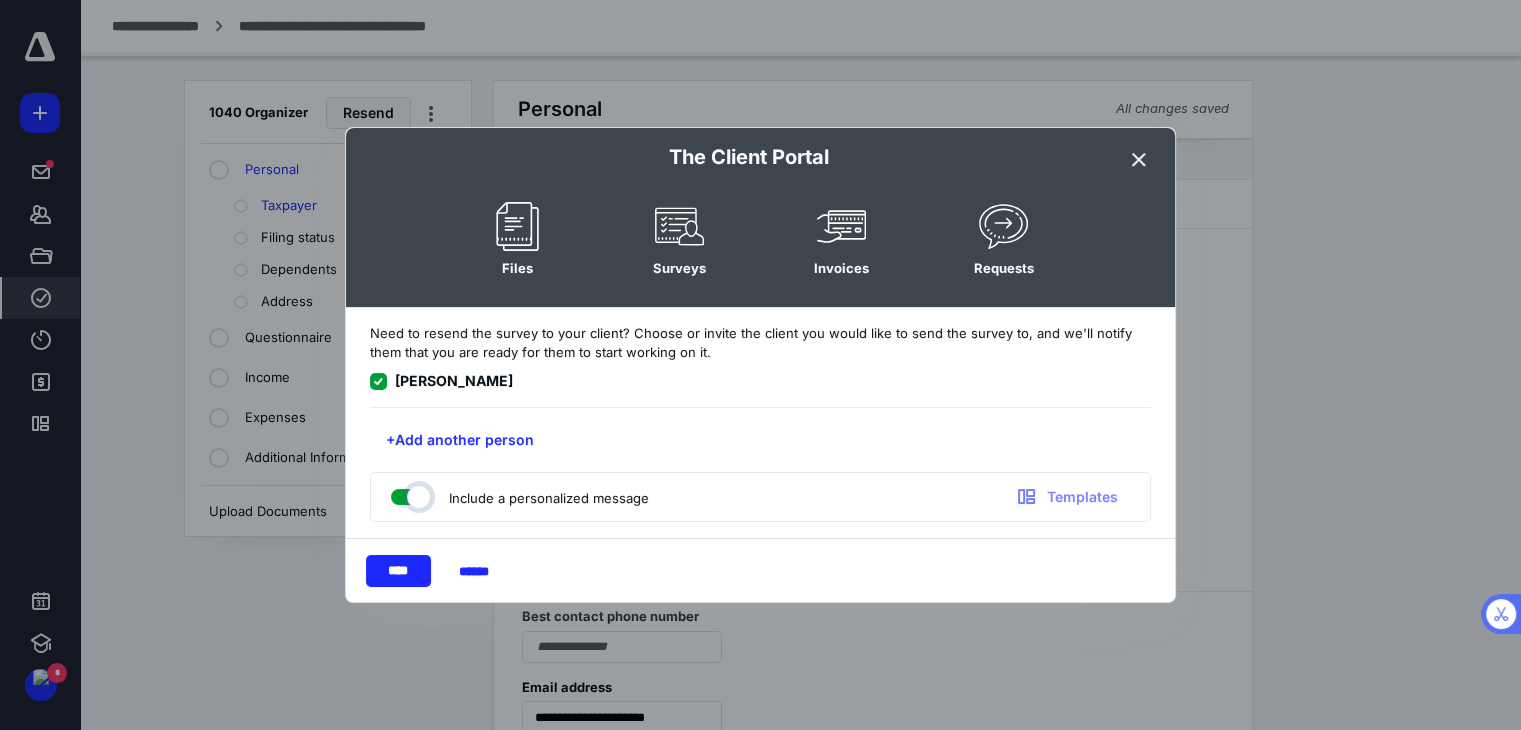 checkbox on "true" 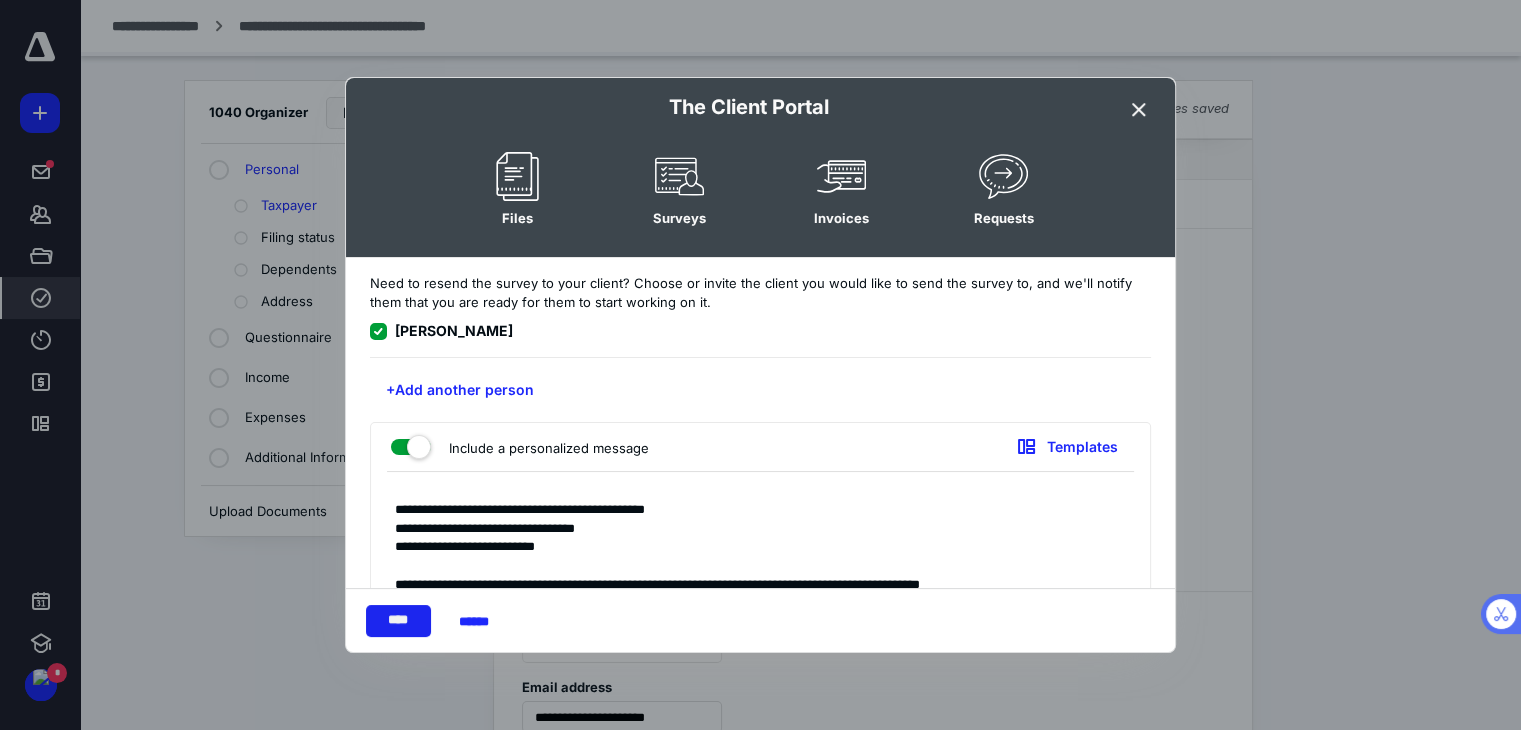 click on "****" at bounding box center [398, 621] 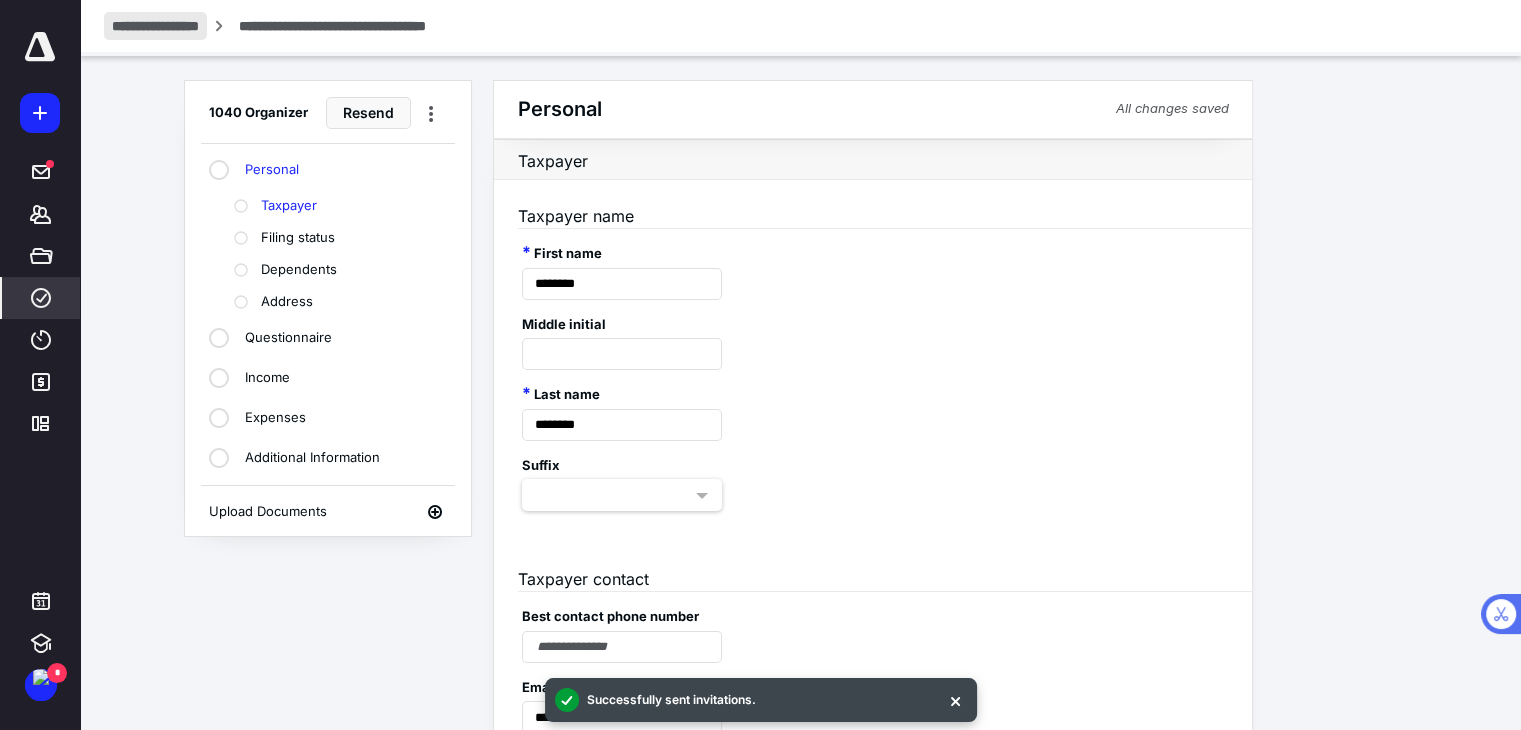 click on "**********" at bounding box center (155, 26) 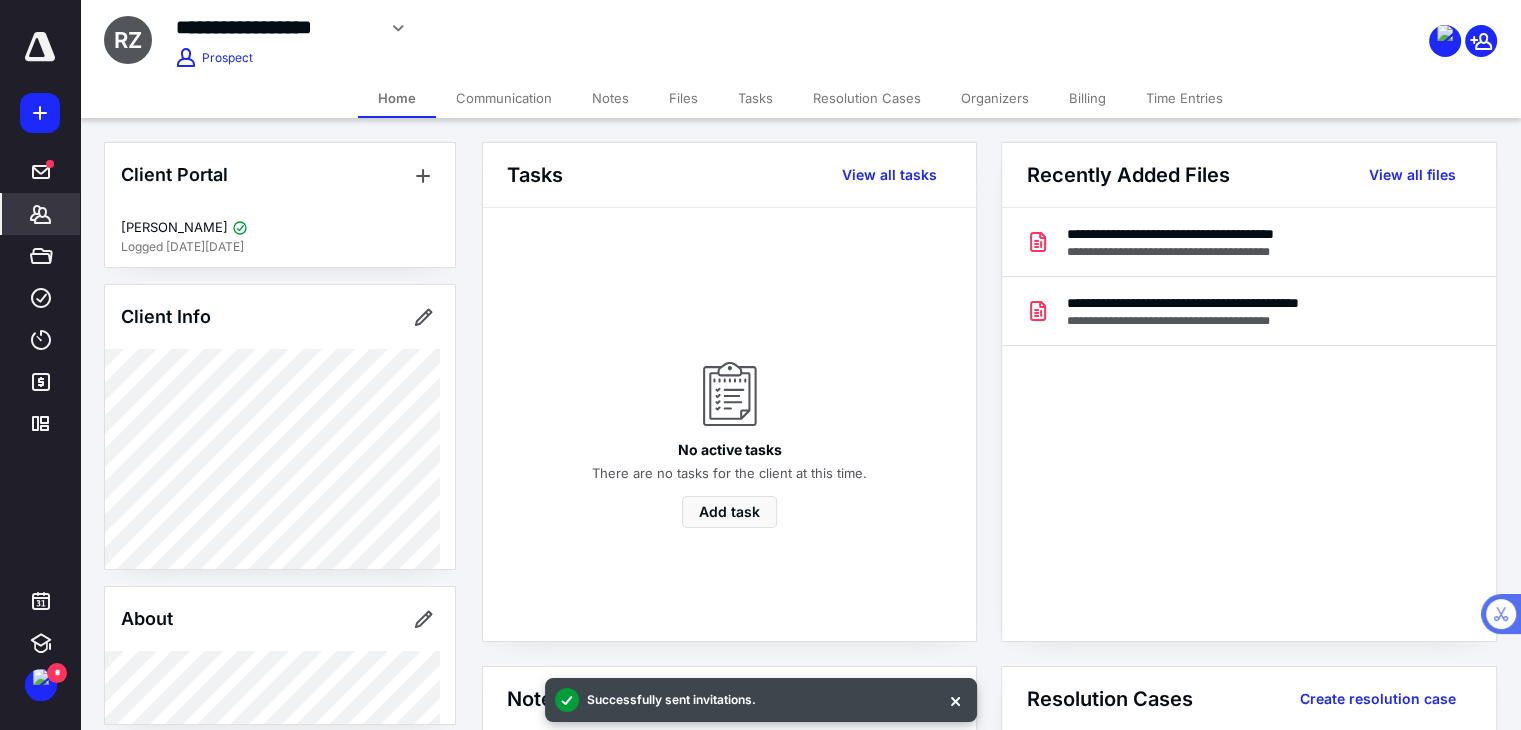 click on "Files" at bounding box center [683, 98] 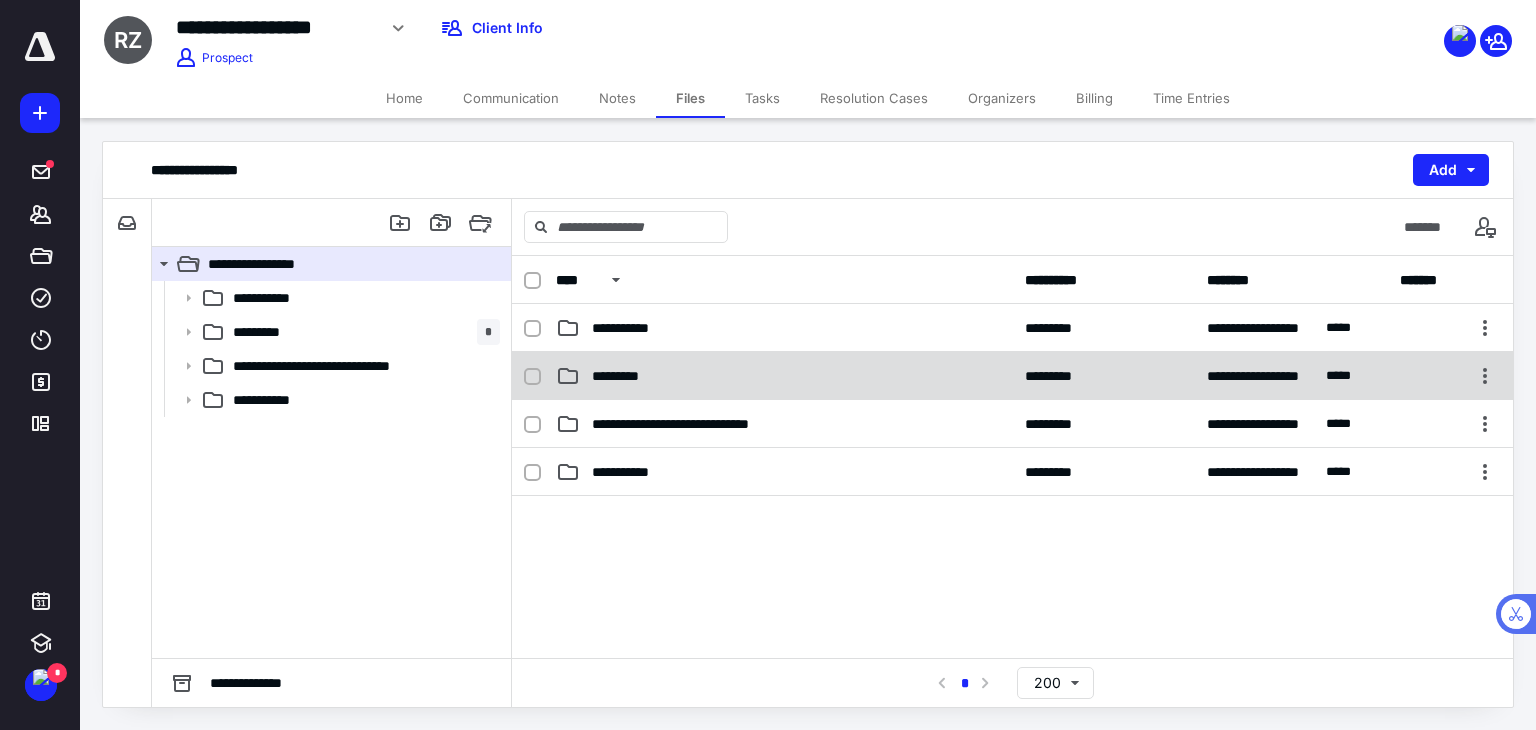 click on "**********" at bounding box center [1012, 376] 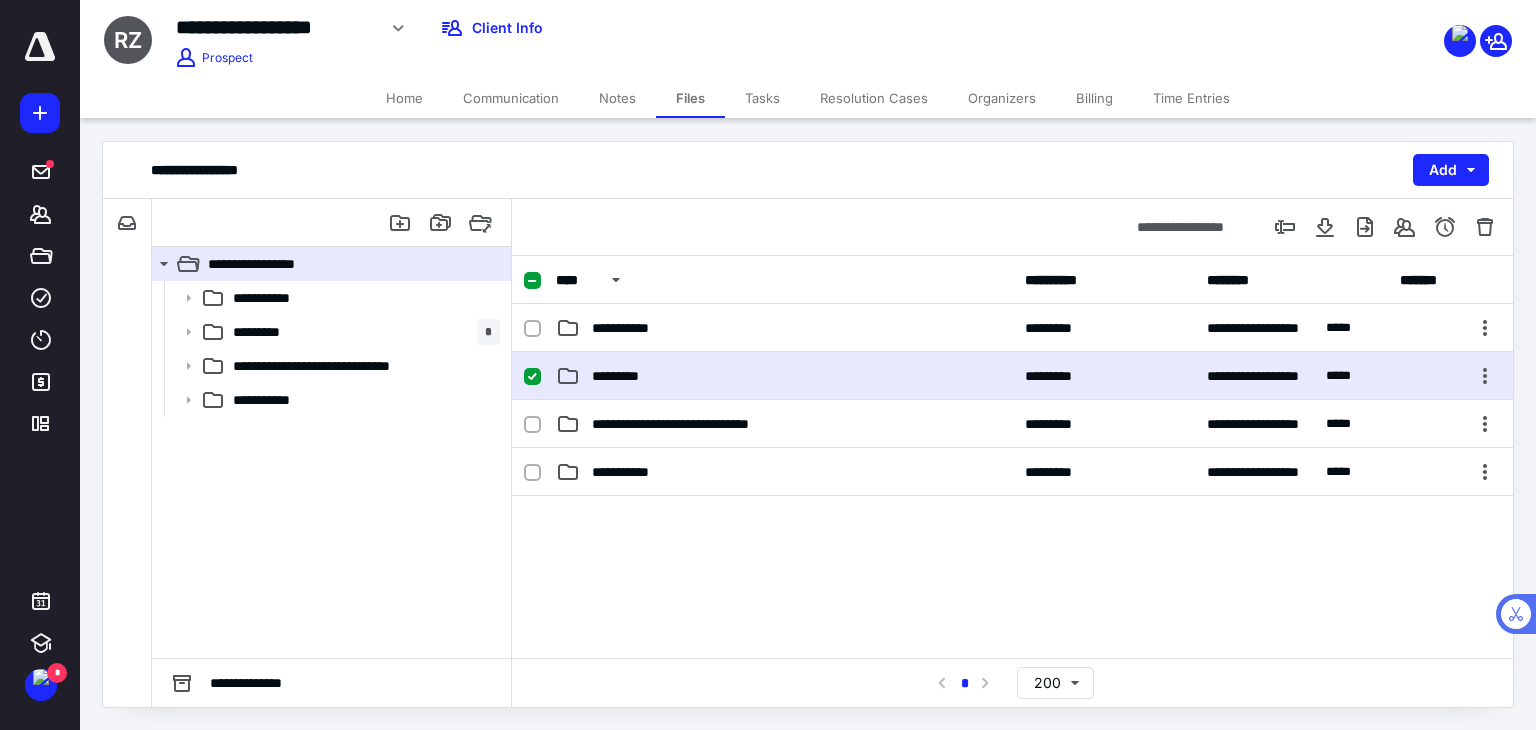 click on "**********" at bounding box center [1012, 376] 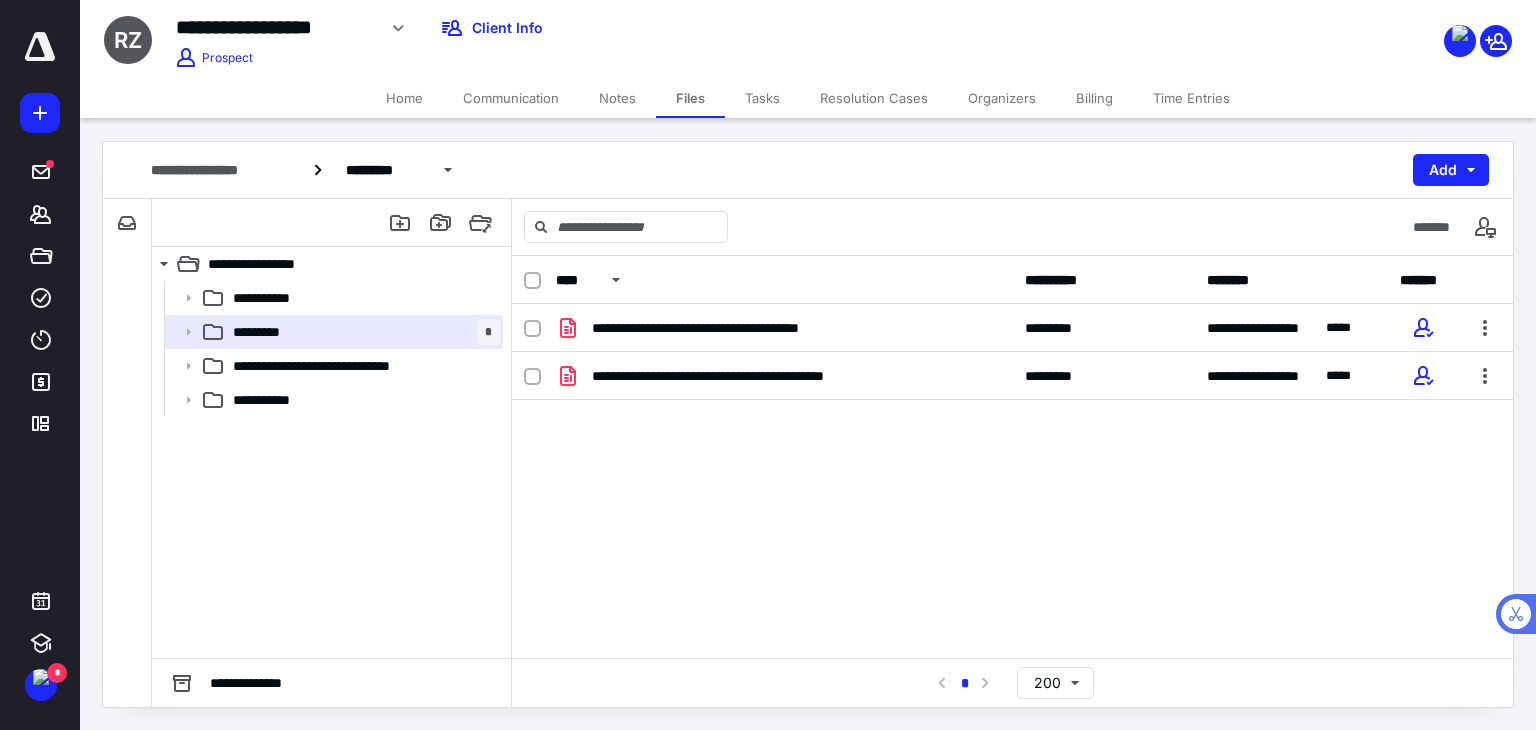 click 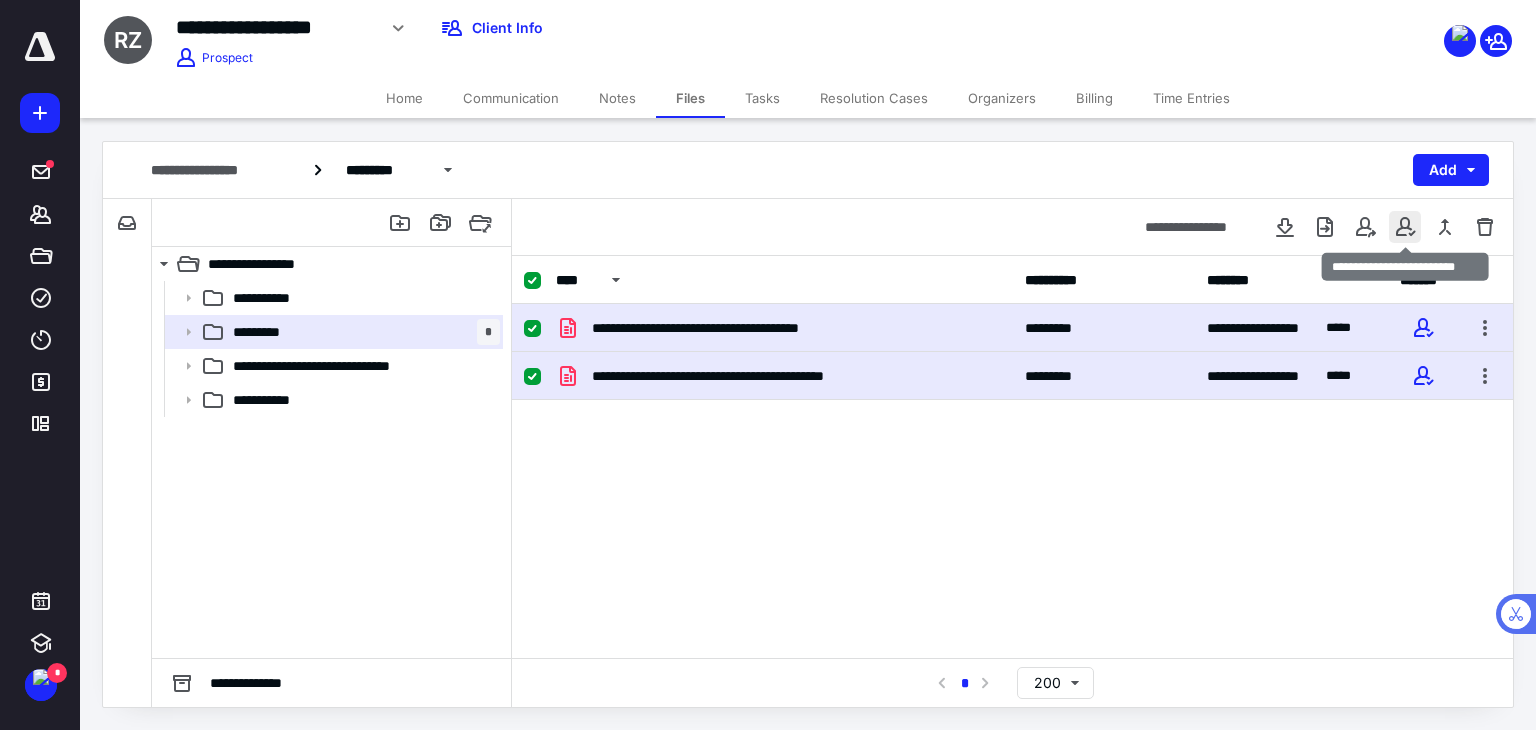 click at bounding box center (1405, 227) 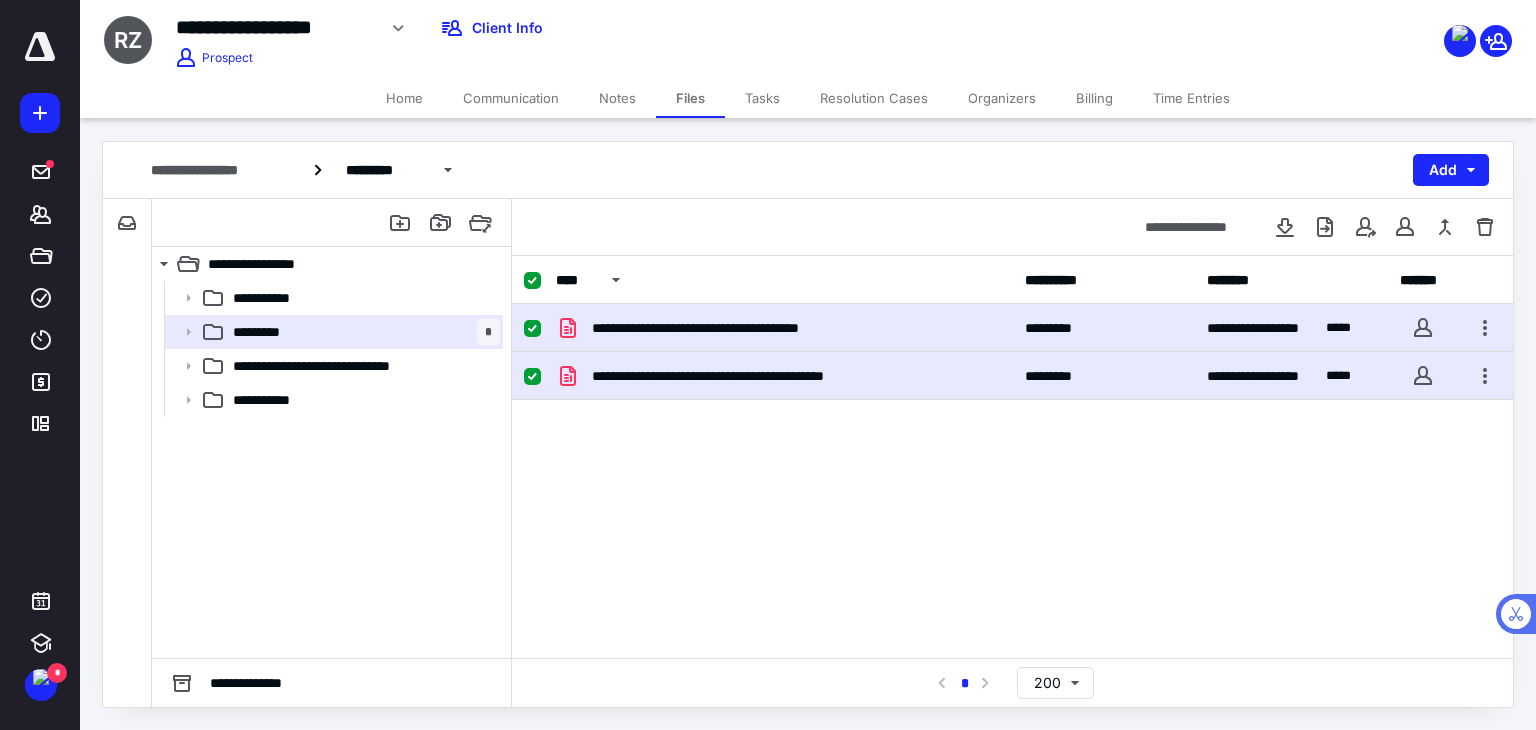 click 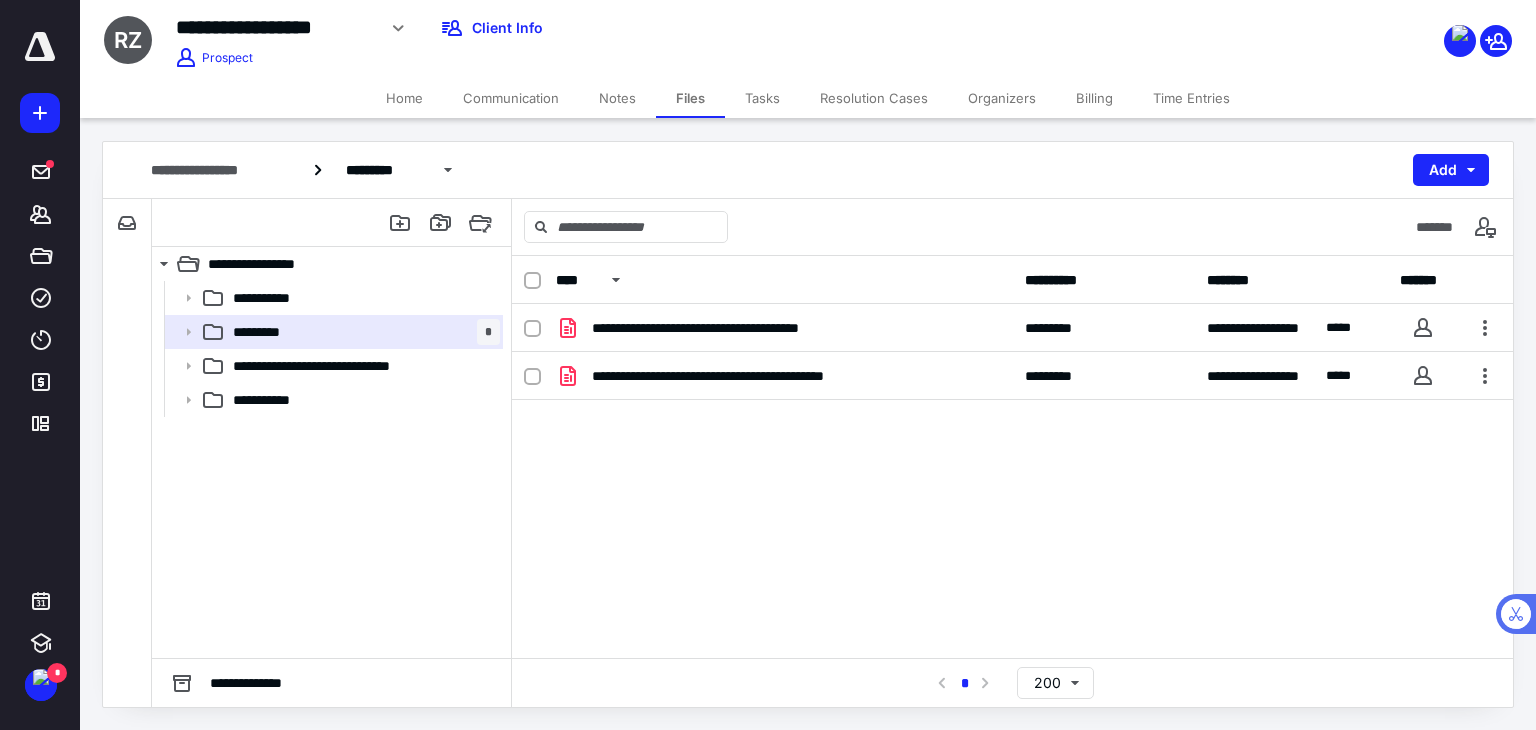 checkbox on "false" 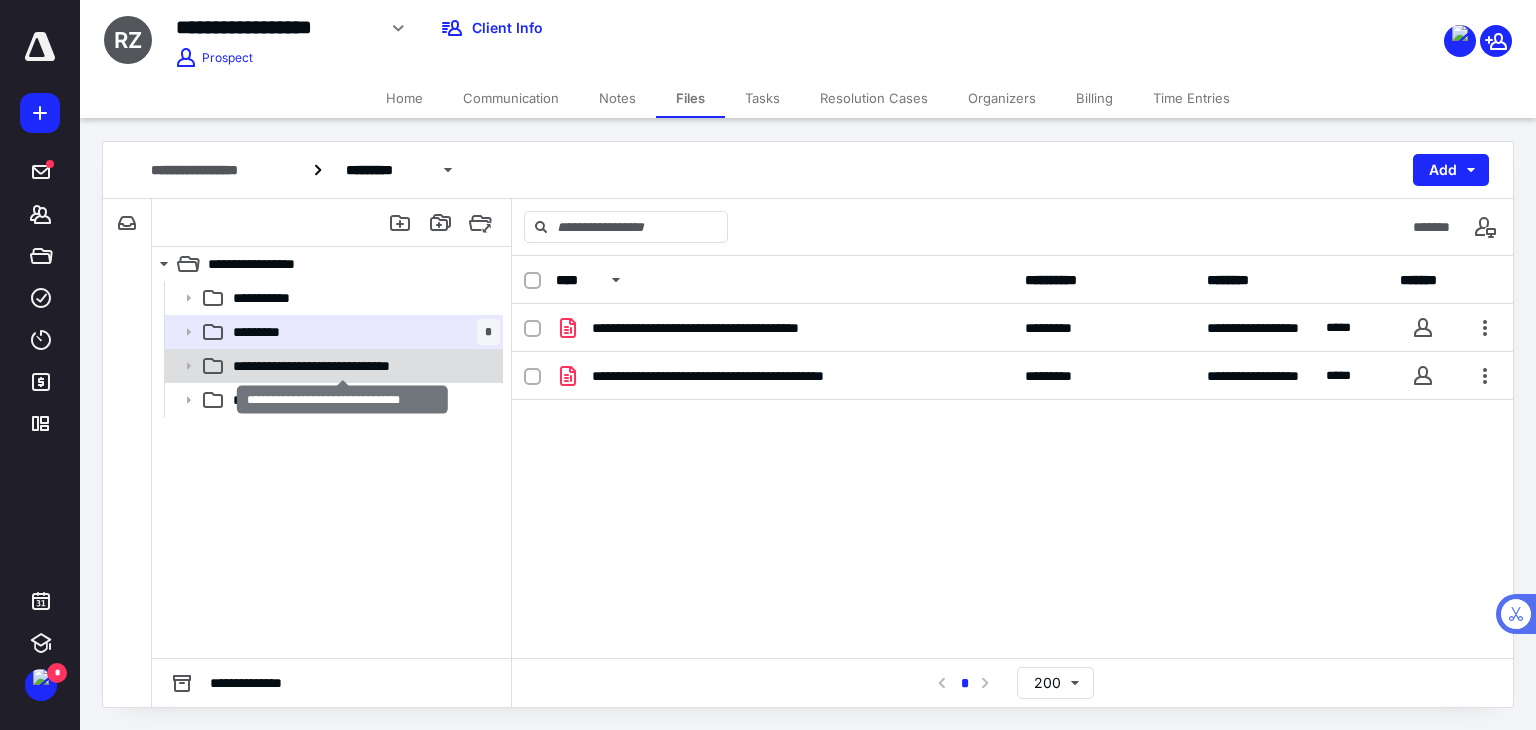 click on "**********" at bounding box center [343, 366] 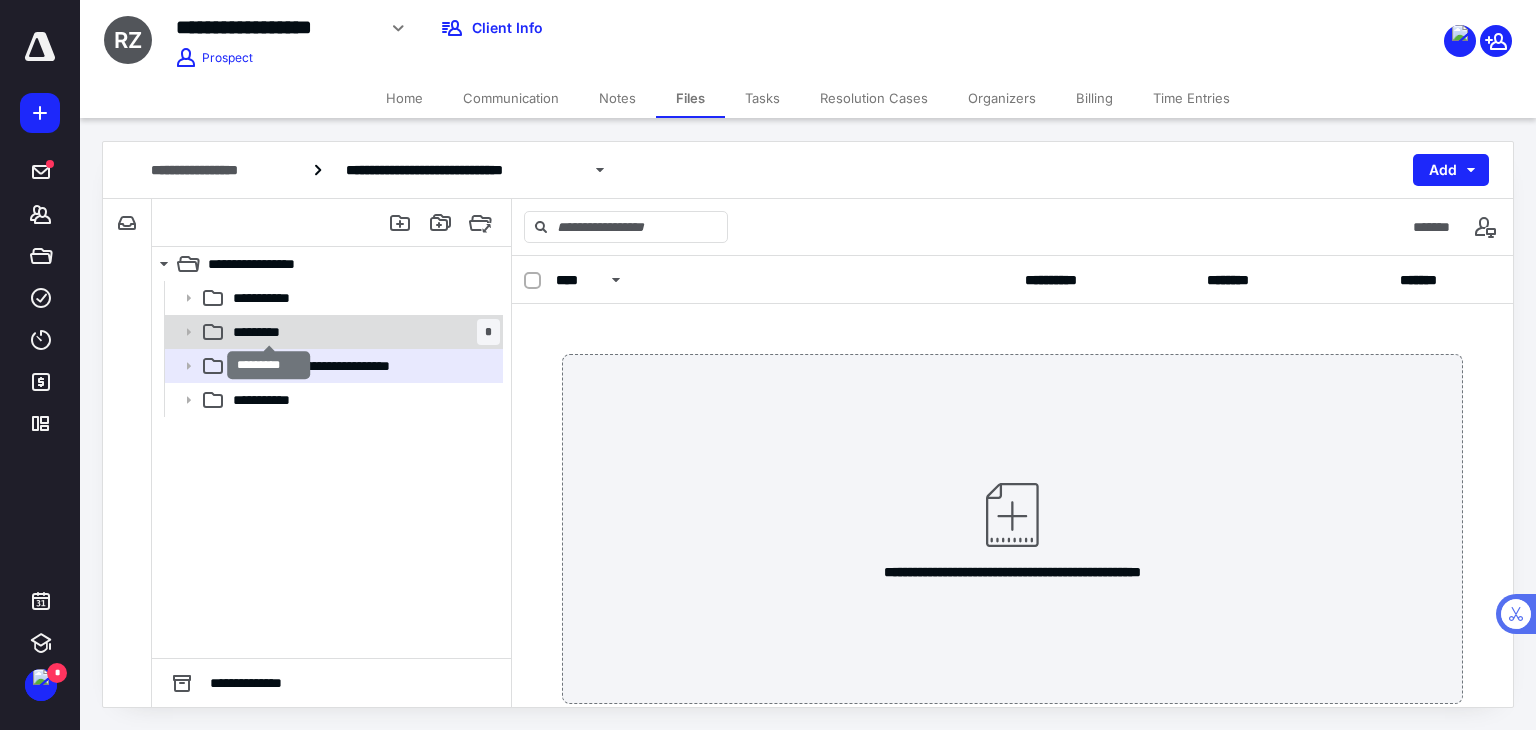 click on "*********" at bounding box center [269, 332] 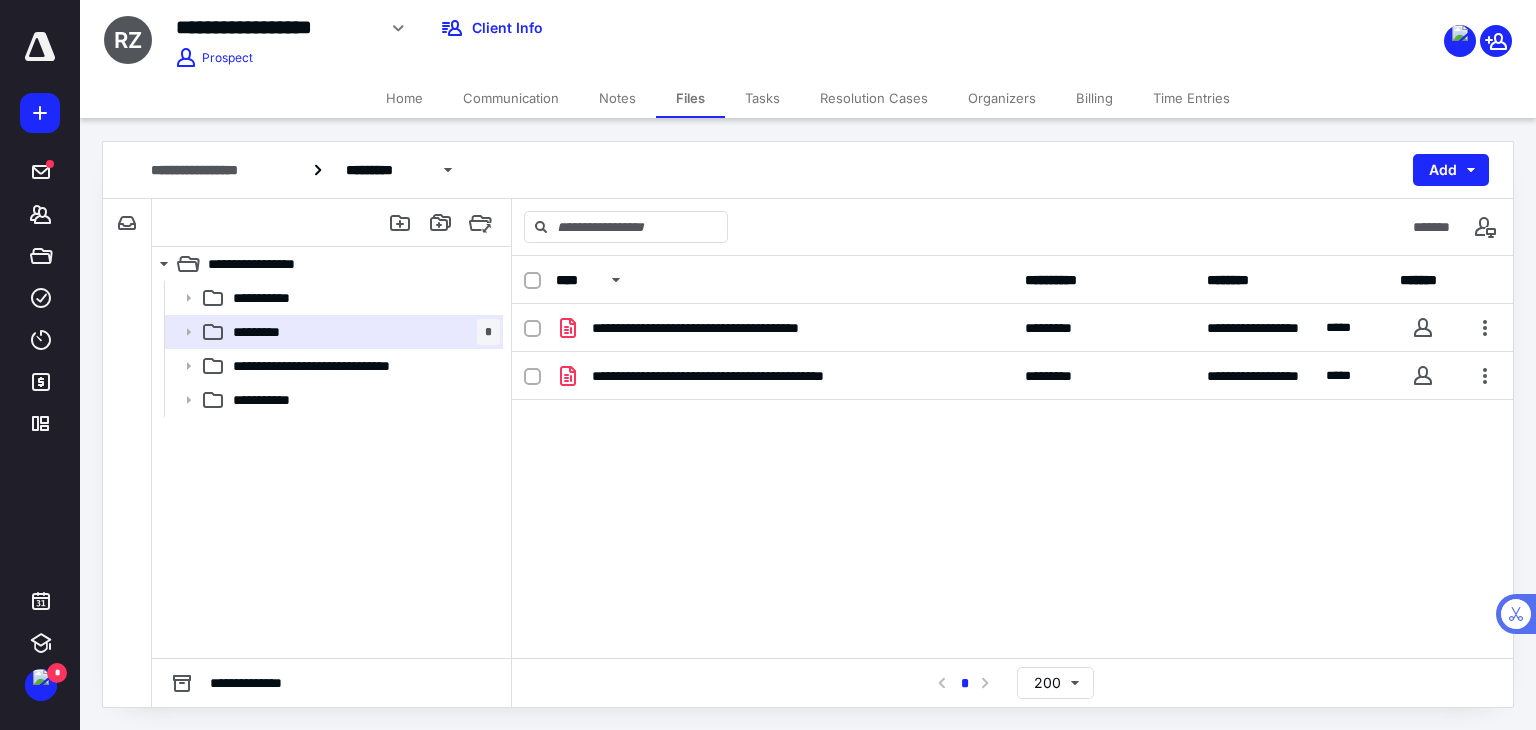 click 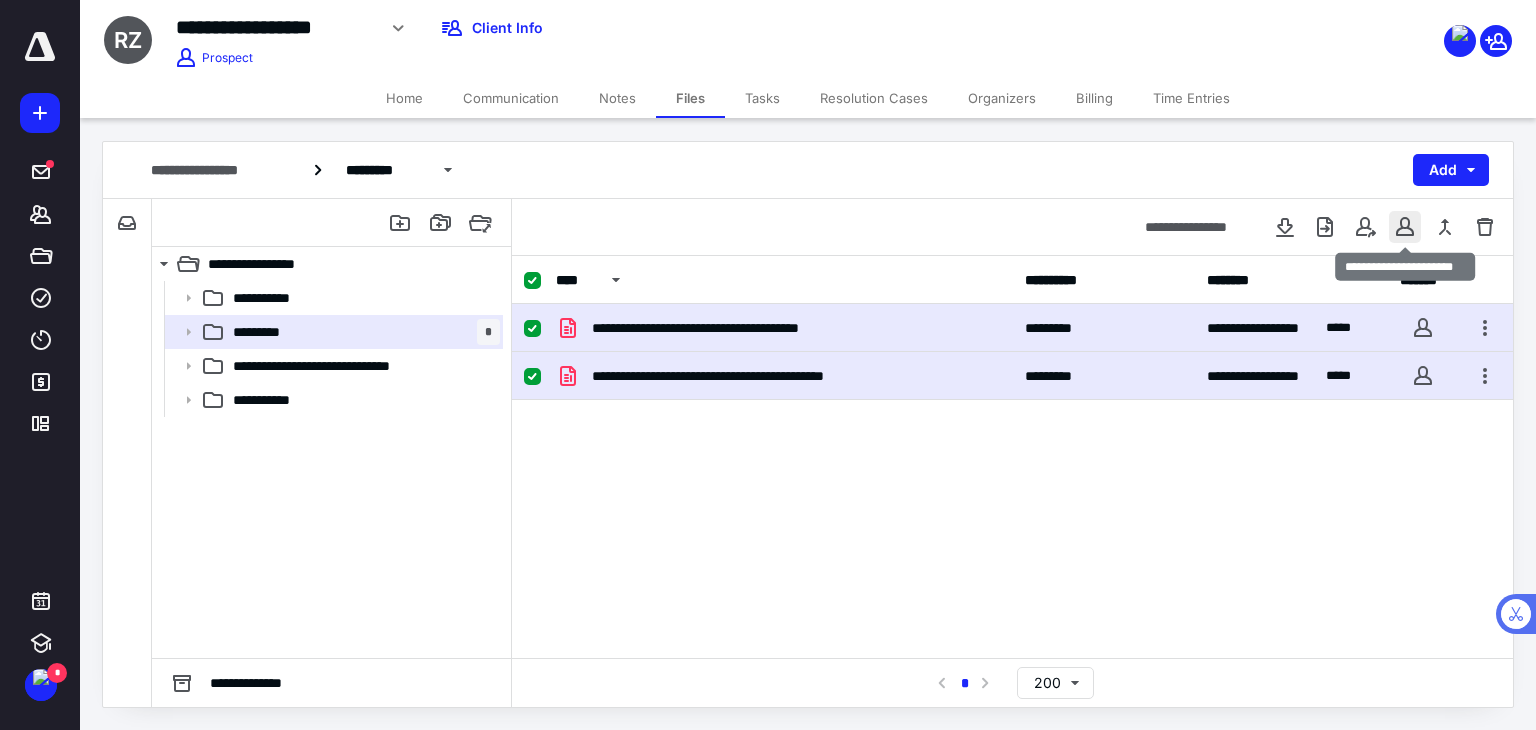 click at bounding box center (1405, 227) 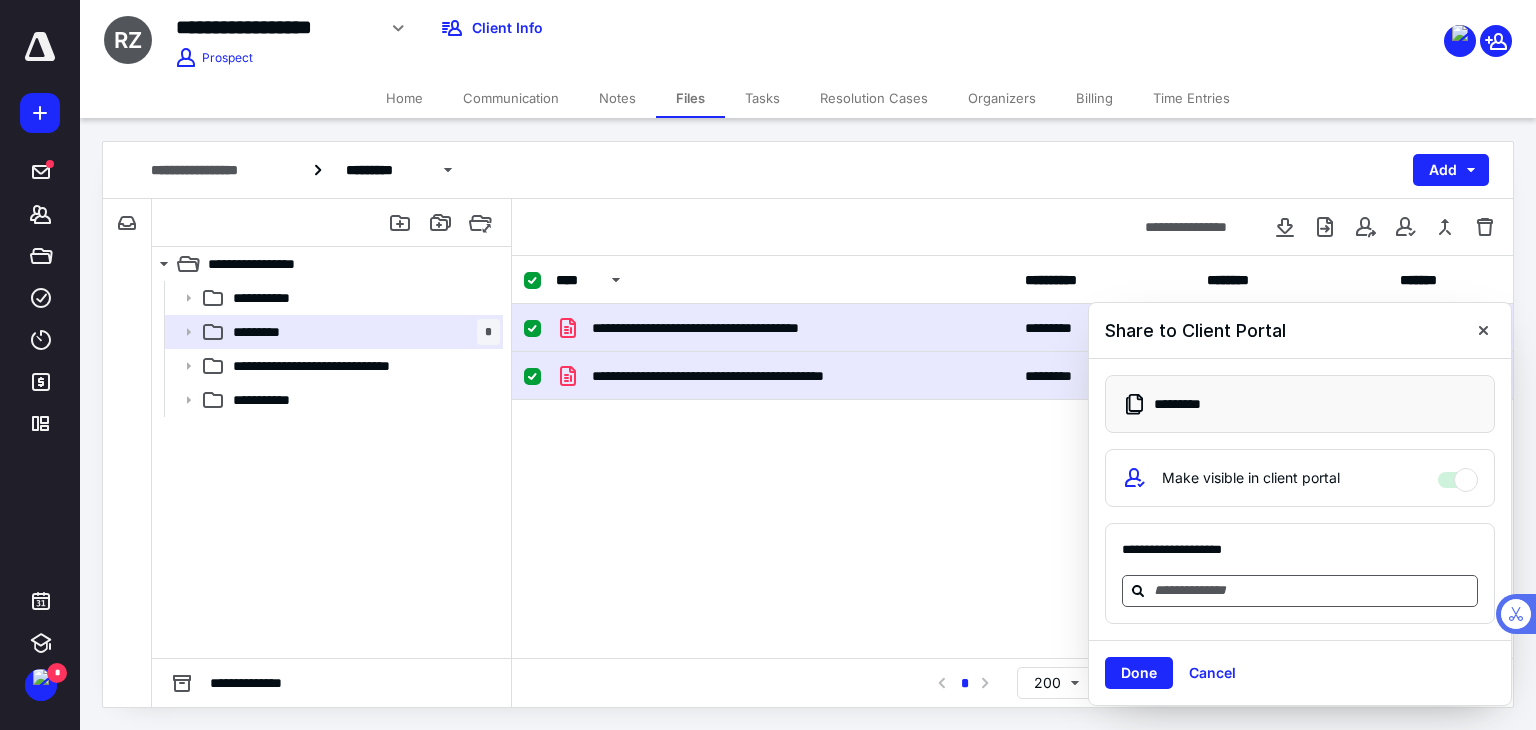 click at bounding box center [1312, 590] 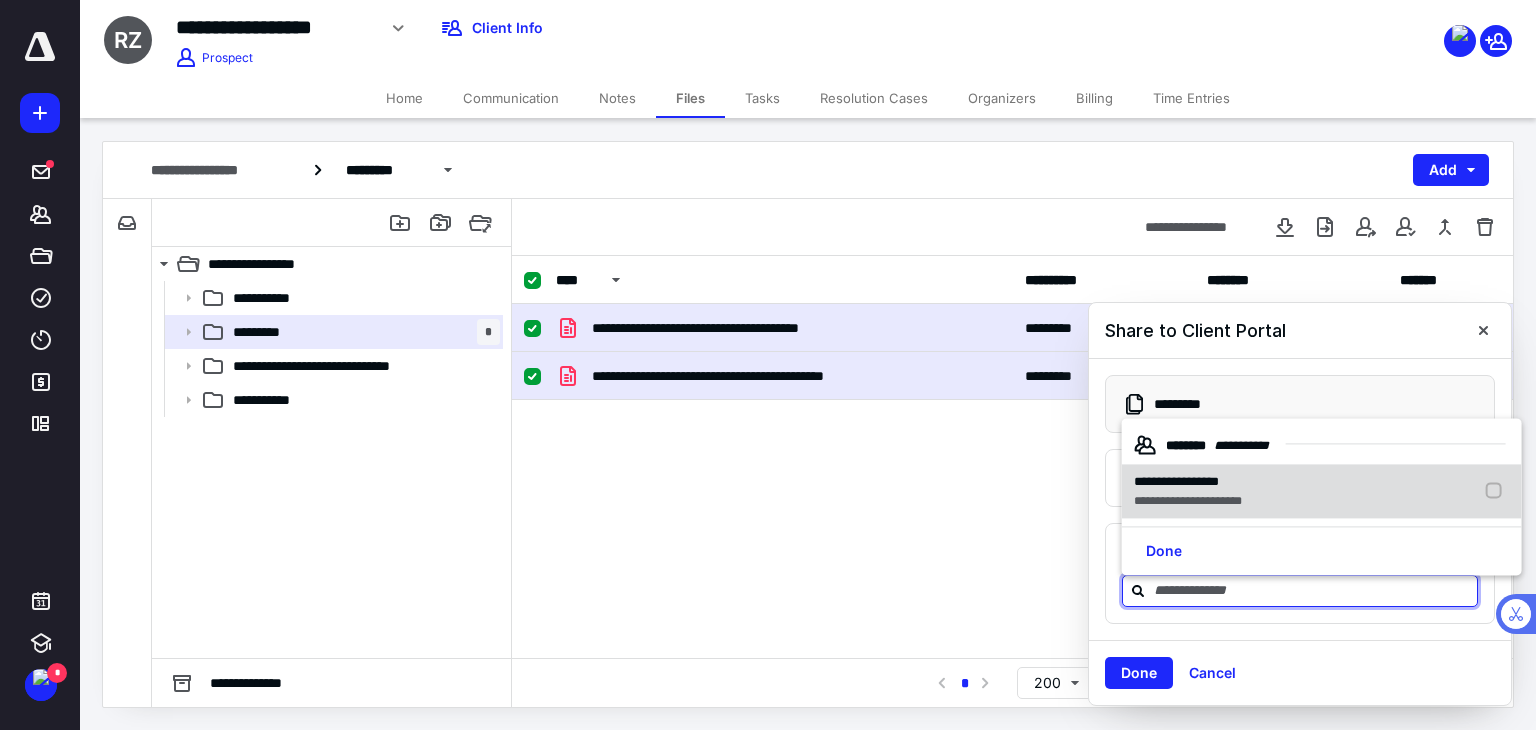 click on "**********" at bounding box center [1188, 501] 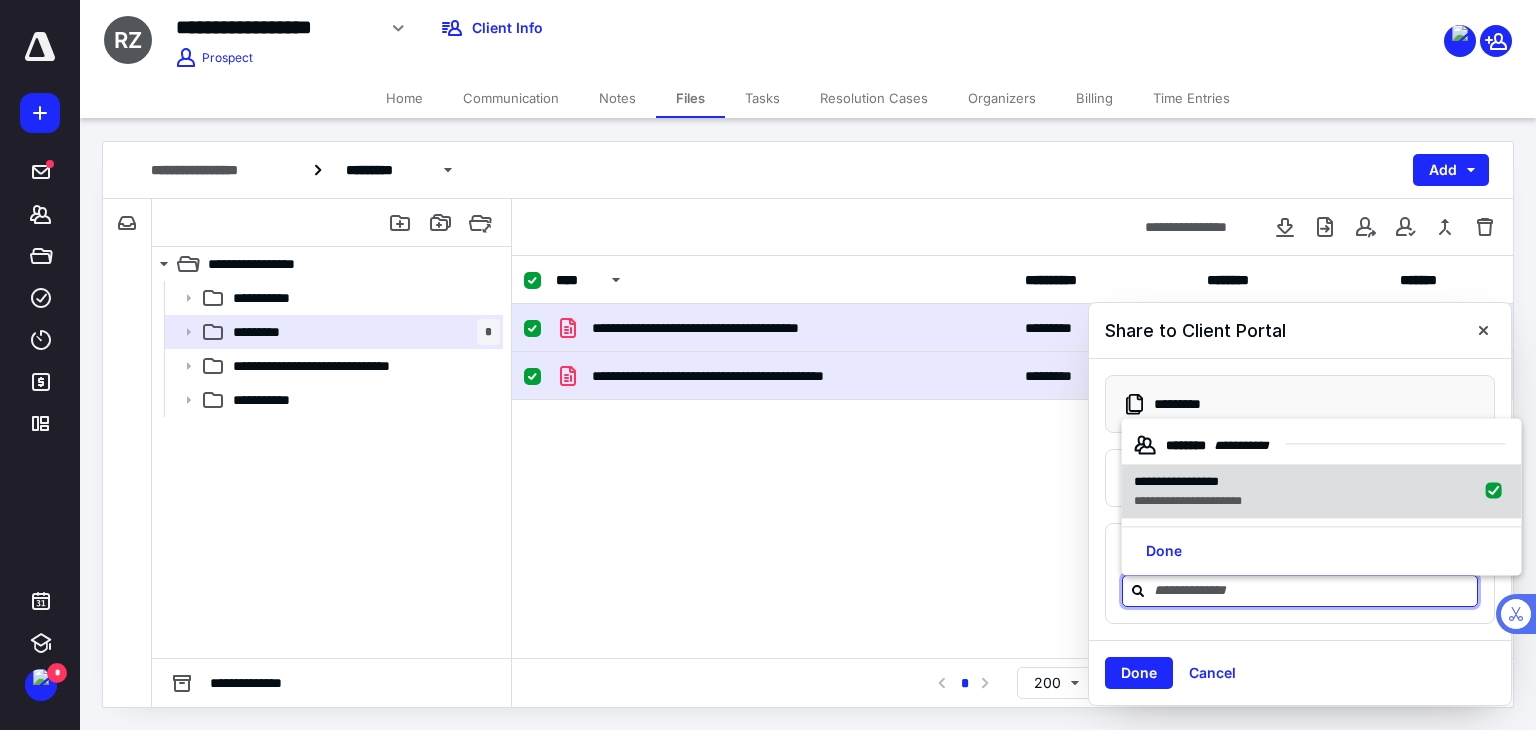 checkbox on "true" 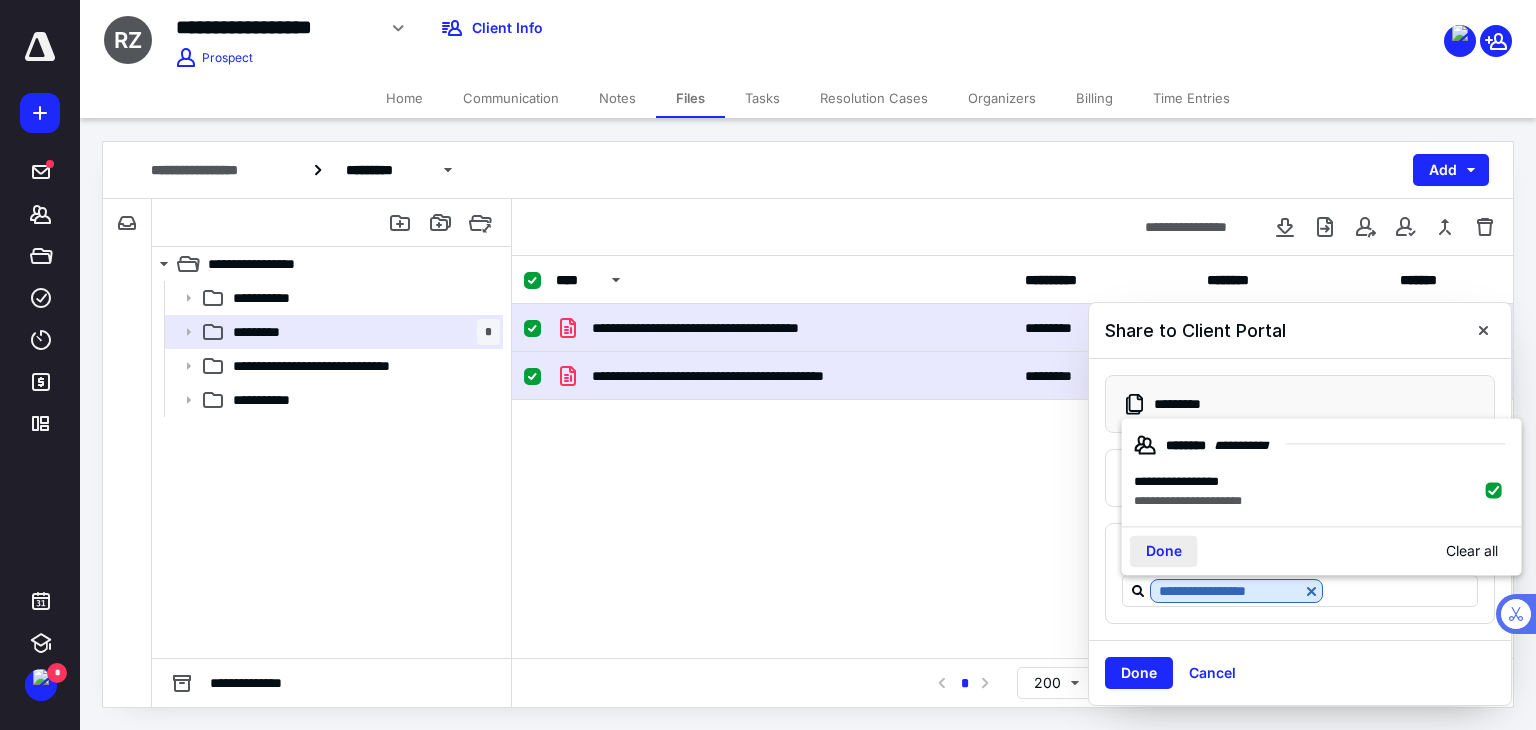 click on "Done" at bounding box center [1164, 551] 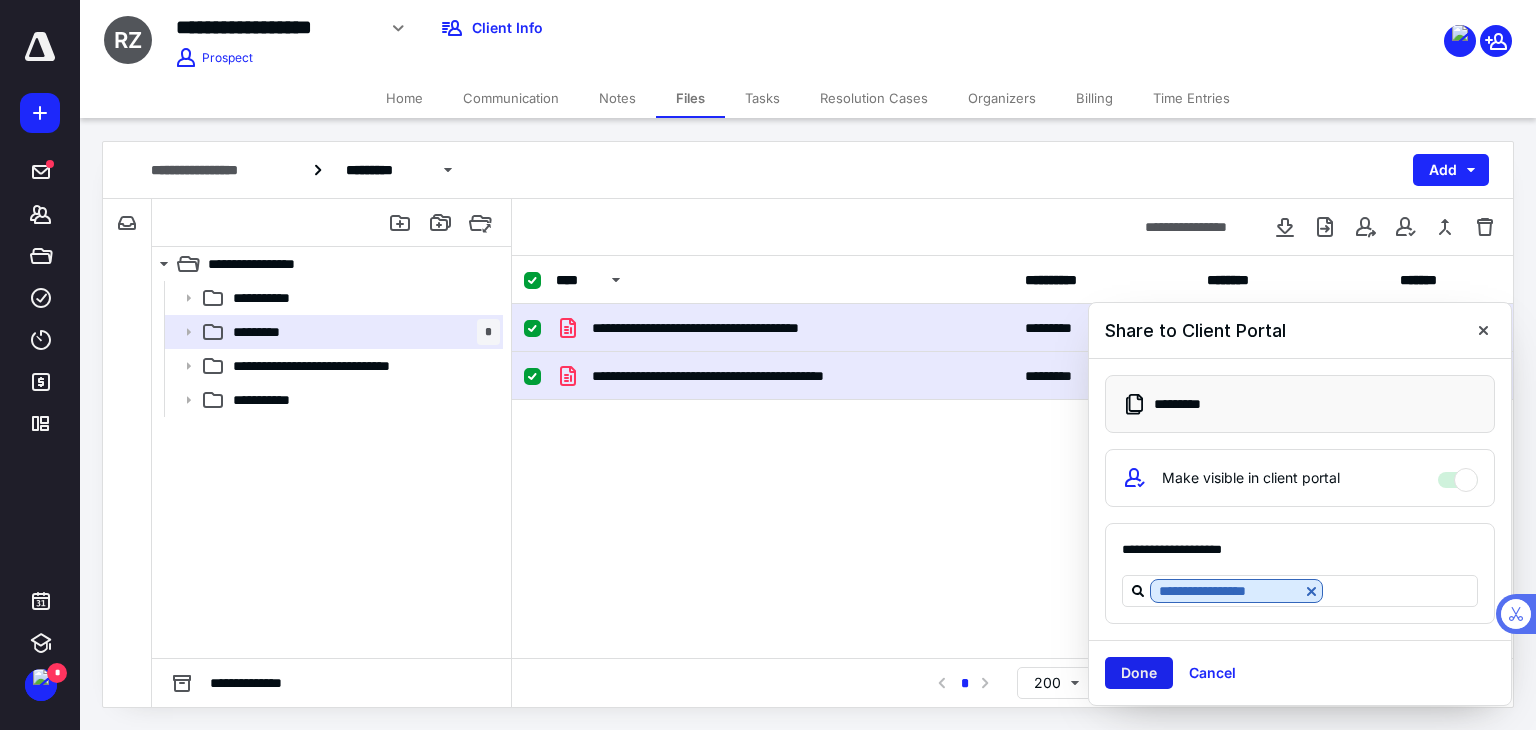 click on "Done" at bounding box center [1139, 673] 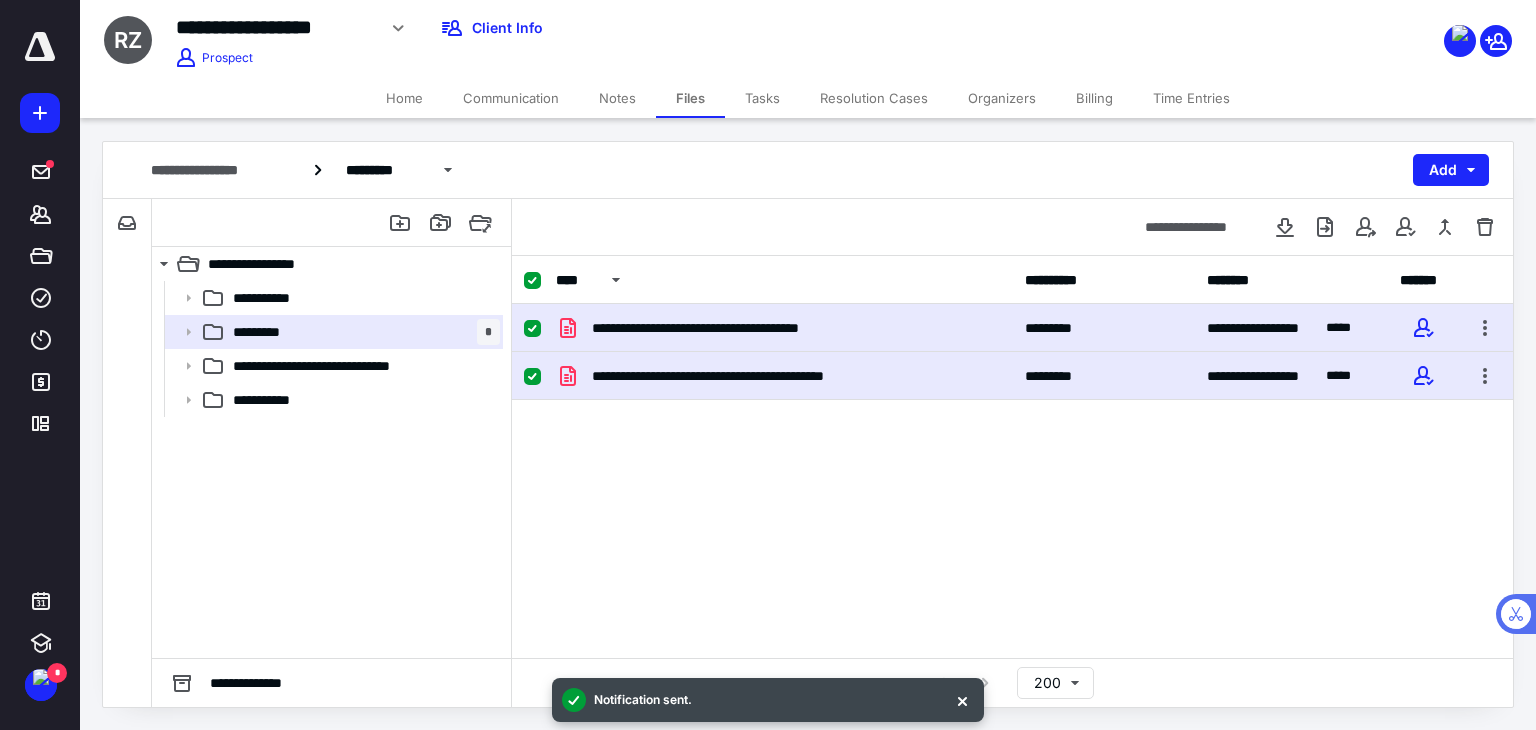 click on "Home" at bounding box center [404, 98] 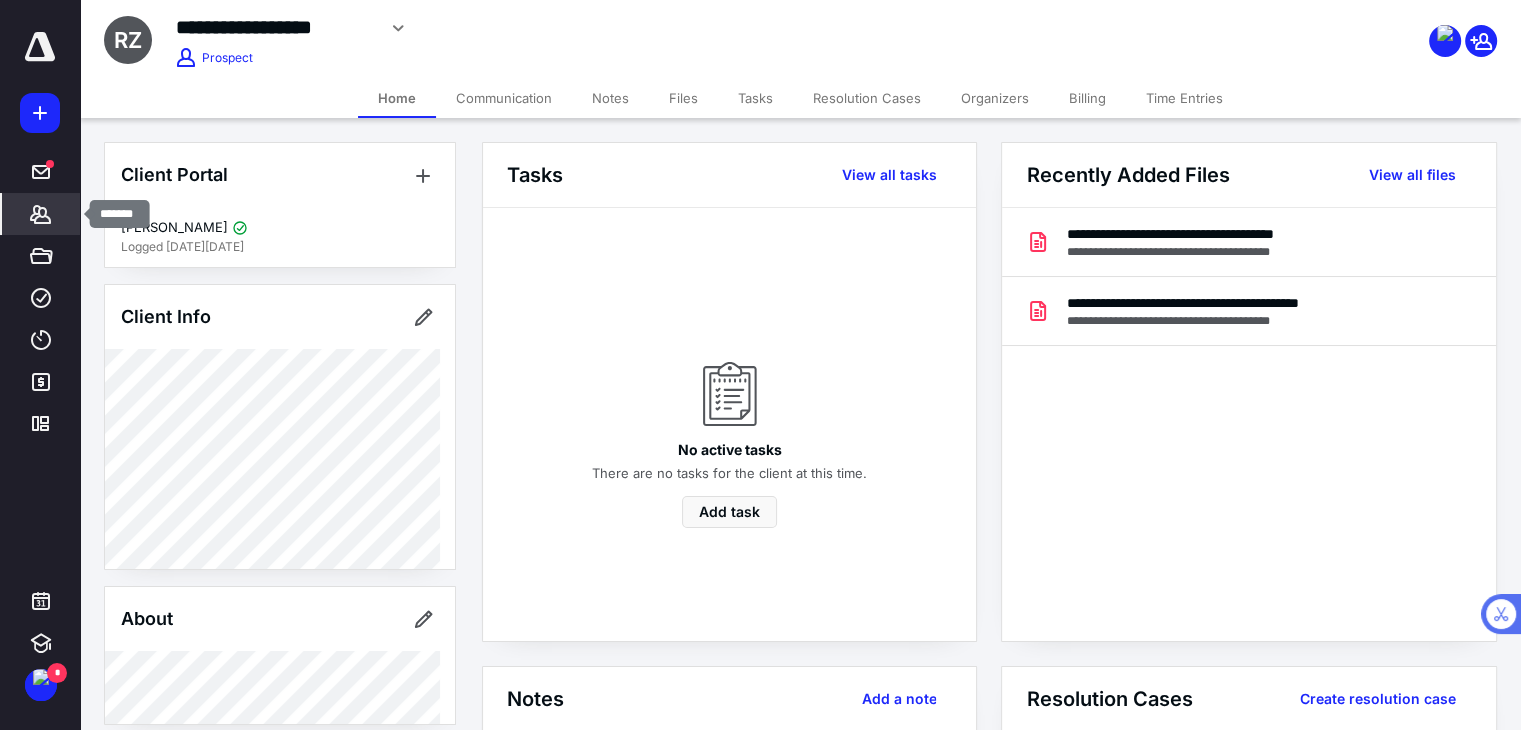click 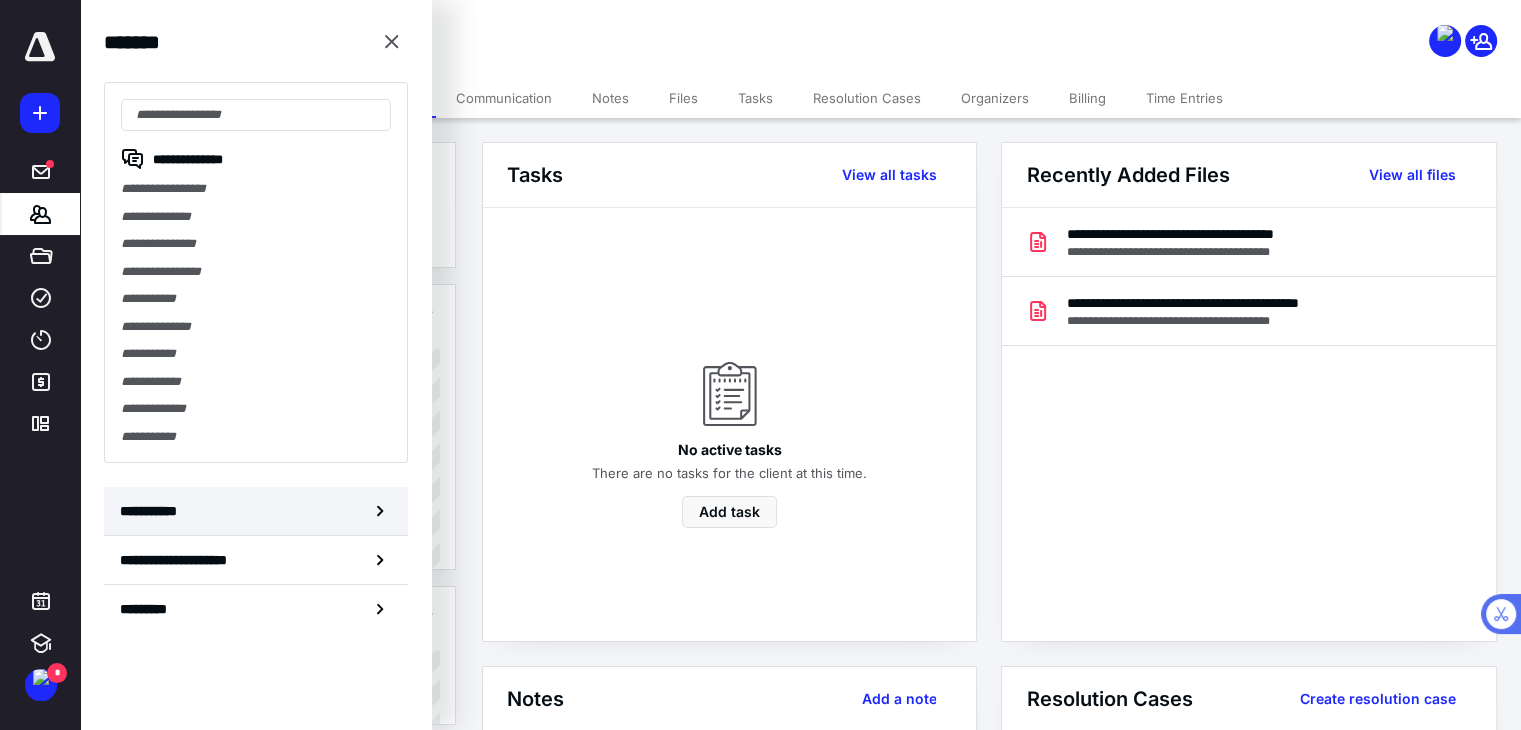 click on "**********" at bounding box center [153, 511] 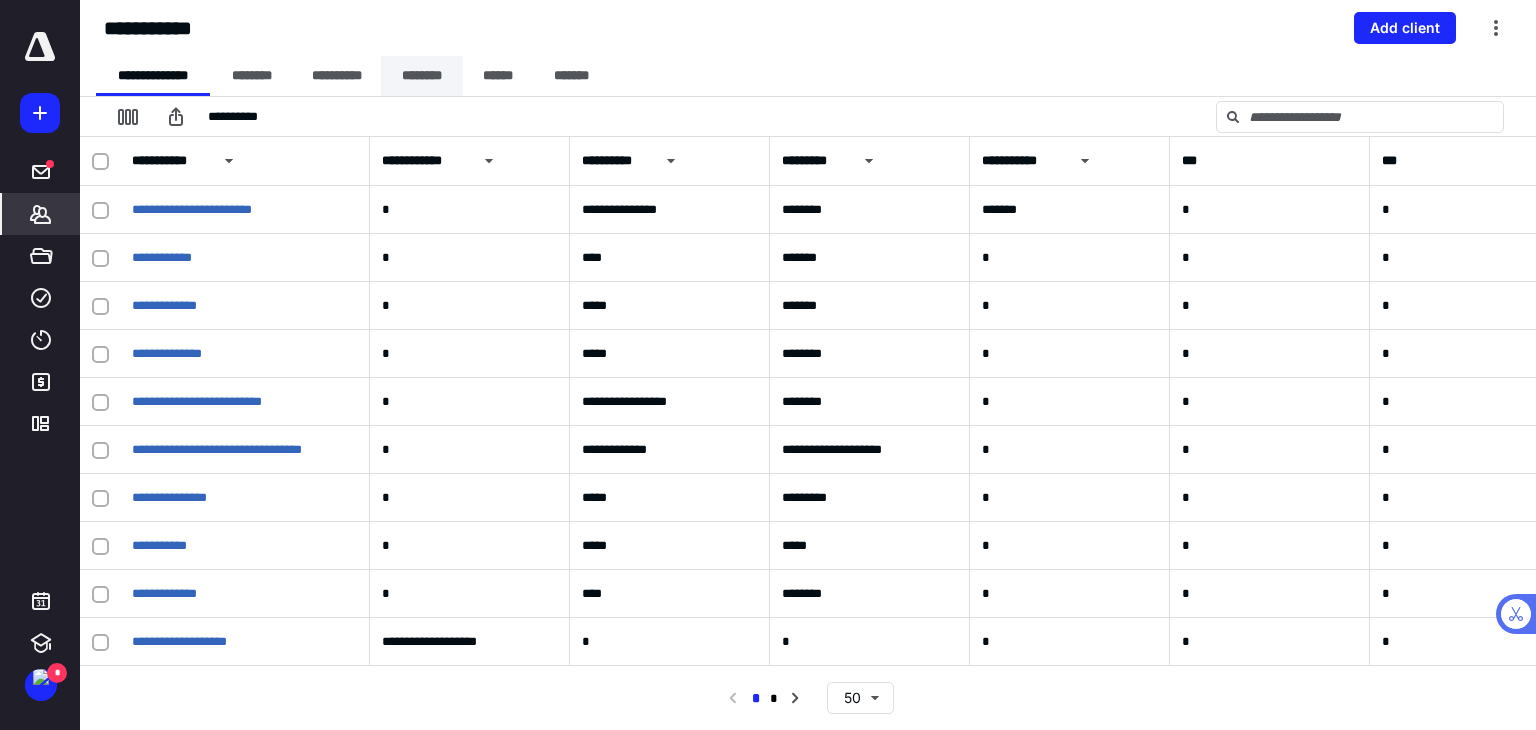 click on "********" at bounding box center (422, 76) 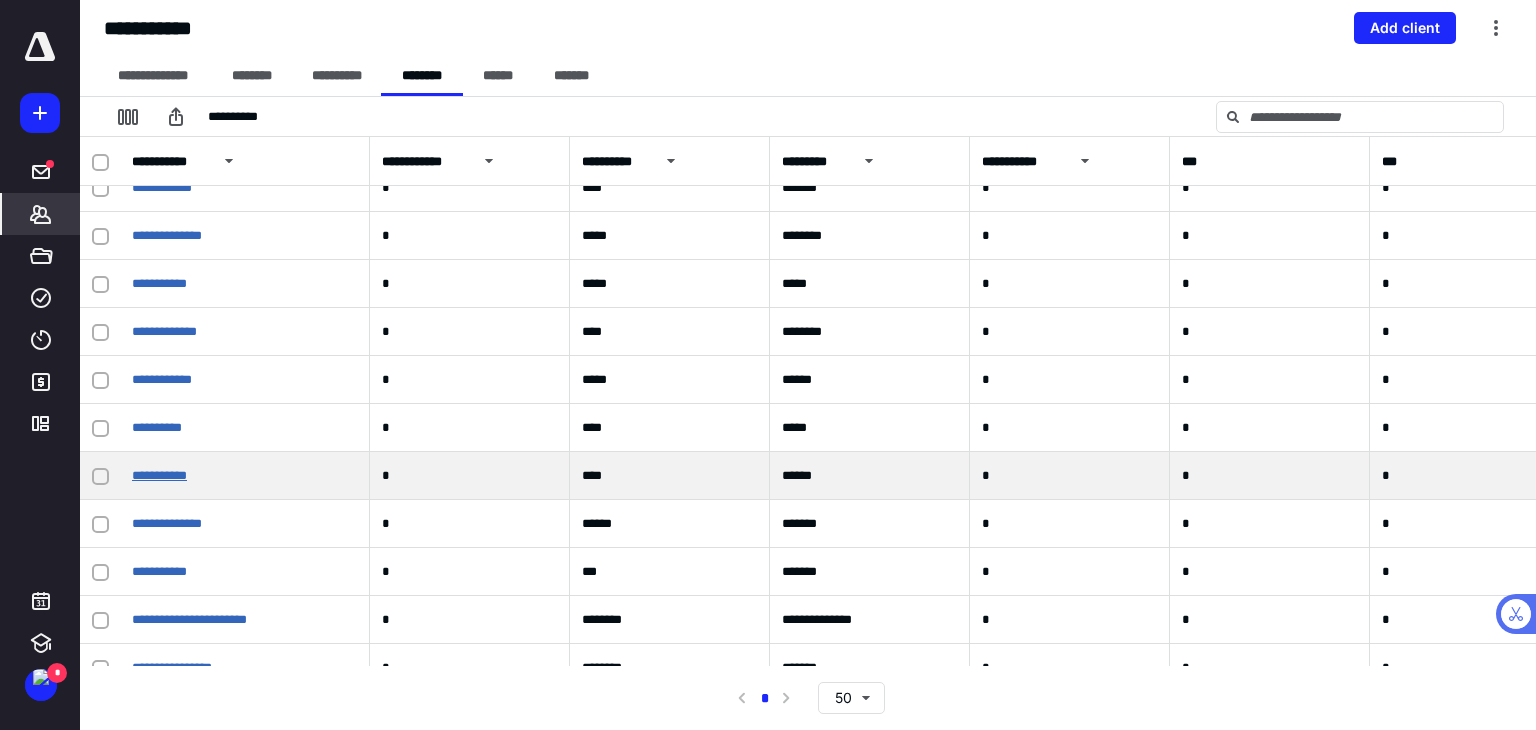 scroll, scrollTop: 0, scrollLeft: 0, axis: both 